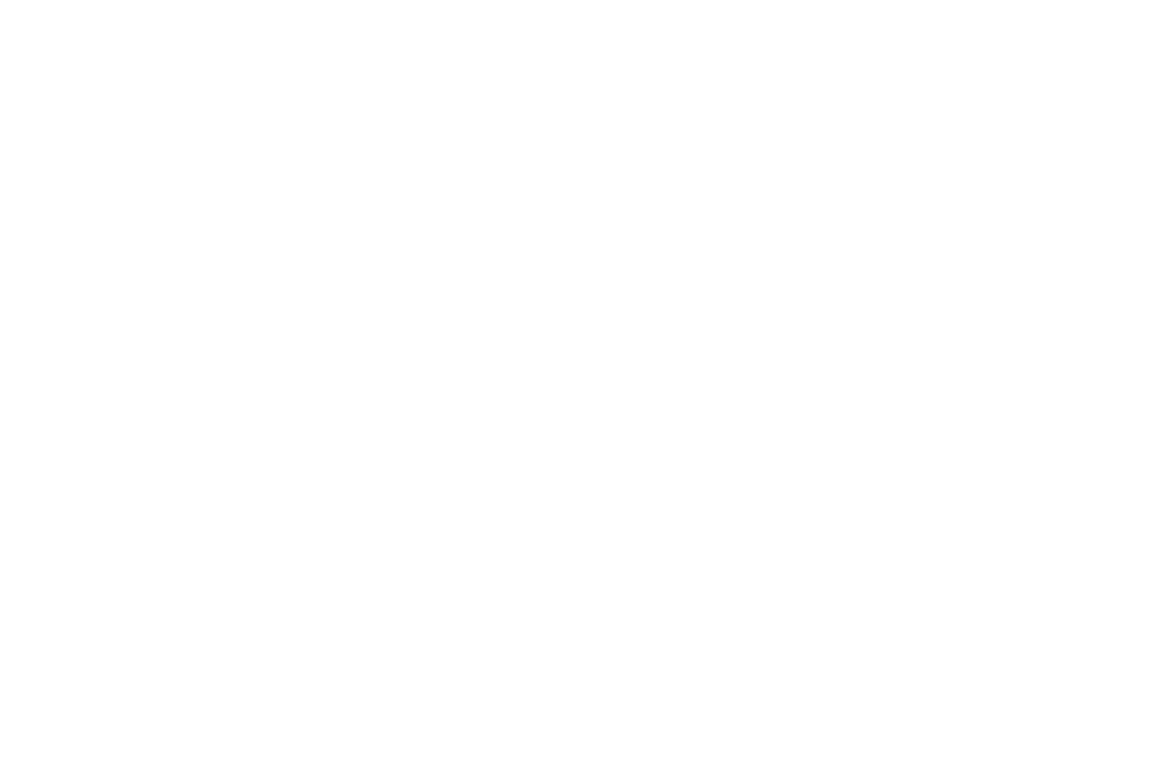 scroll, scrollTop: 0, scrollLeft: 0, axis: both 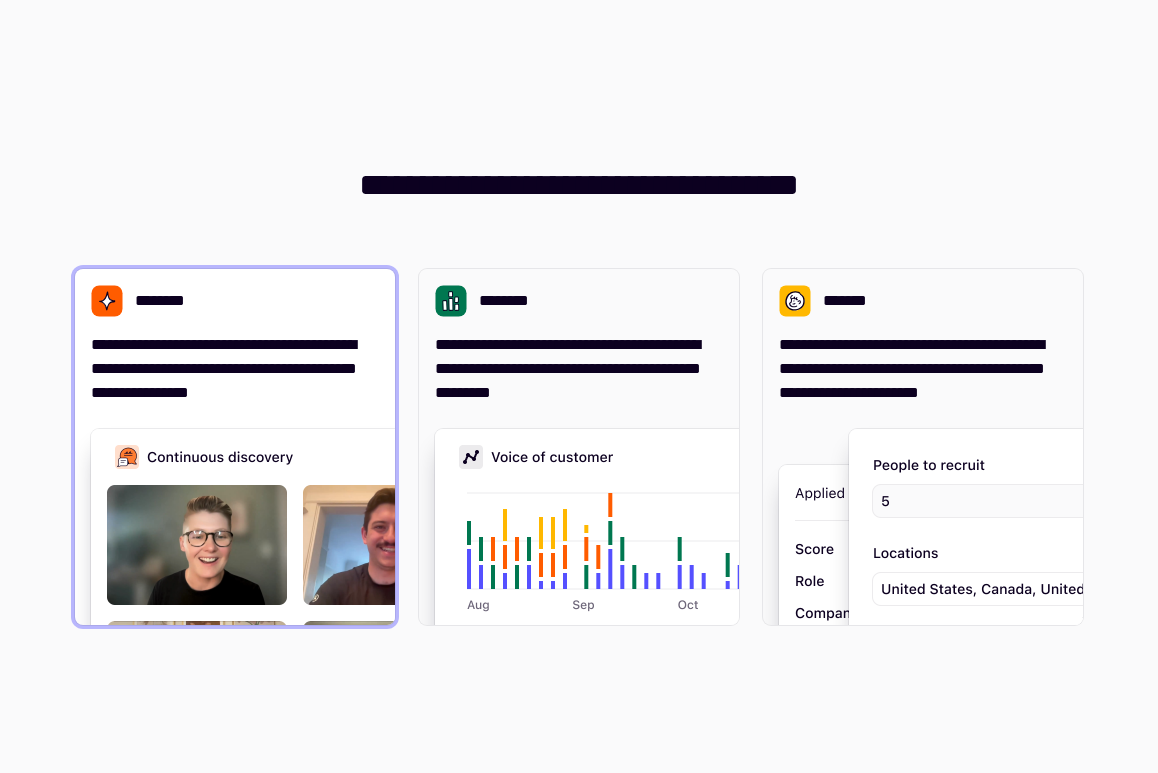 click on "**********" at bounding box center (235, 369) 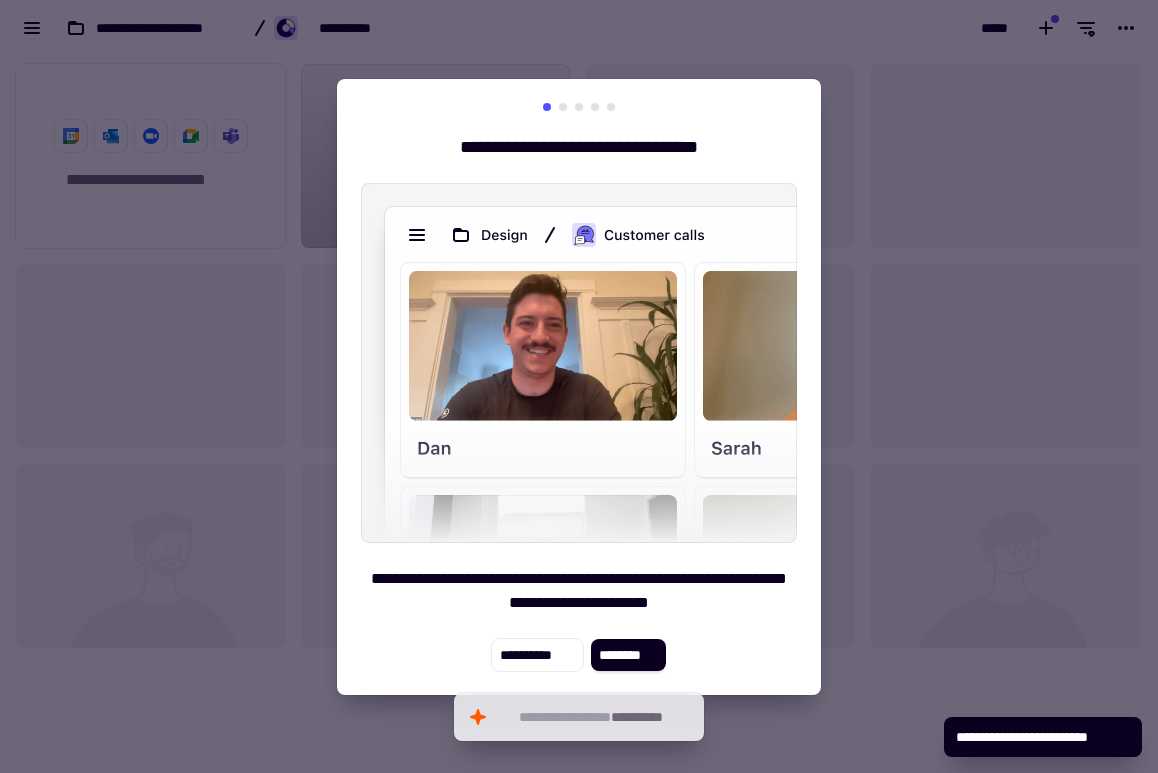 scroll, scrollTop: 1, scrollLeft: 1, axis: both 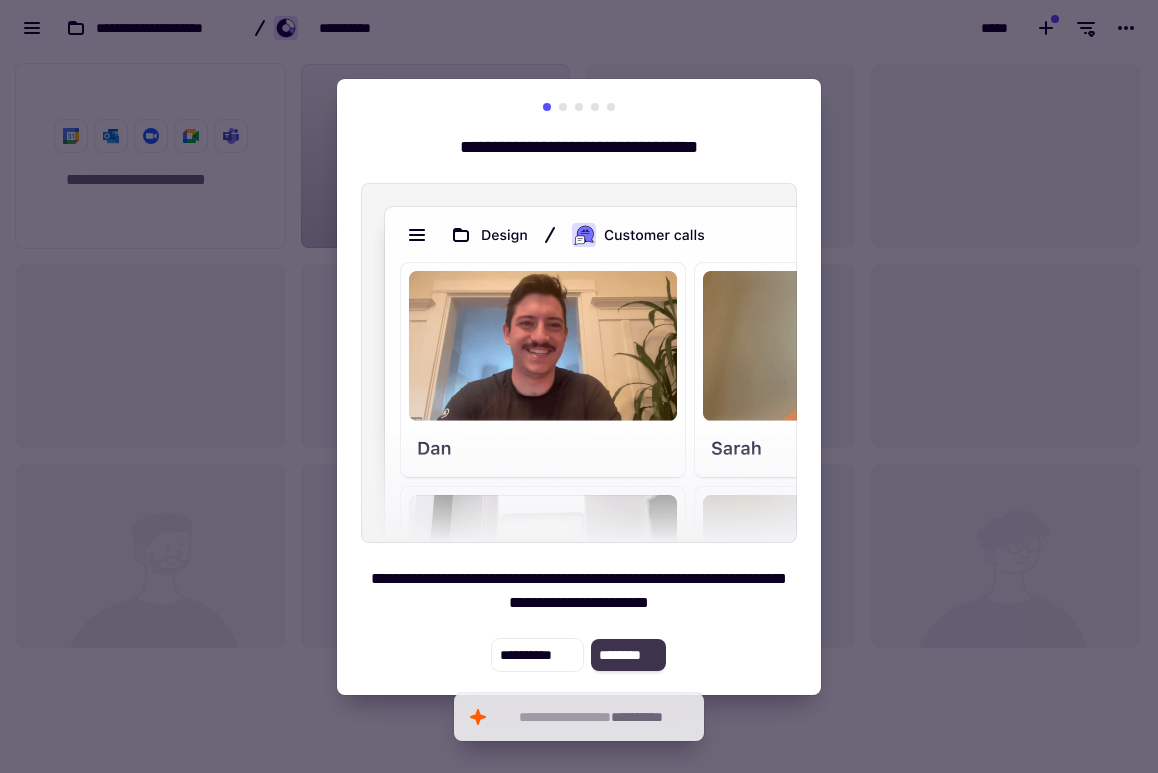 click on "********" 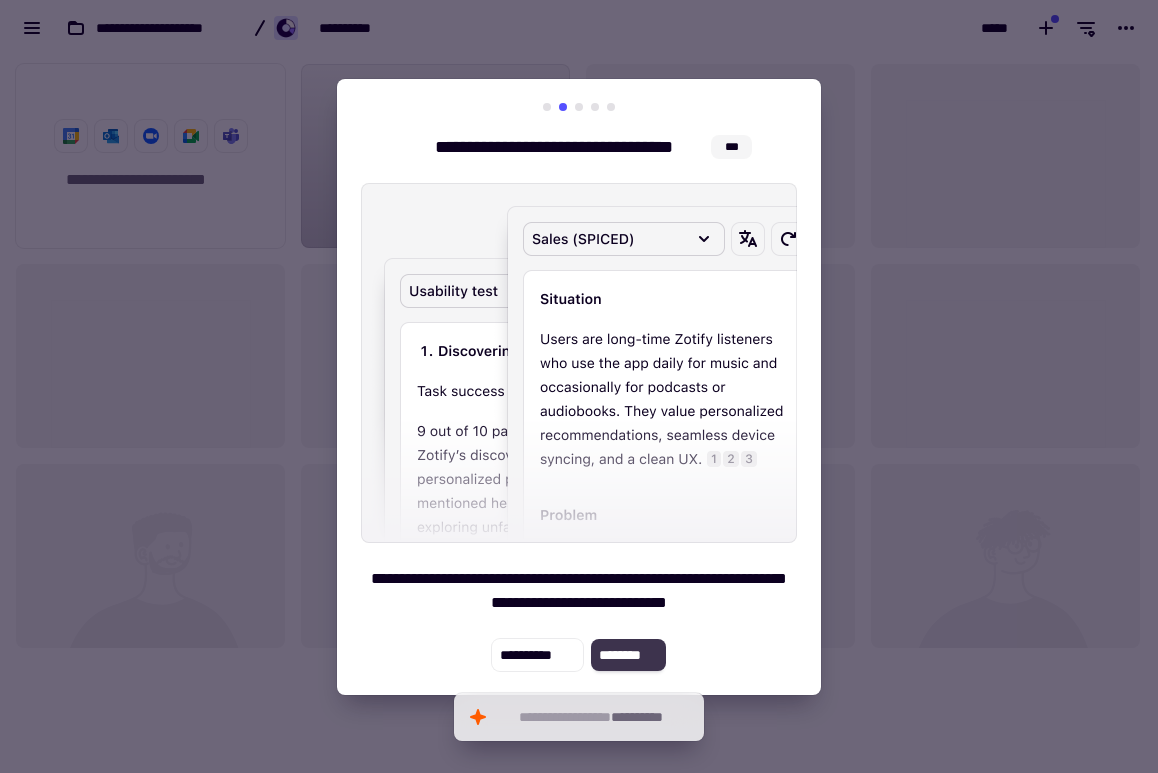 click on "********" 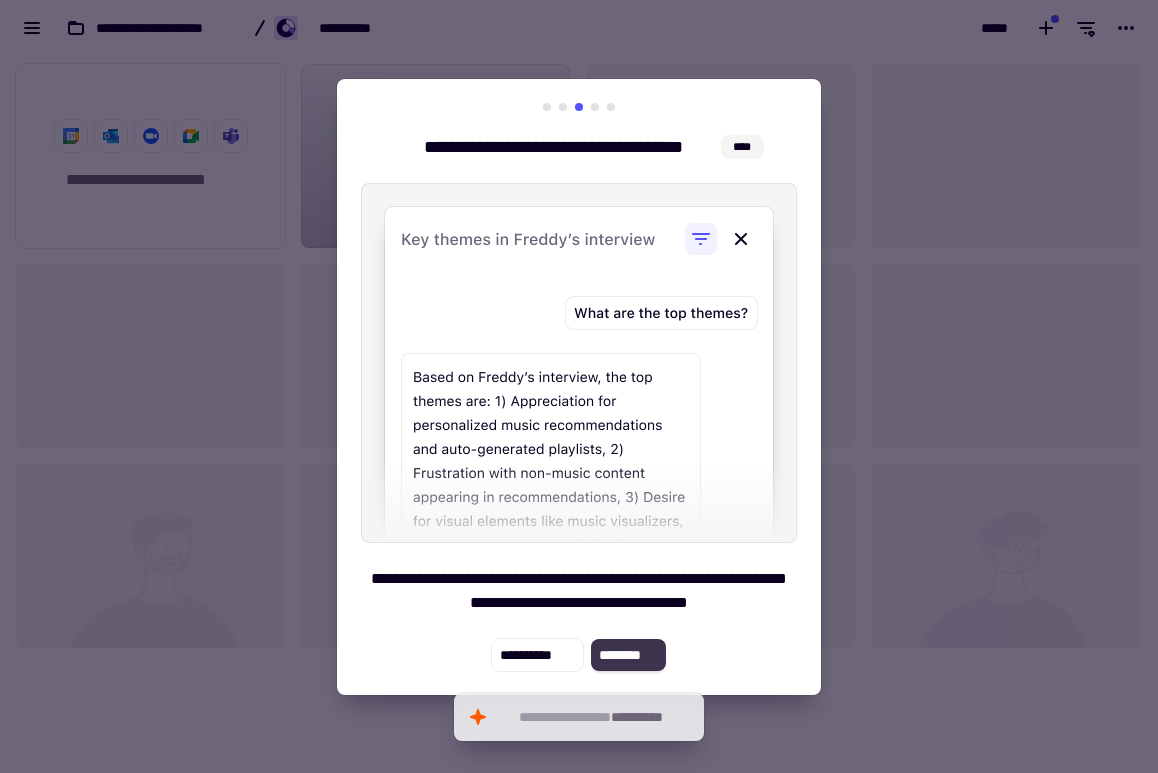 click on "********" 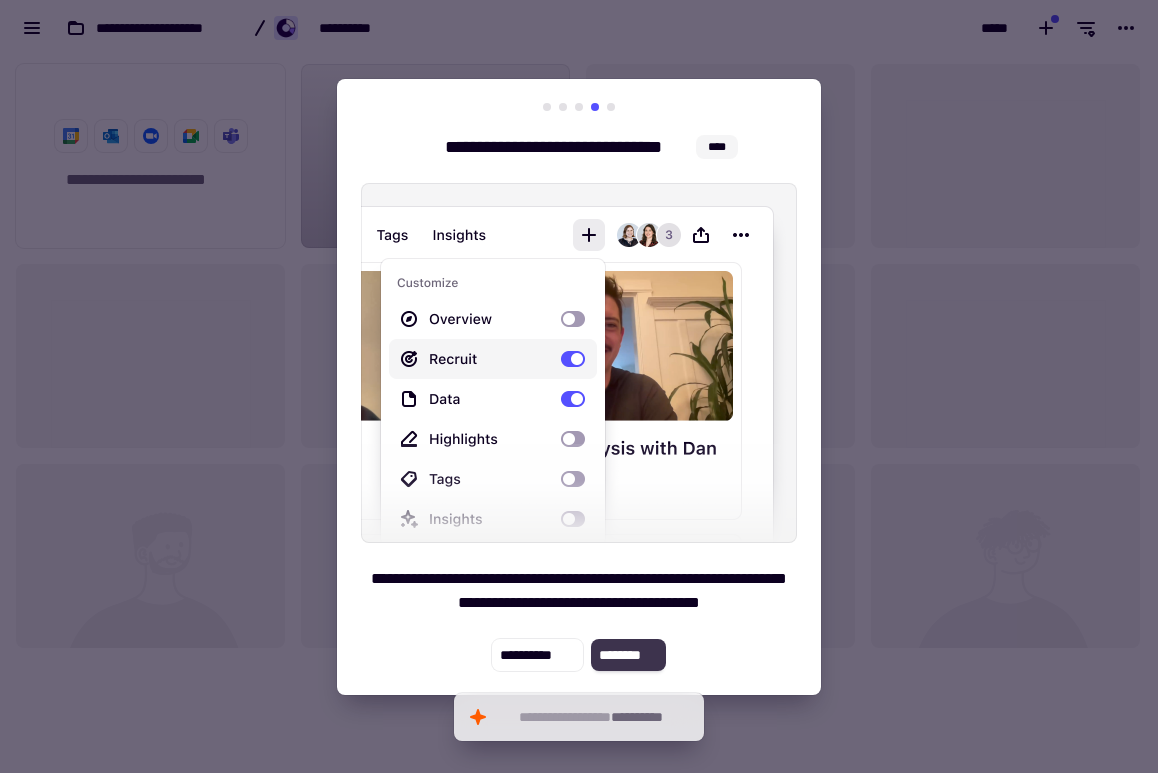 click on "********" 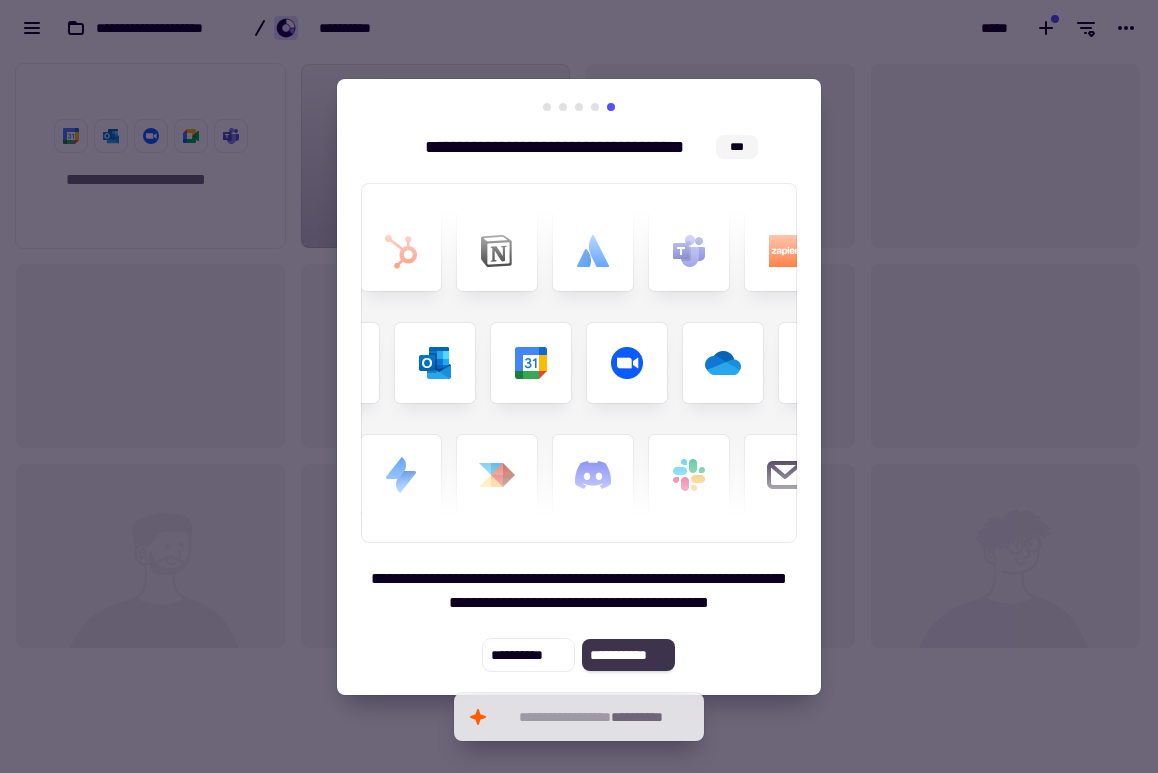 click on "**********" 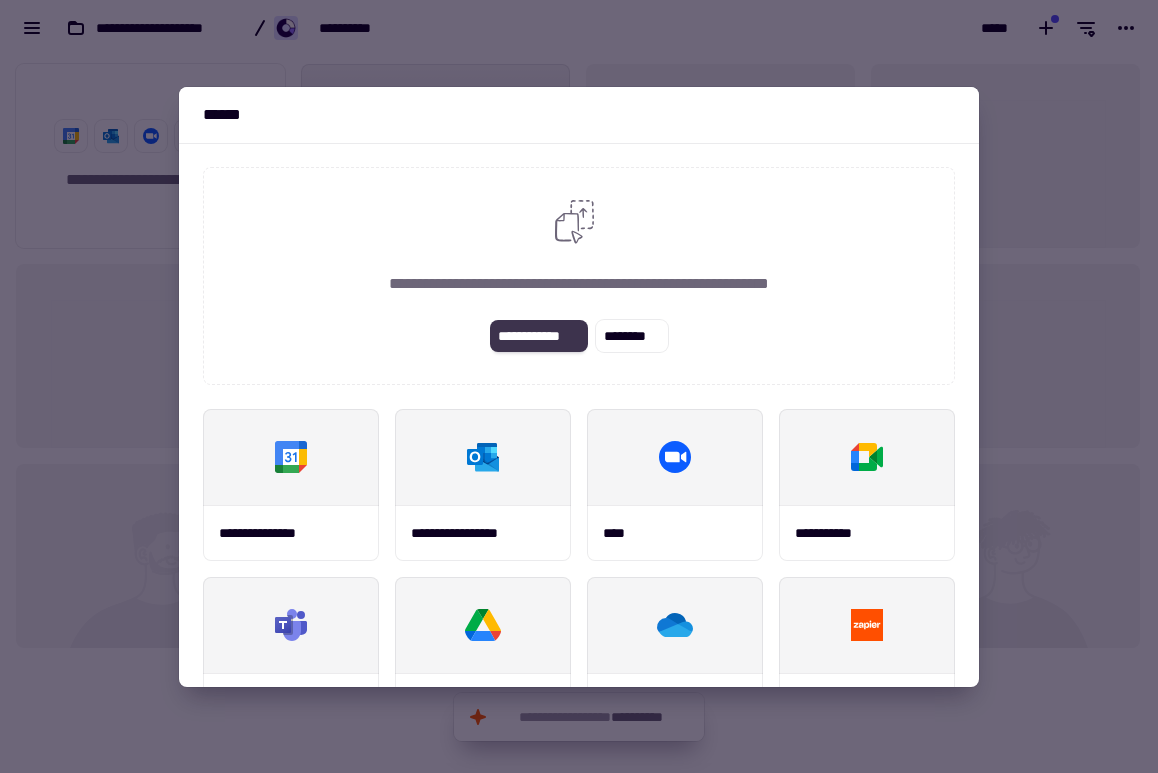 click on "**********" 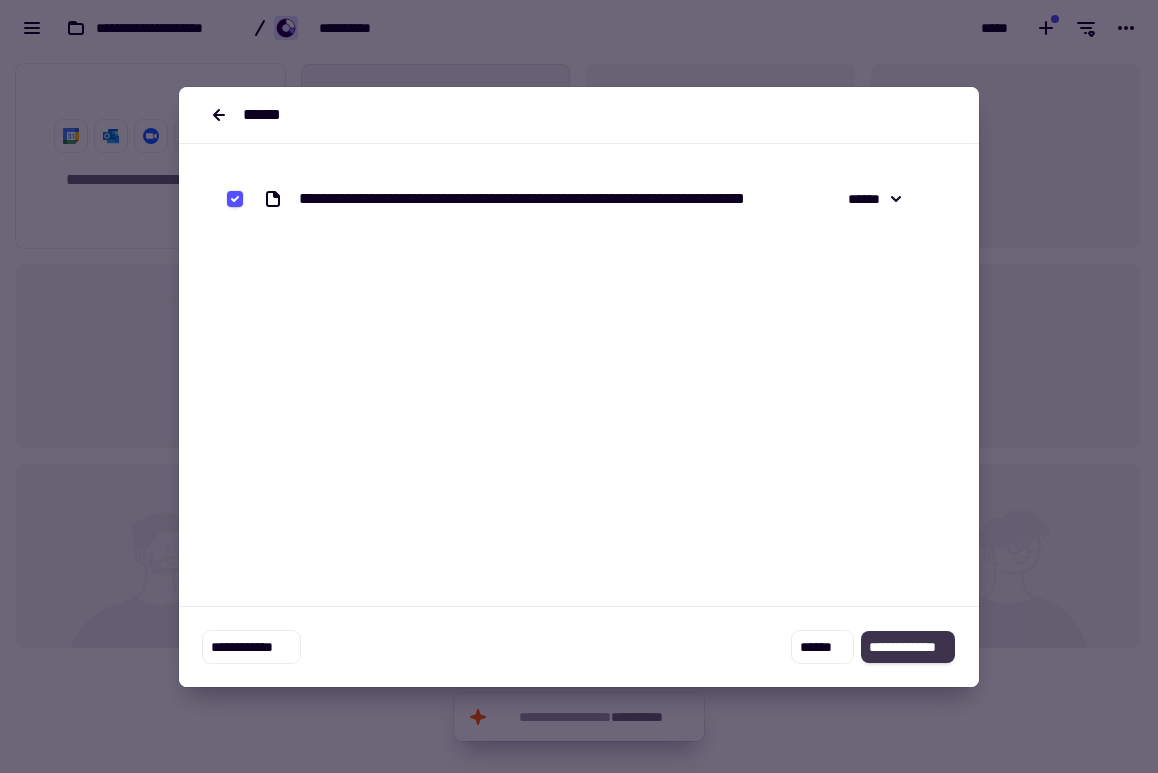 click on "**********" 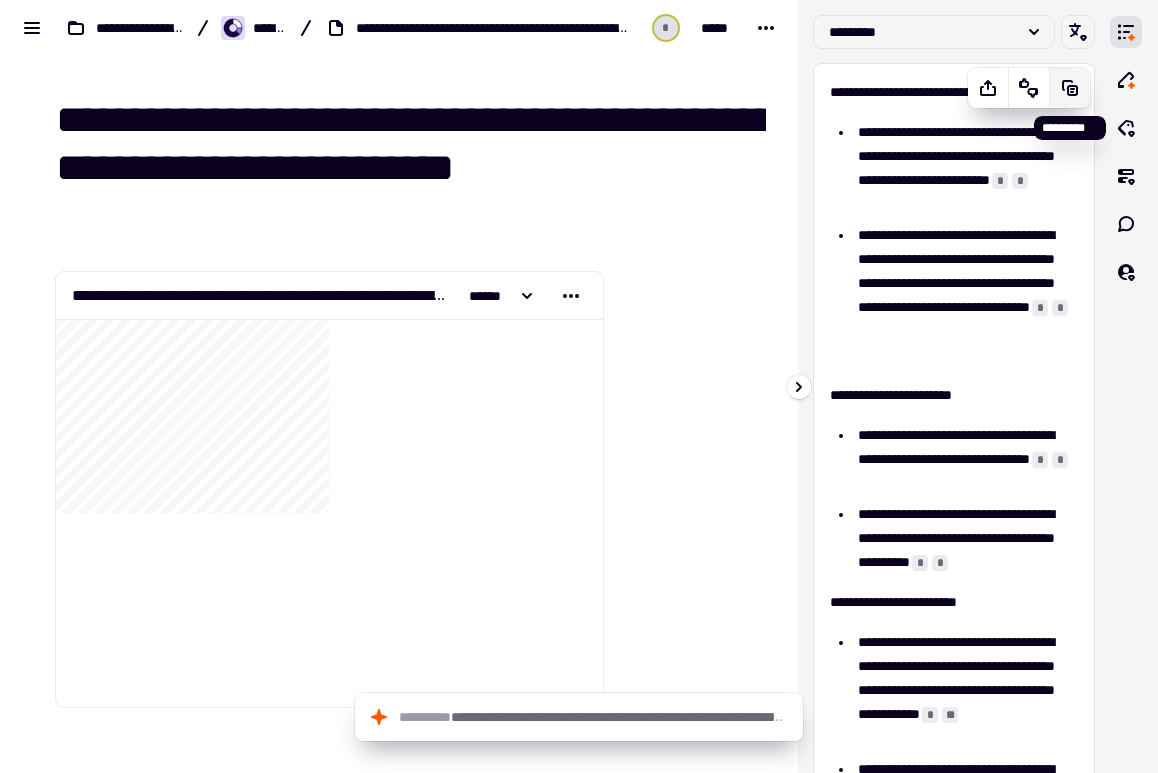 click 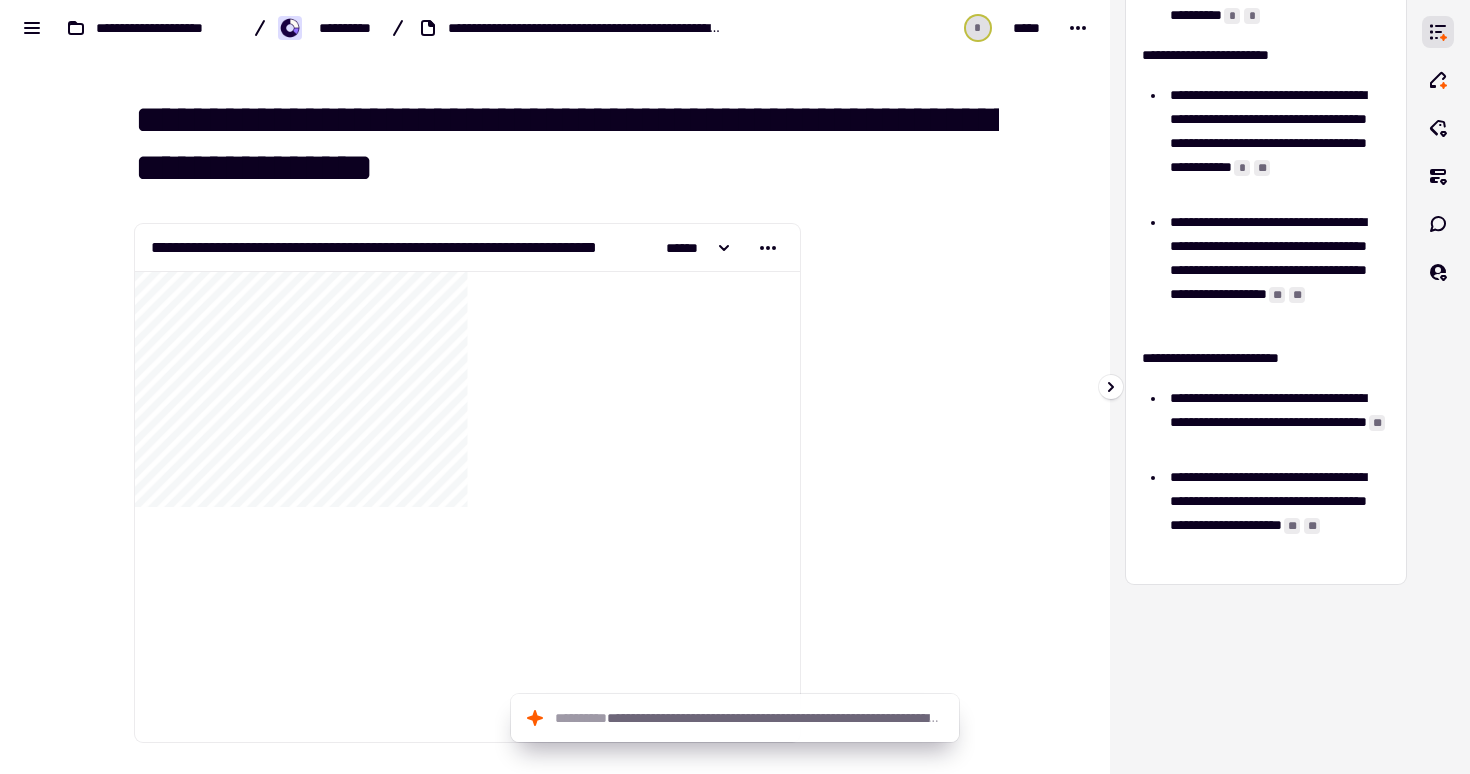 scroll, scrollTop: 564, scrollLeft: 0, axis: vertical 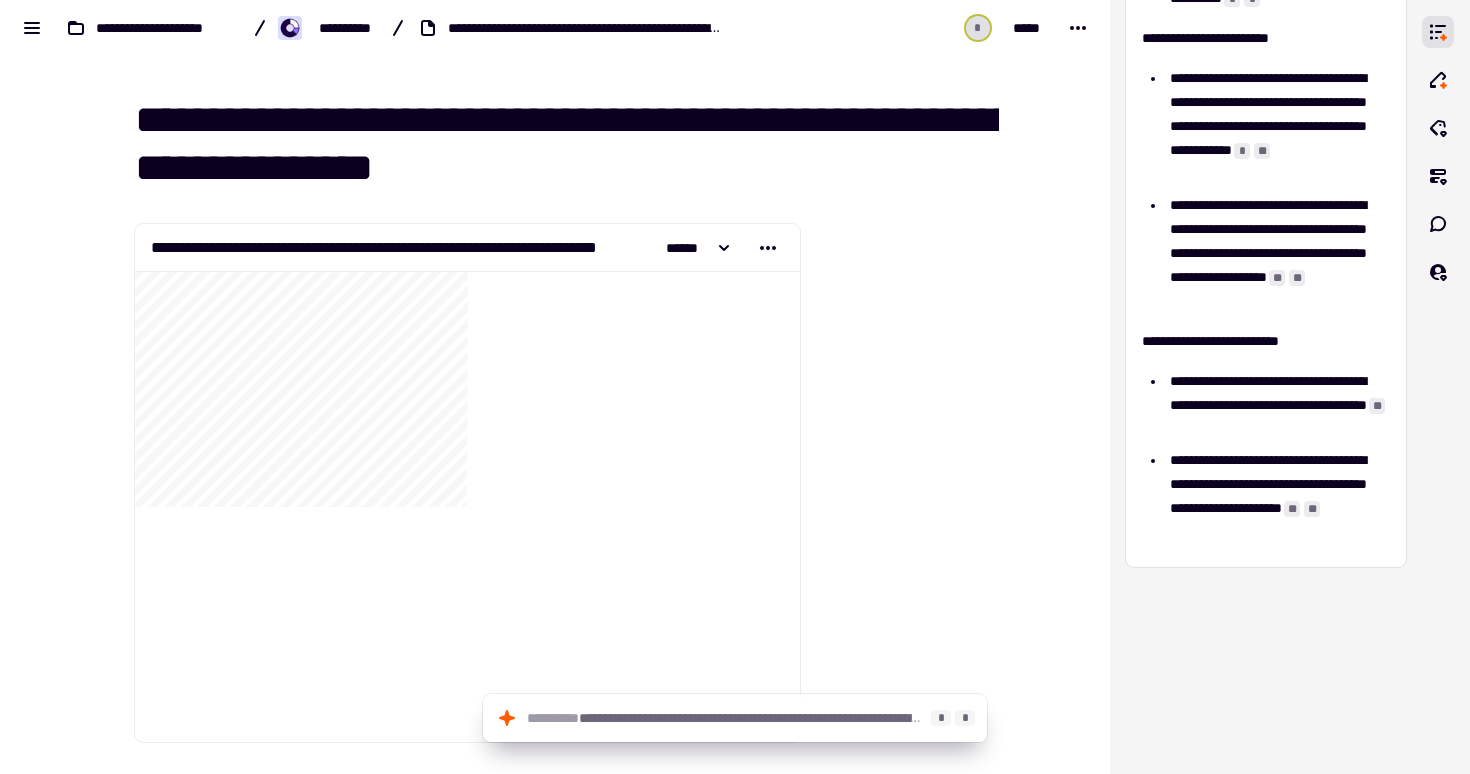 click on "**********" 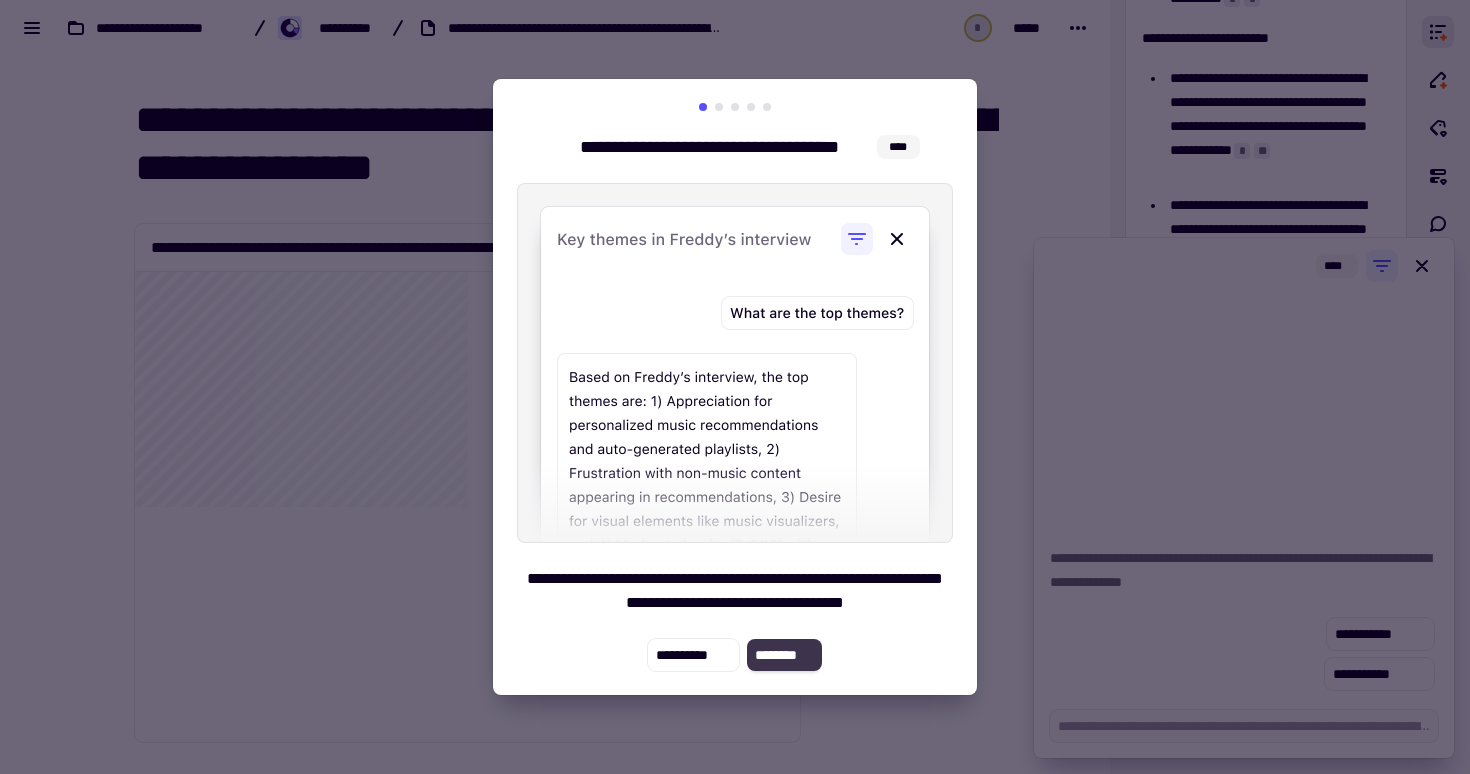 click on "********" 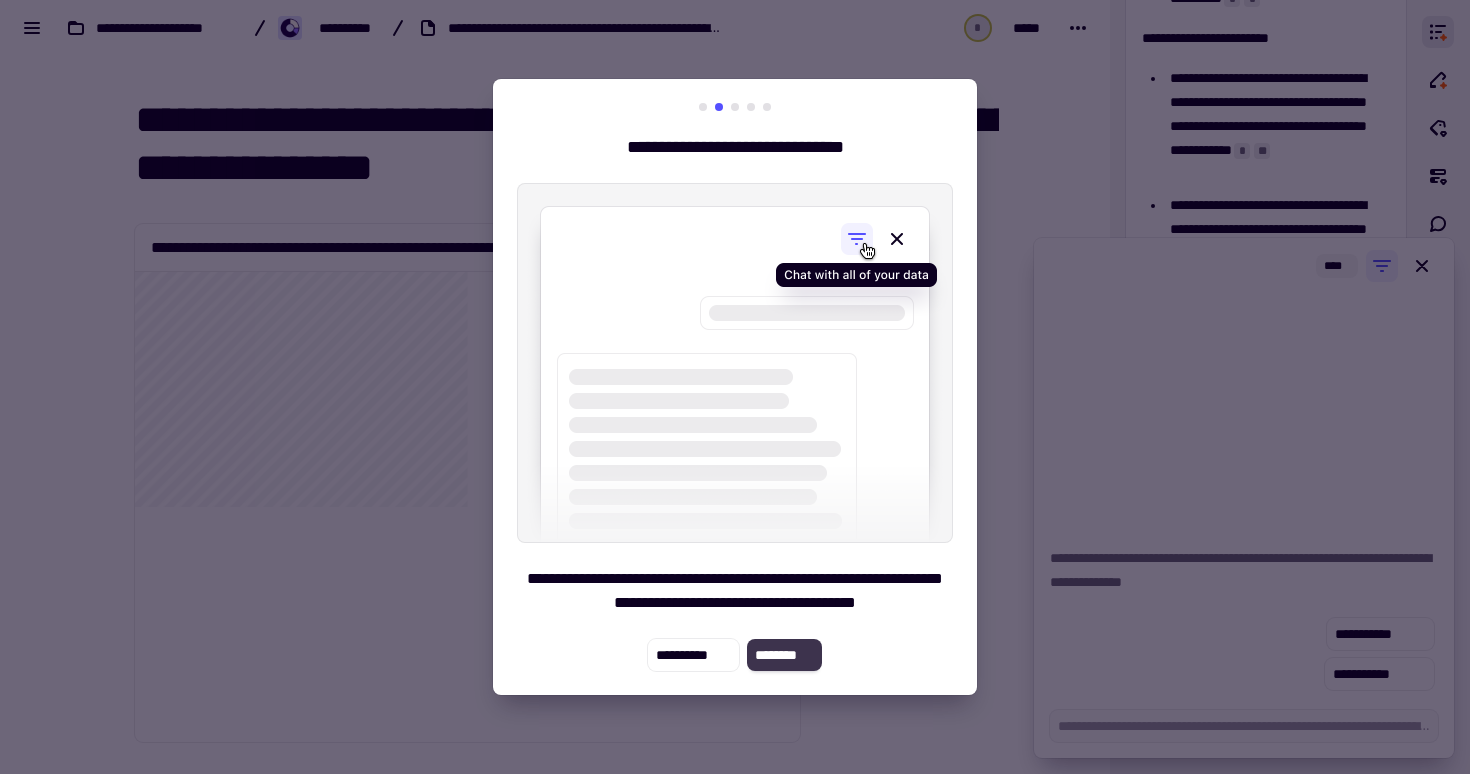 click on "********" 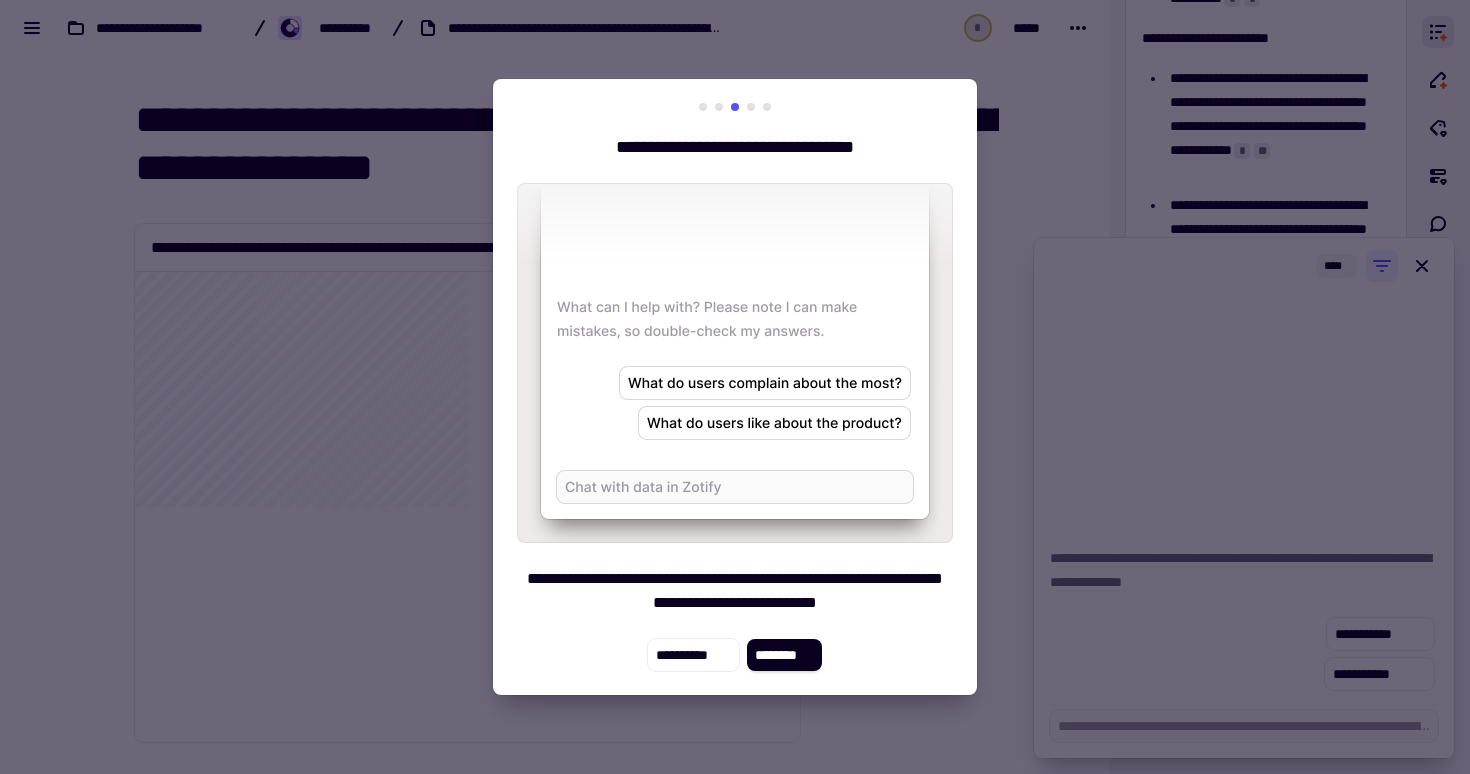 click at bounding box center [735, 363] 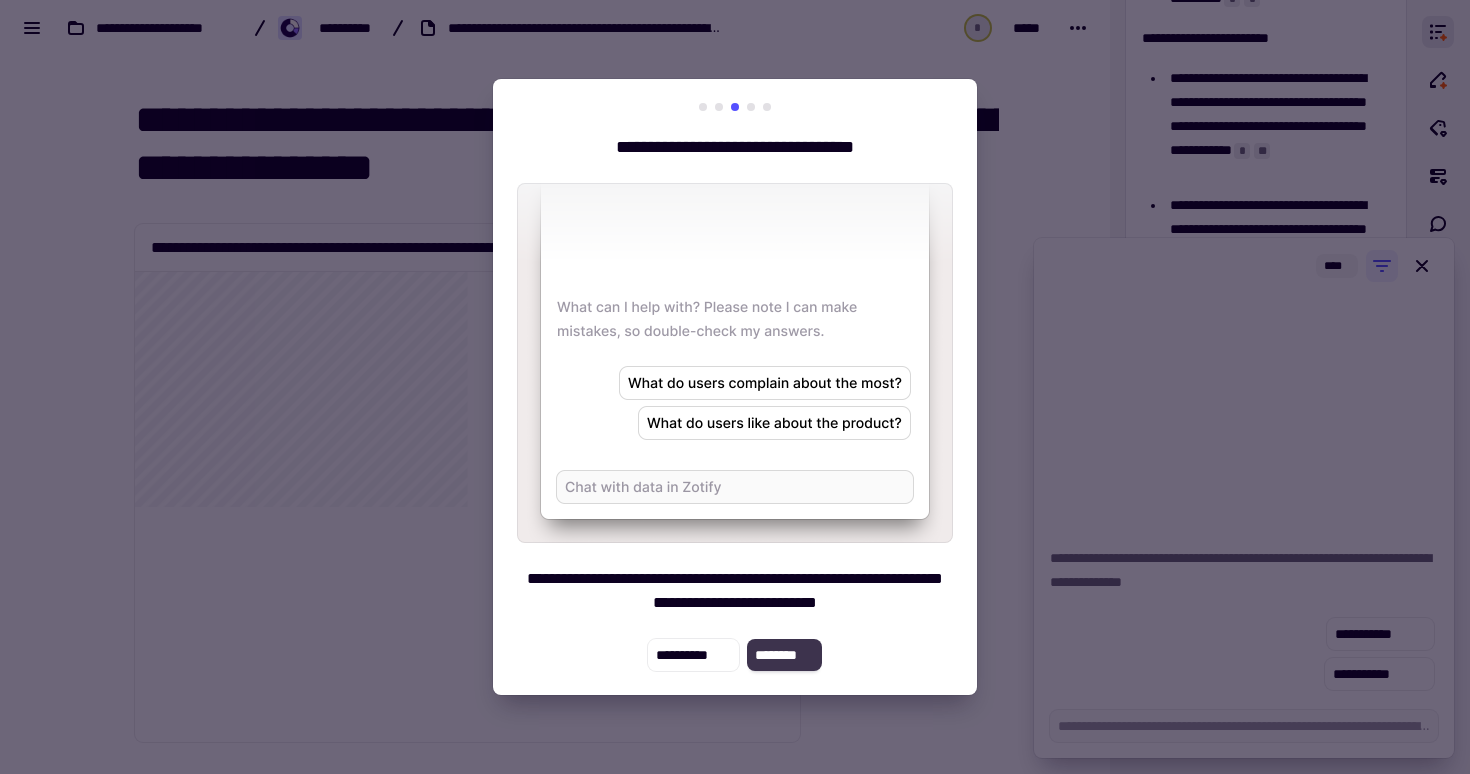 click on "********" 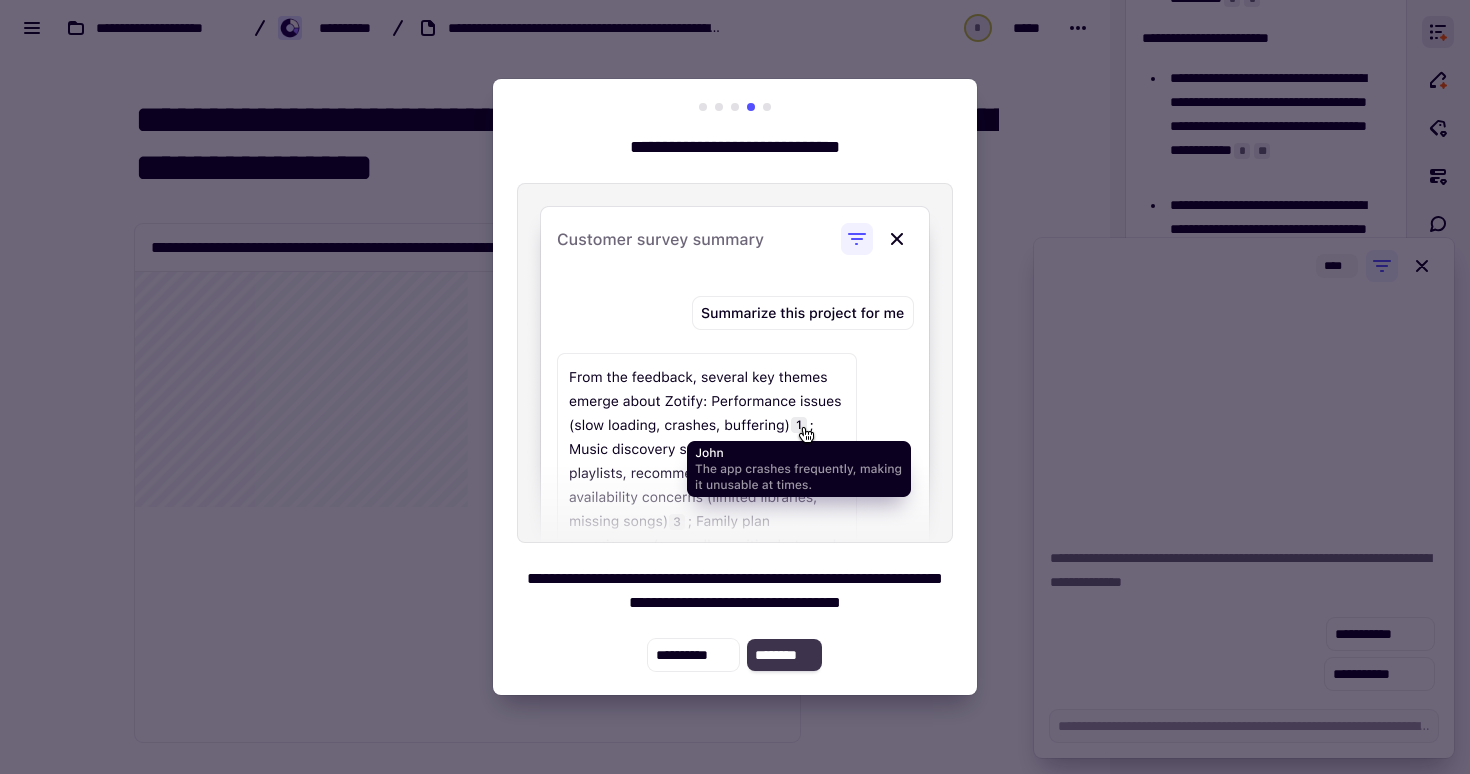 click on "********" 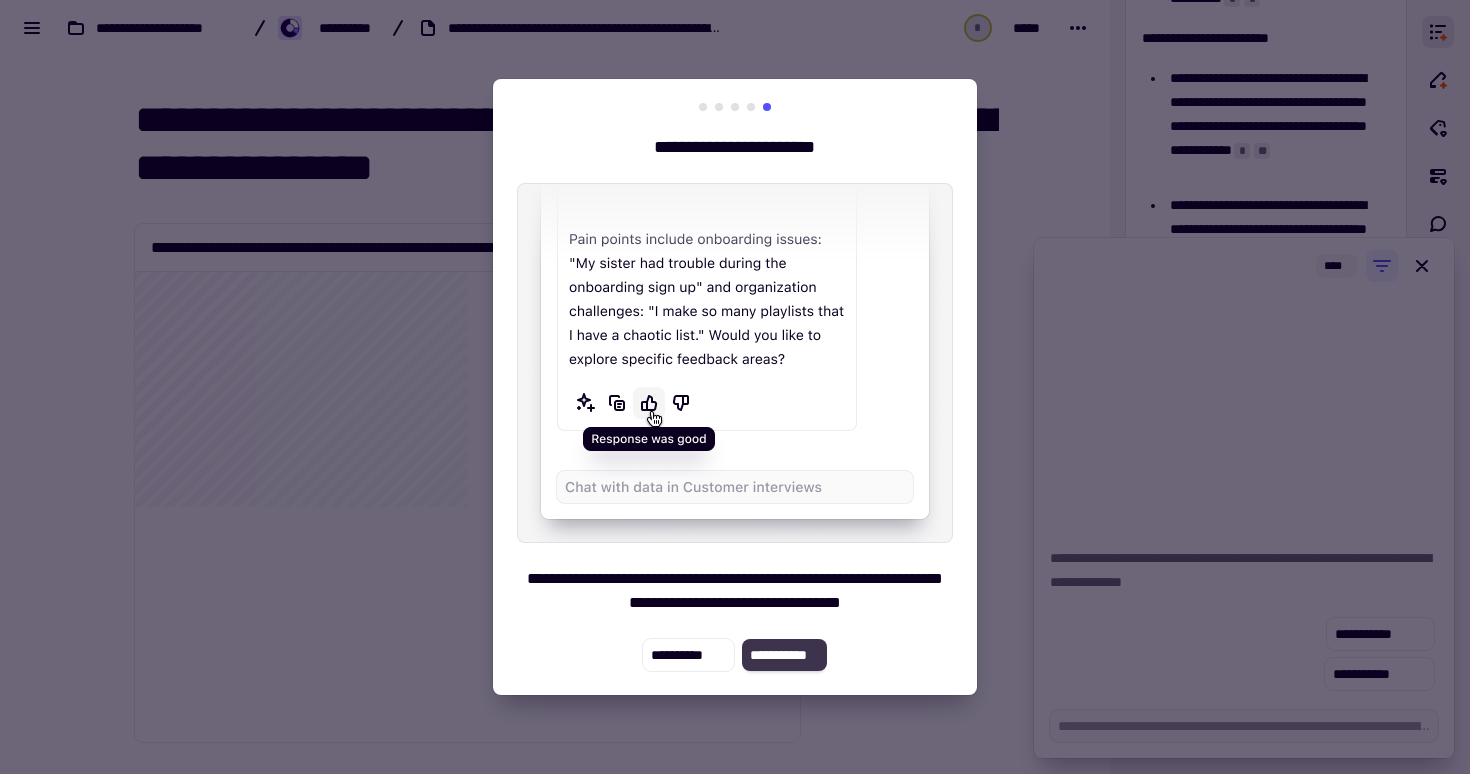 click on "**********" 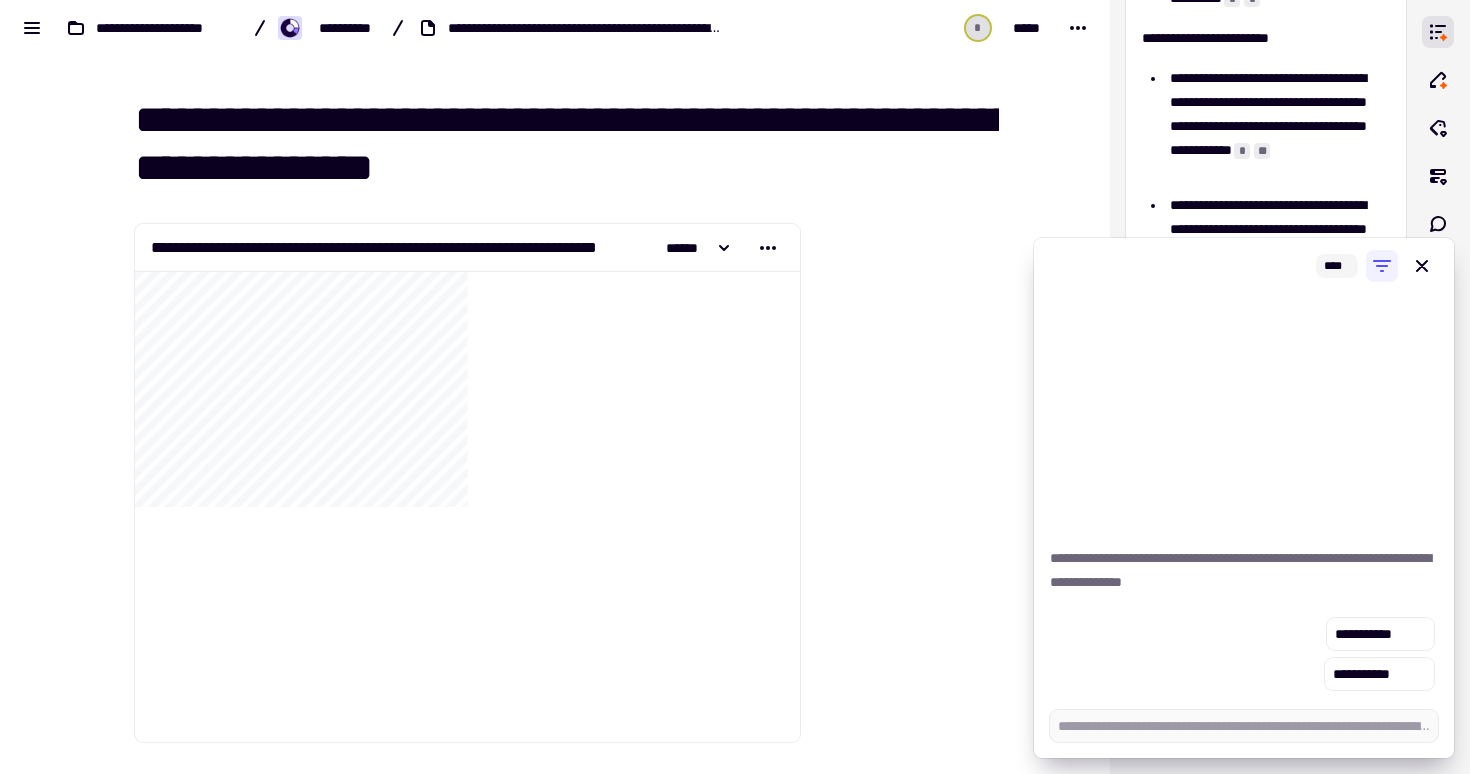 click on "**********" at bounding box center (1244, 654) 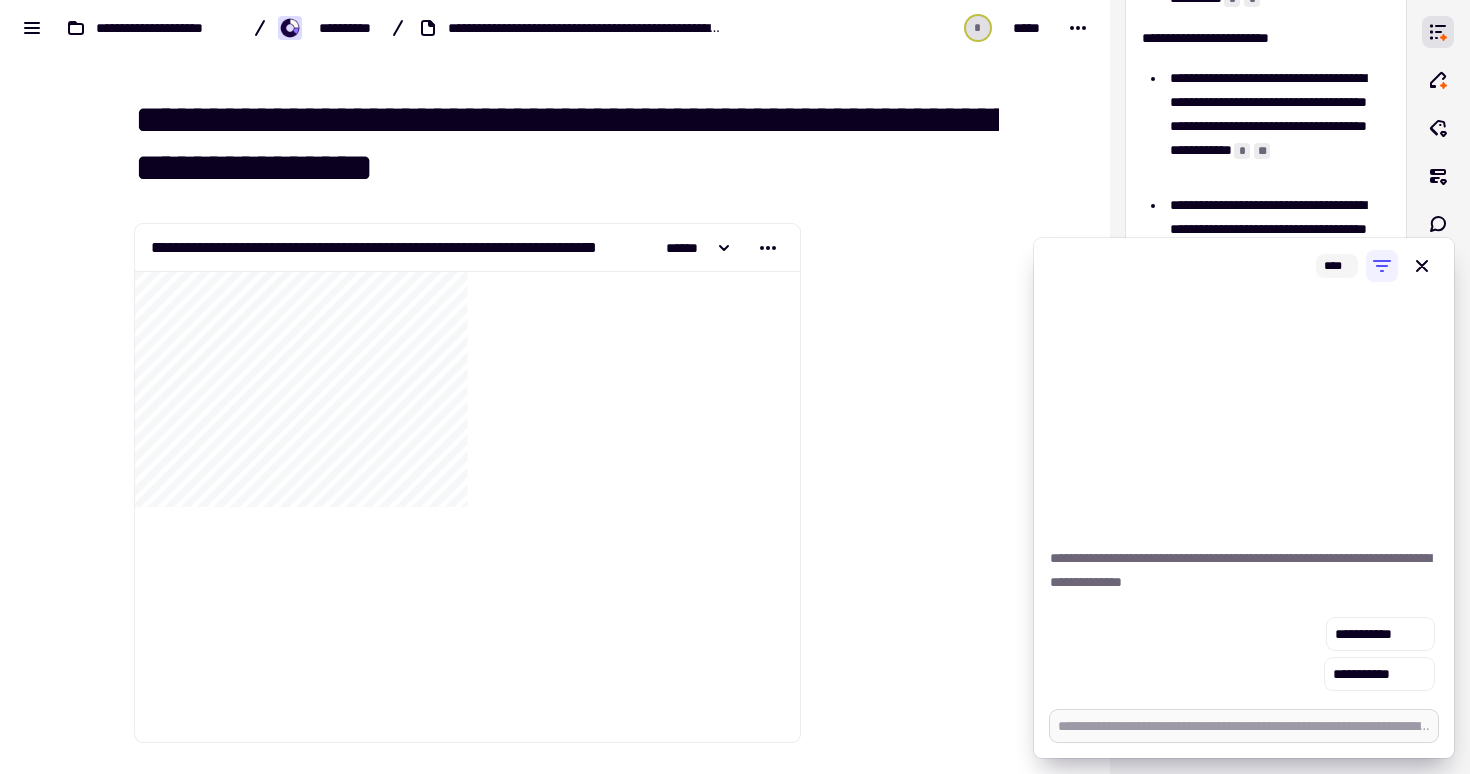 click at bounding box center [1244, 726] 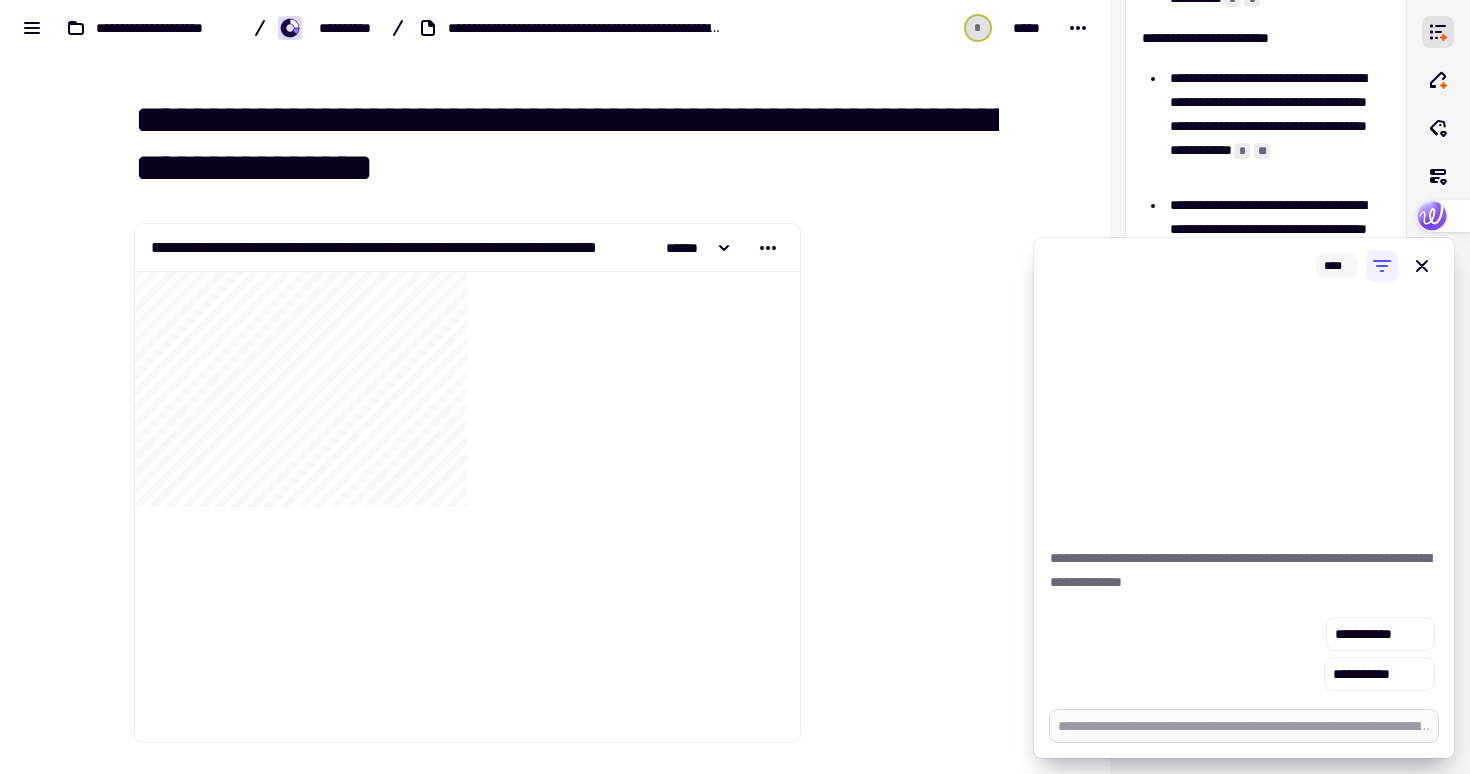 type on "*" 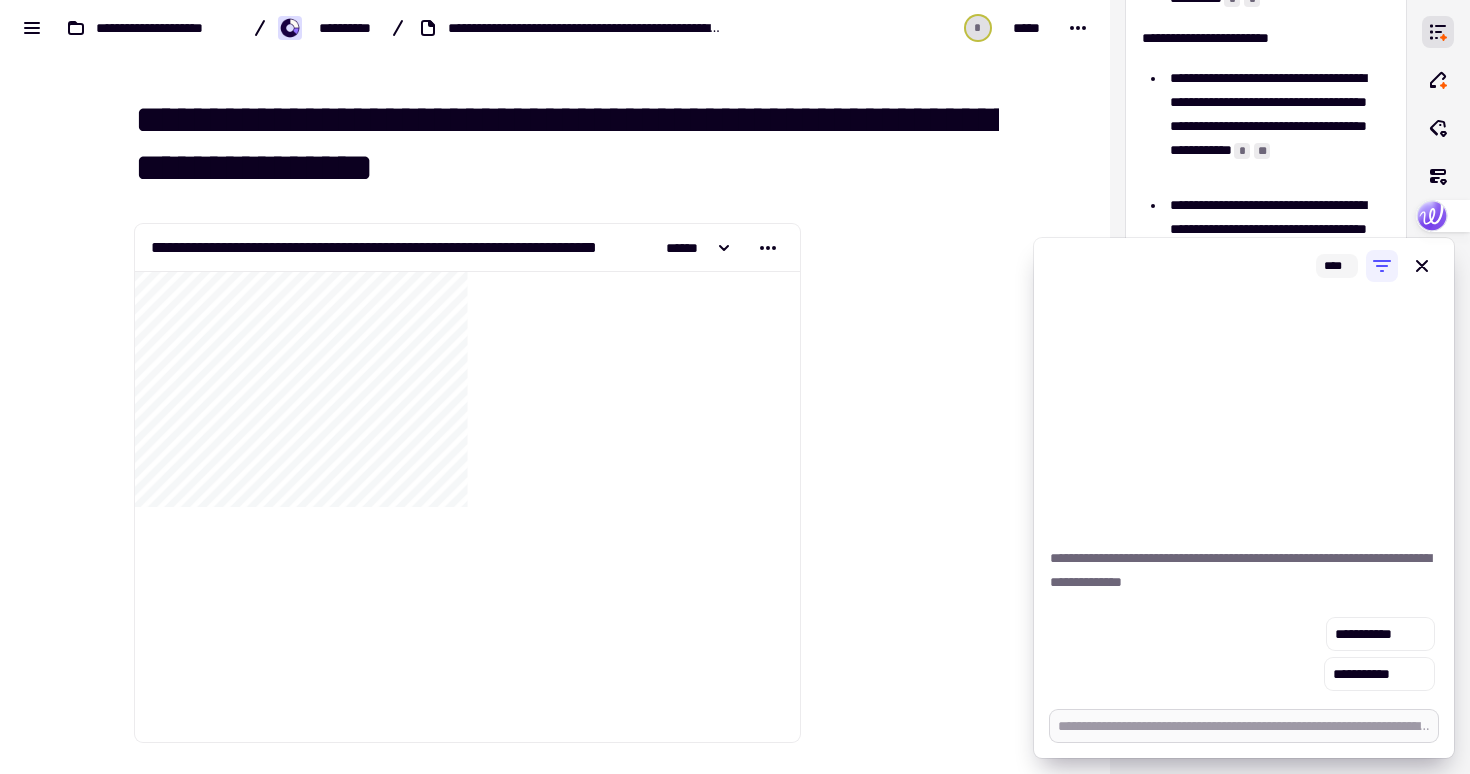 type on "*" 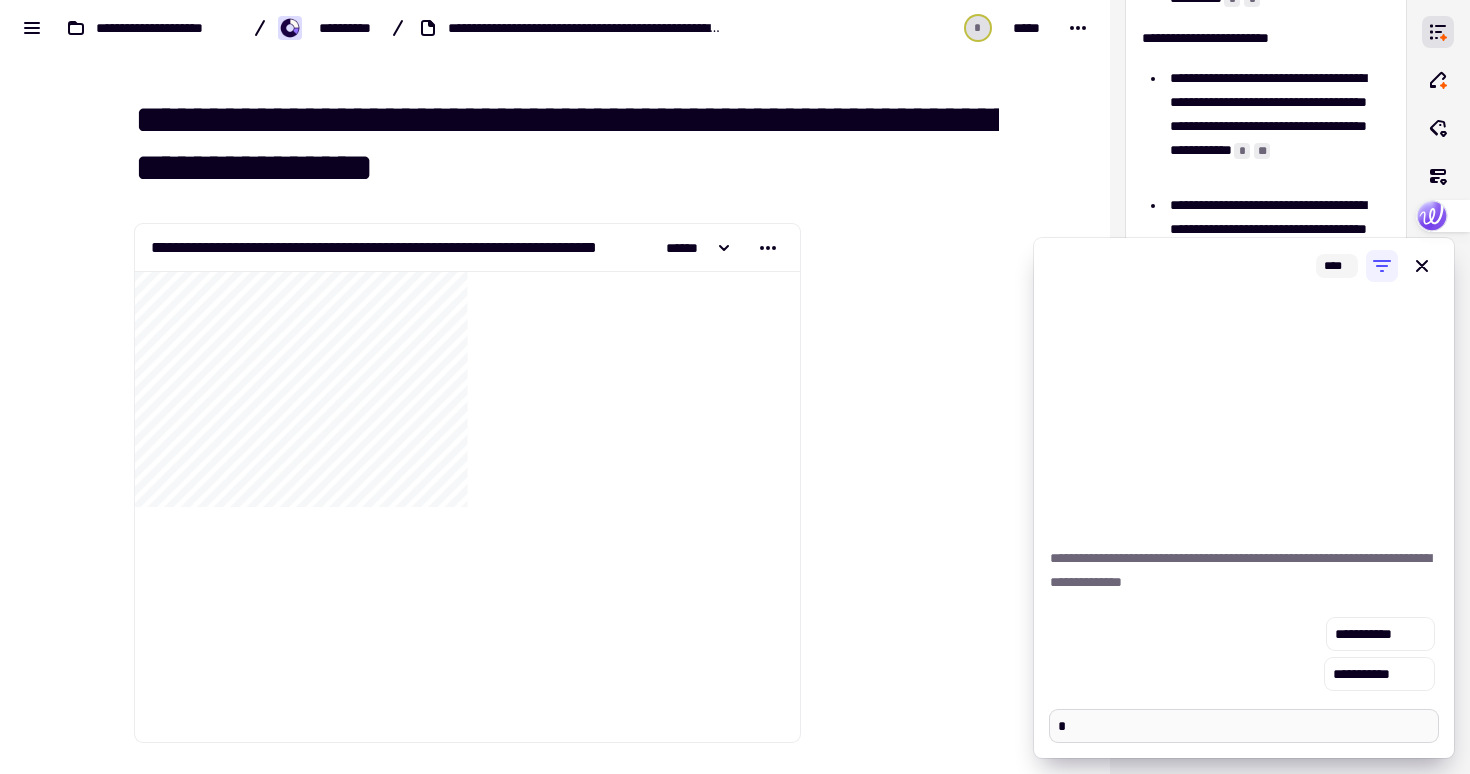 type on "*" 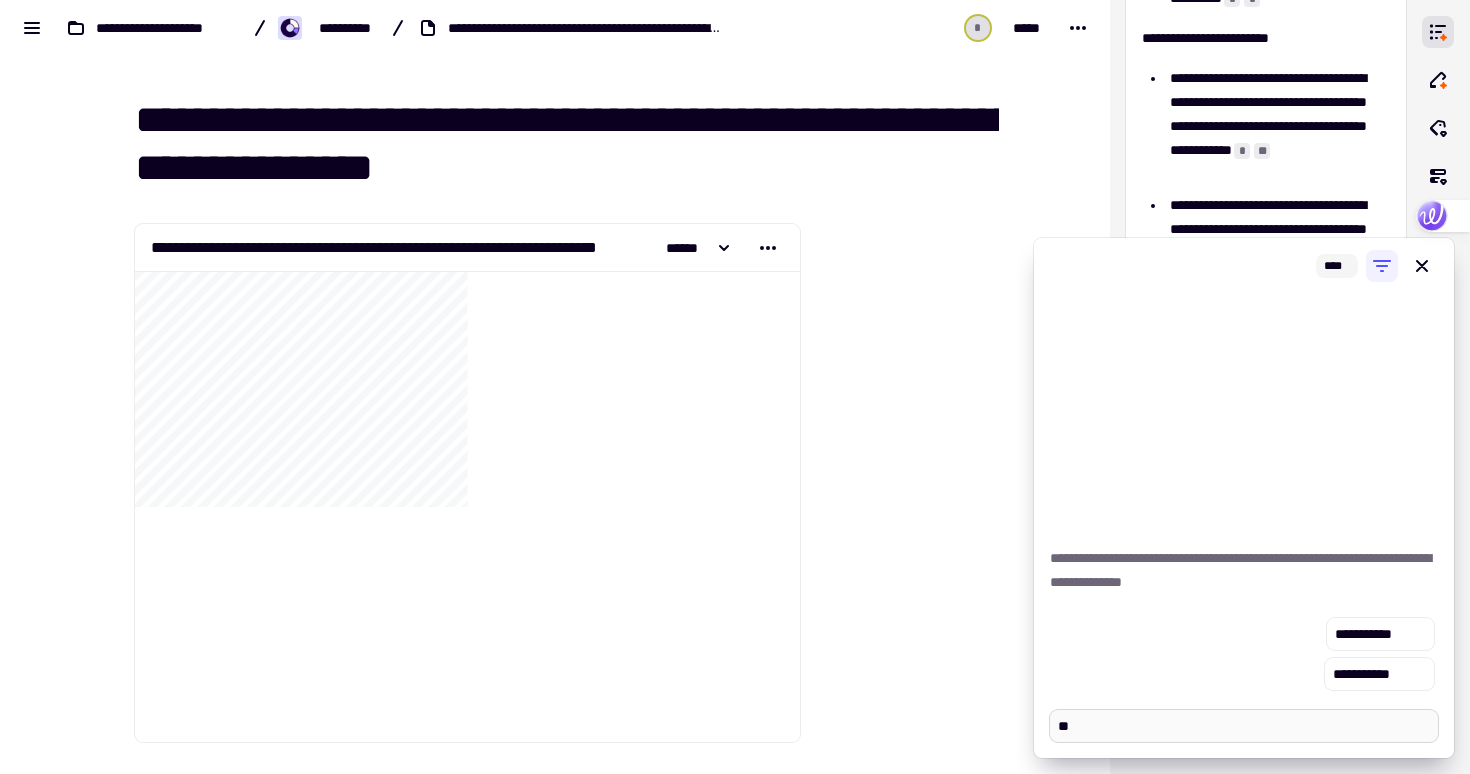 type on "*" 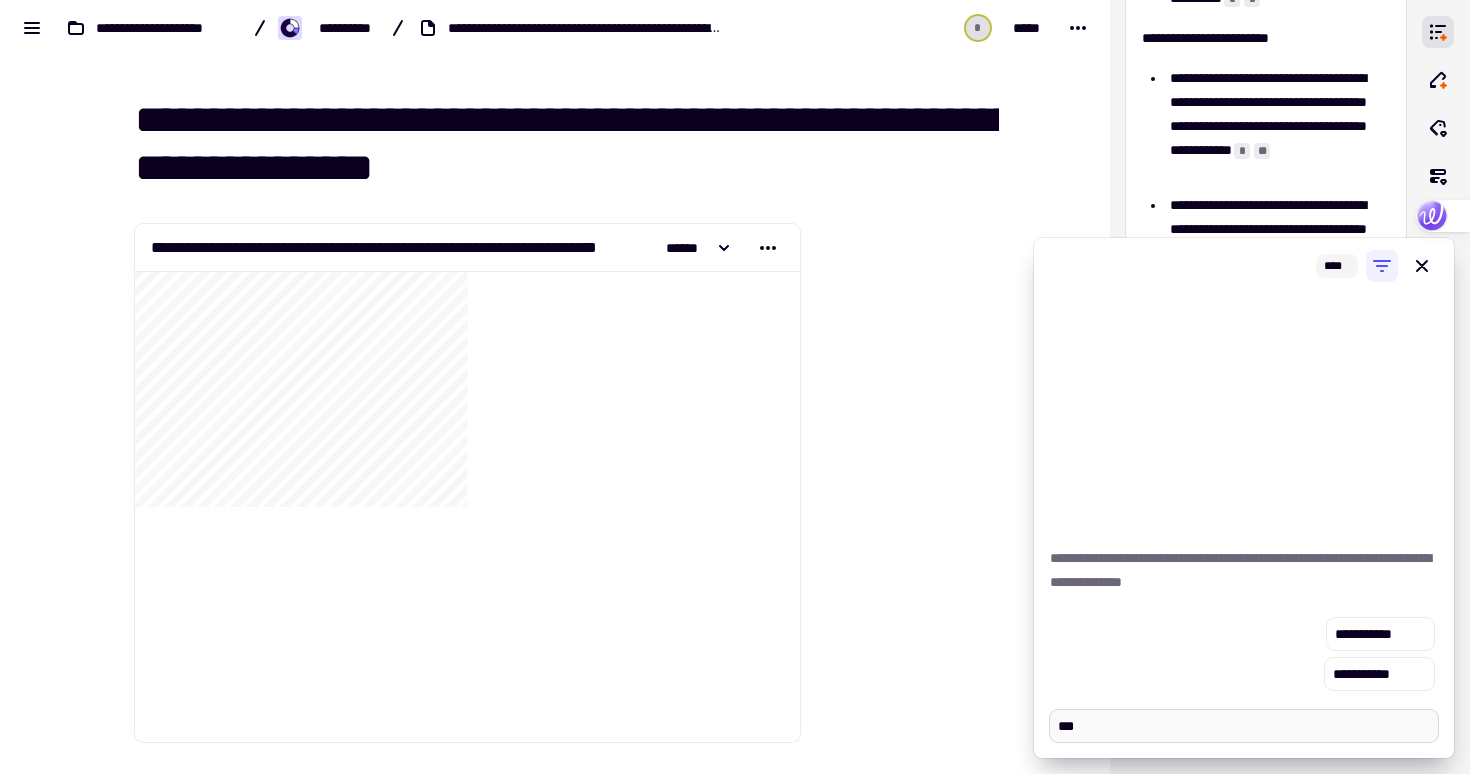 type on "*" 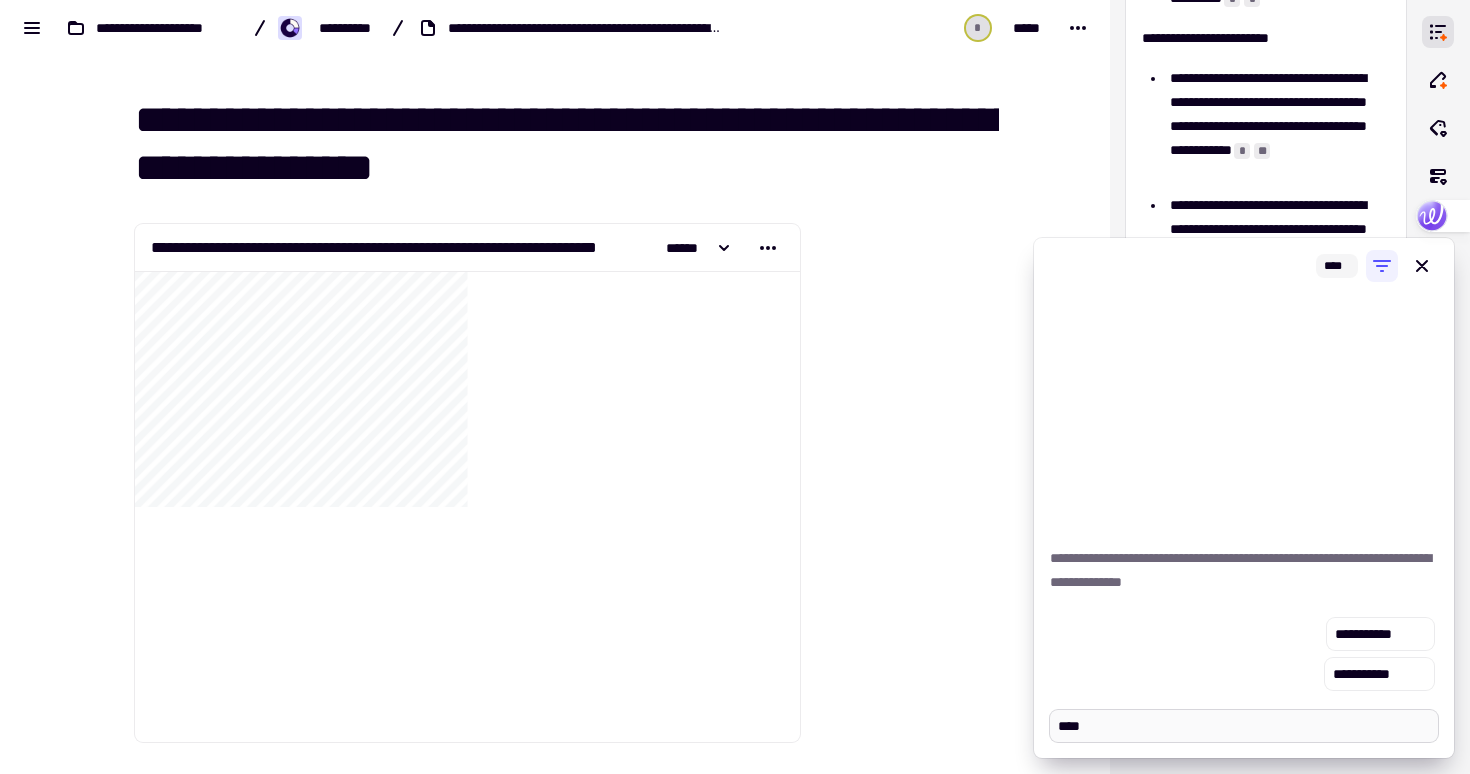 type on "*" 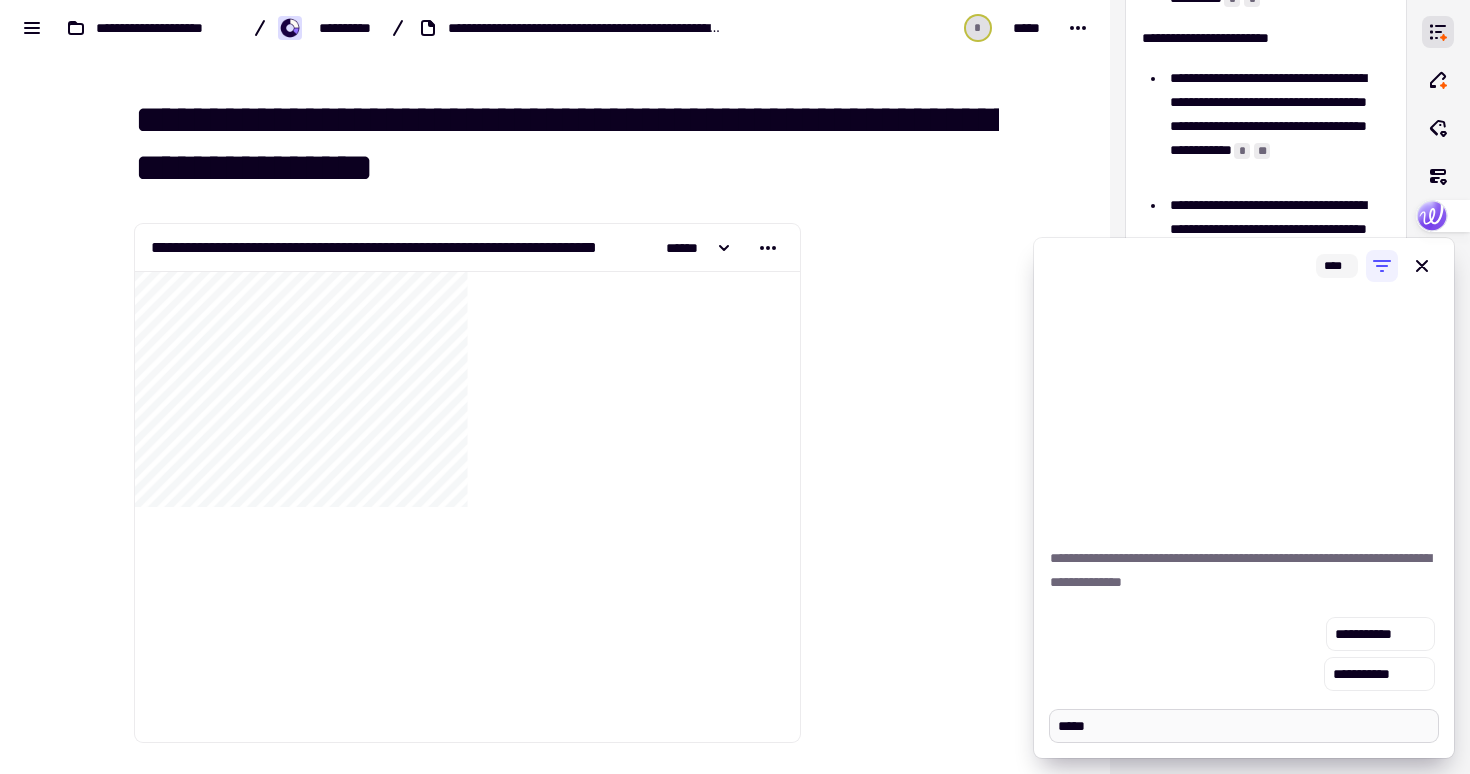 type on "*" 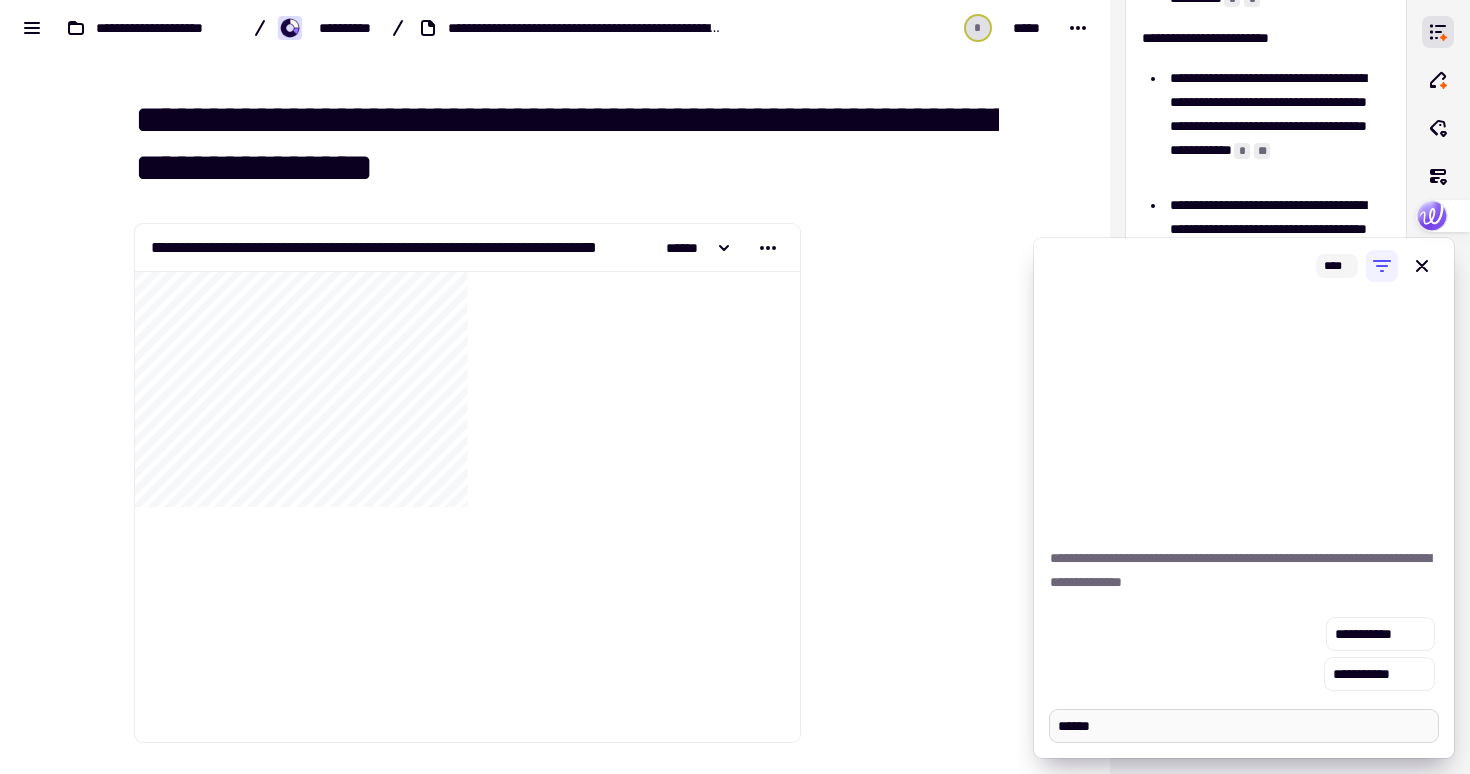 type on "*" 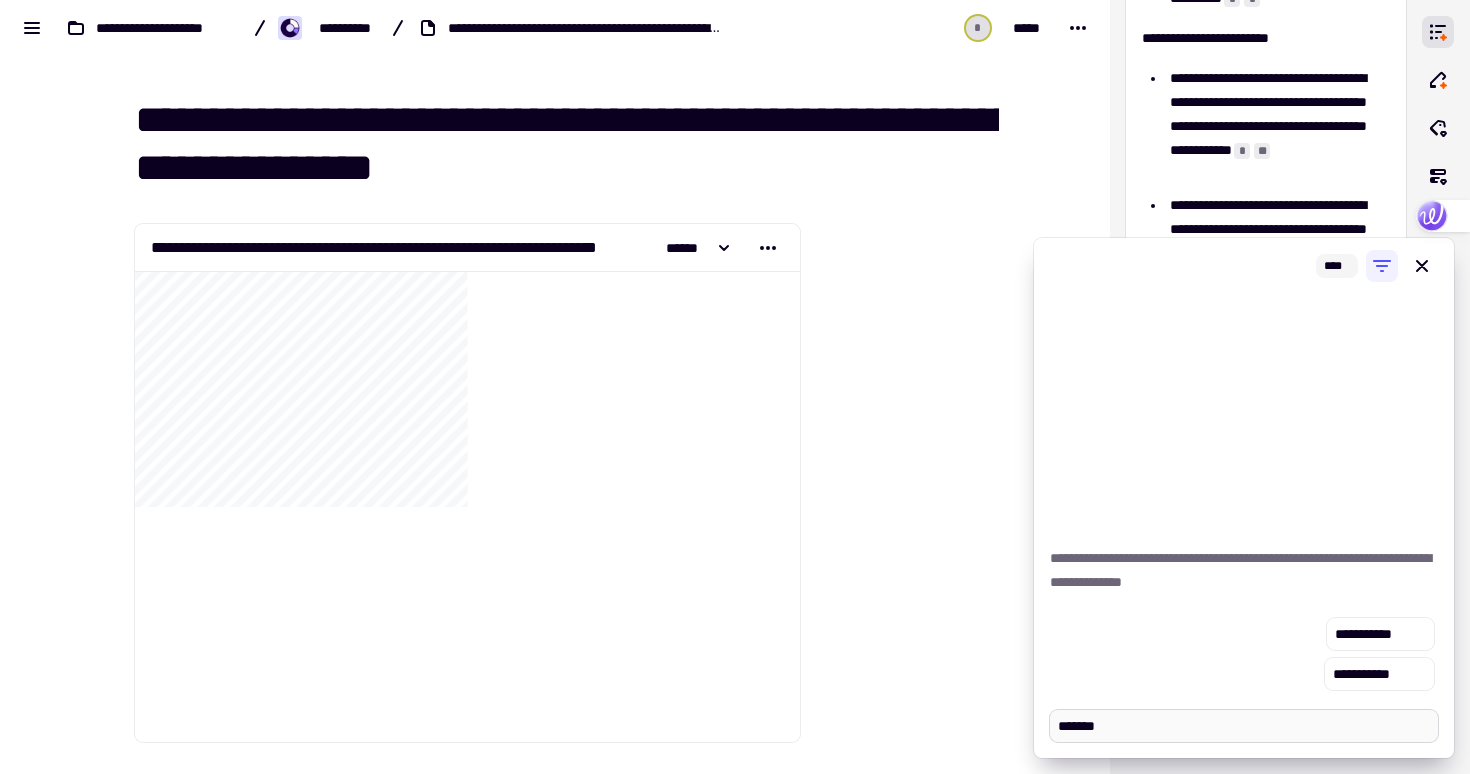 type on "*" 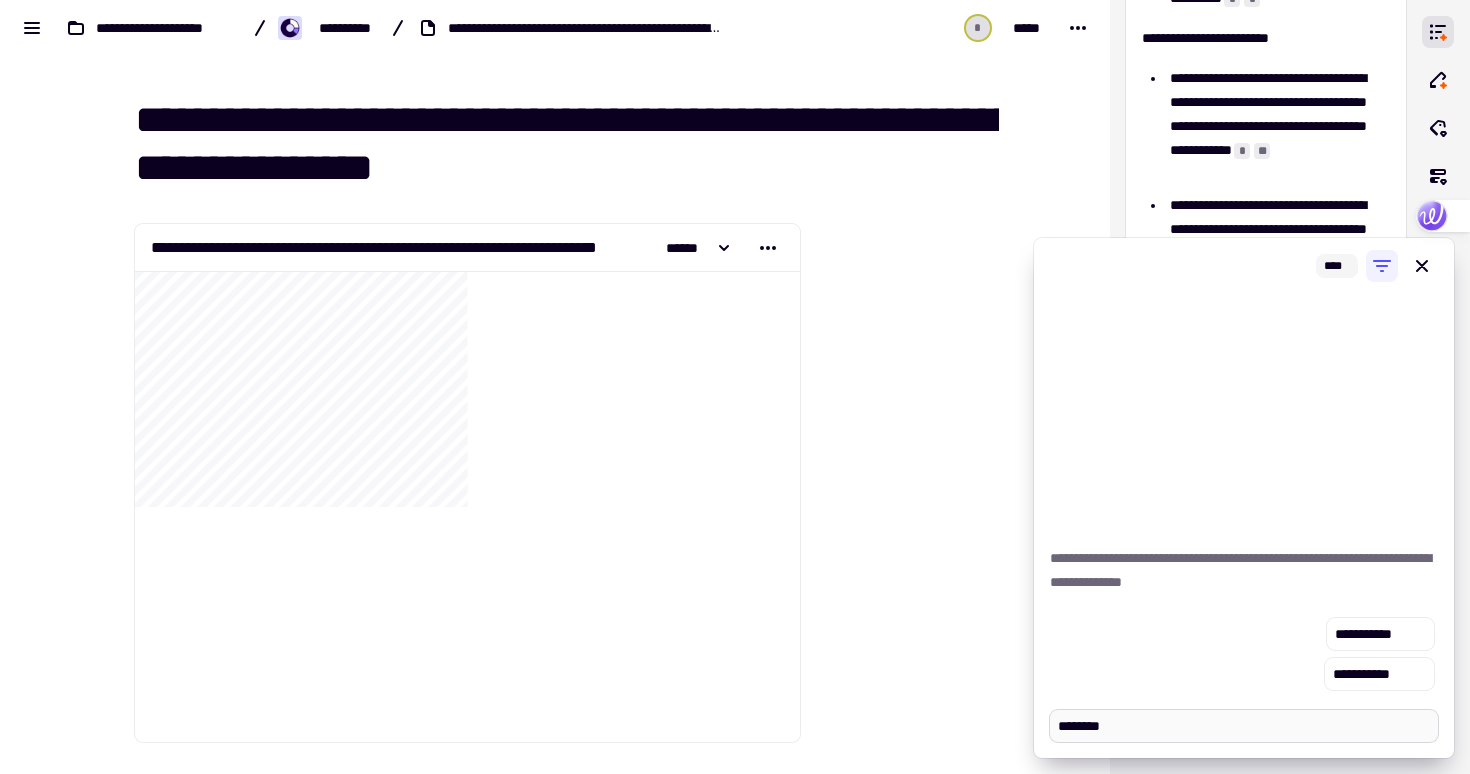type on "*" 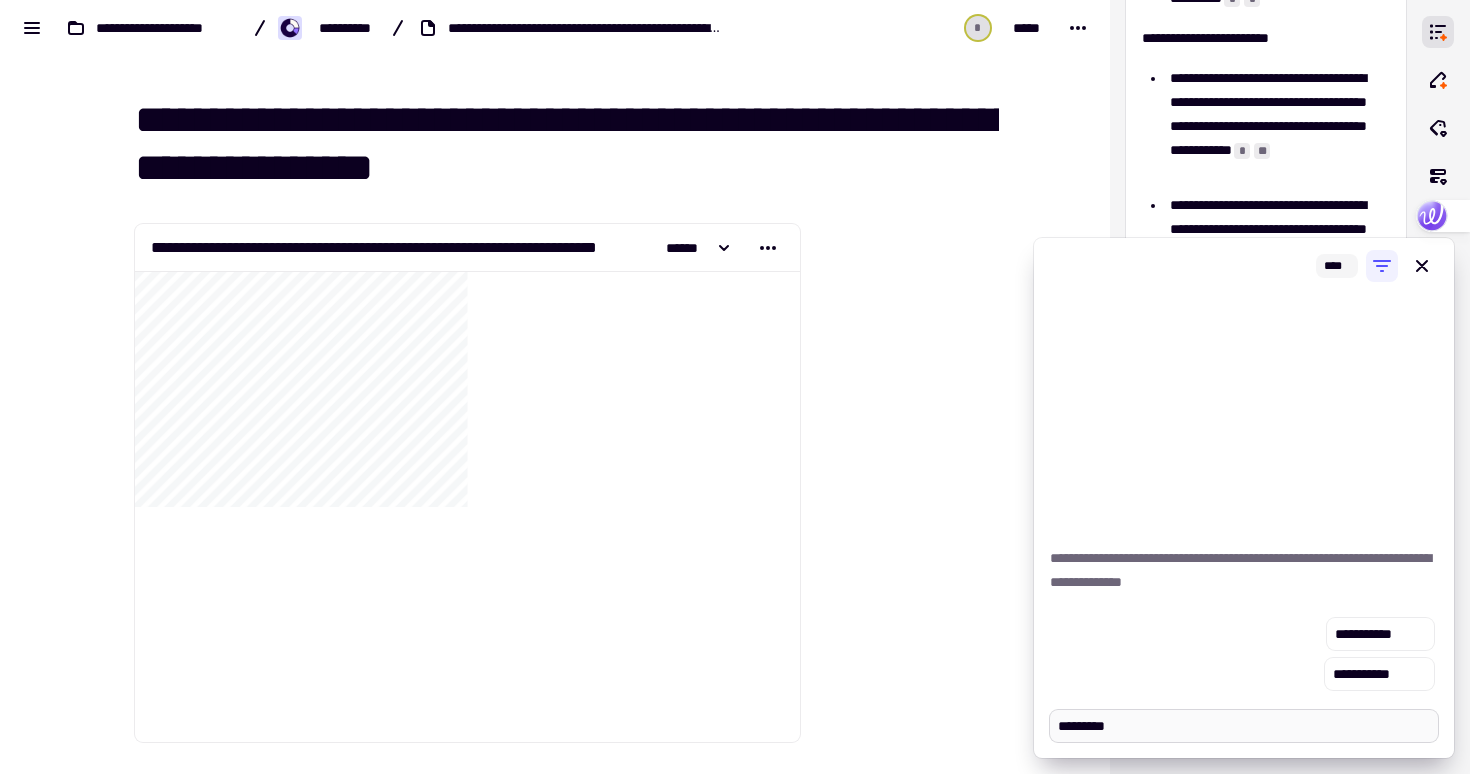 type on "*" 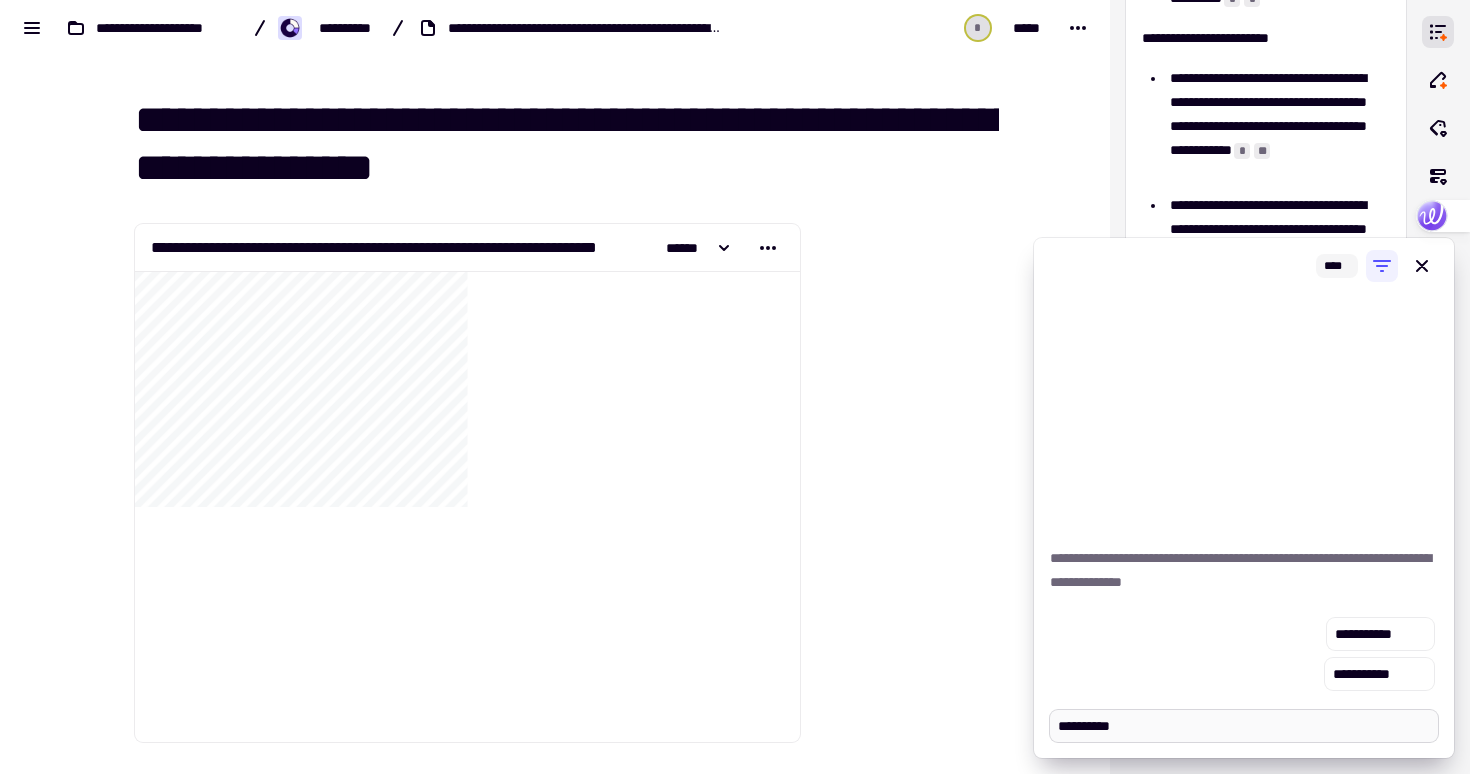 type on "*" 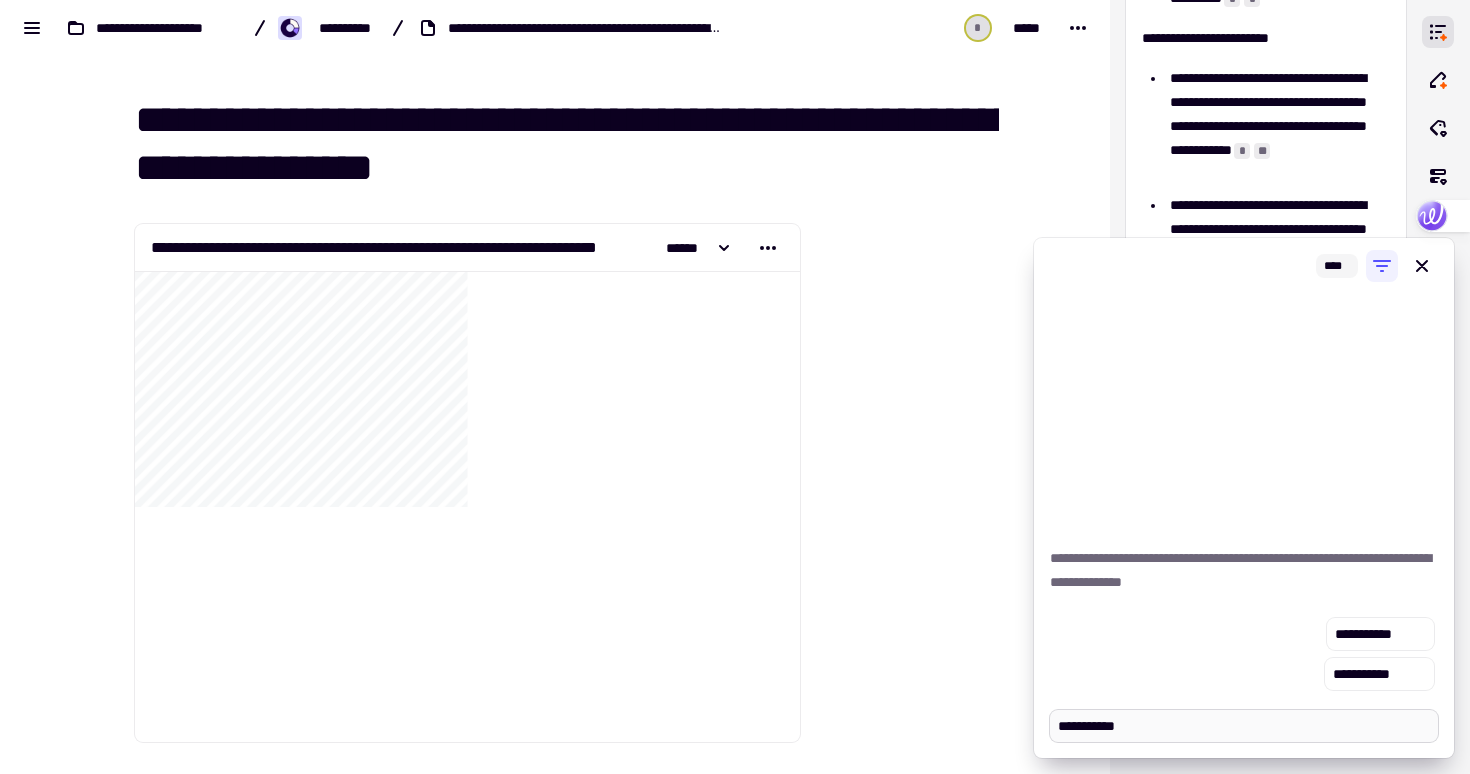 type on "*" 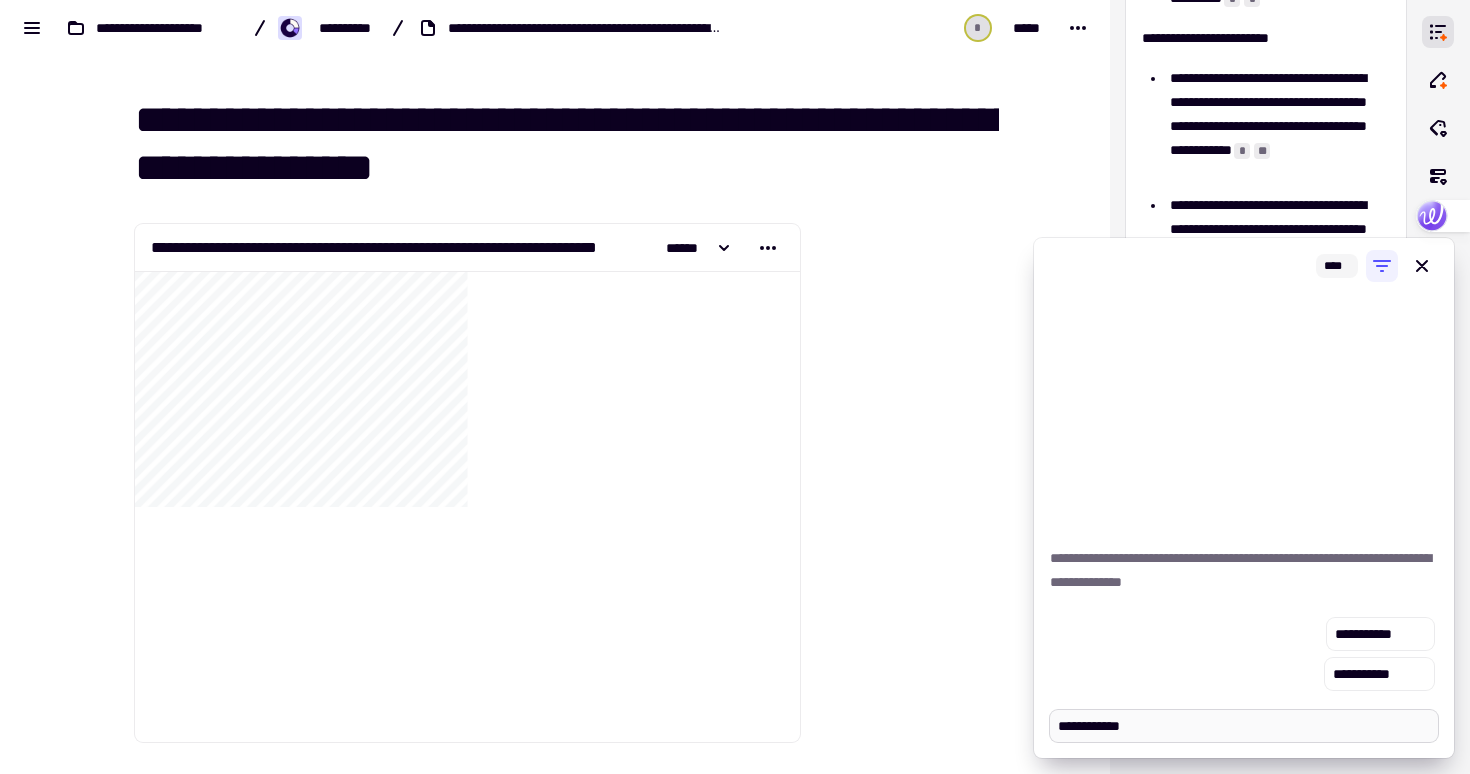 type on "*" 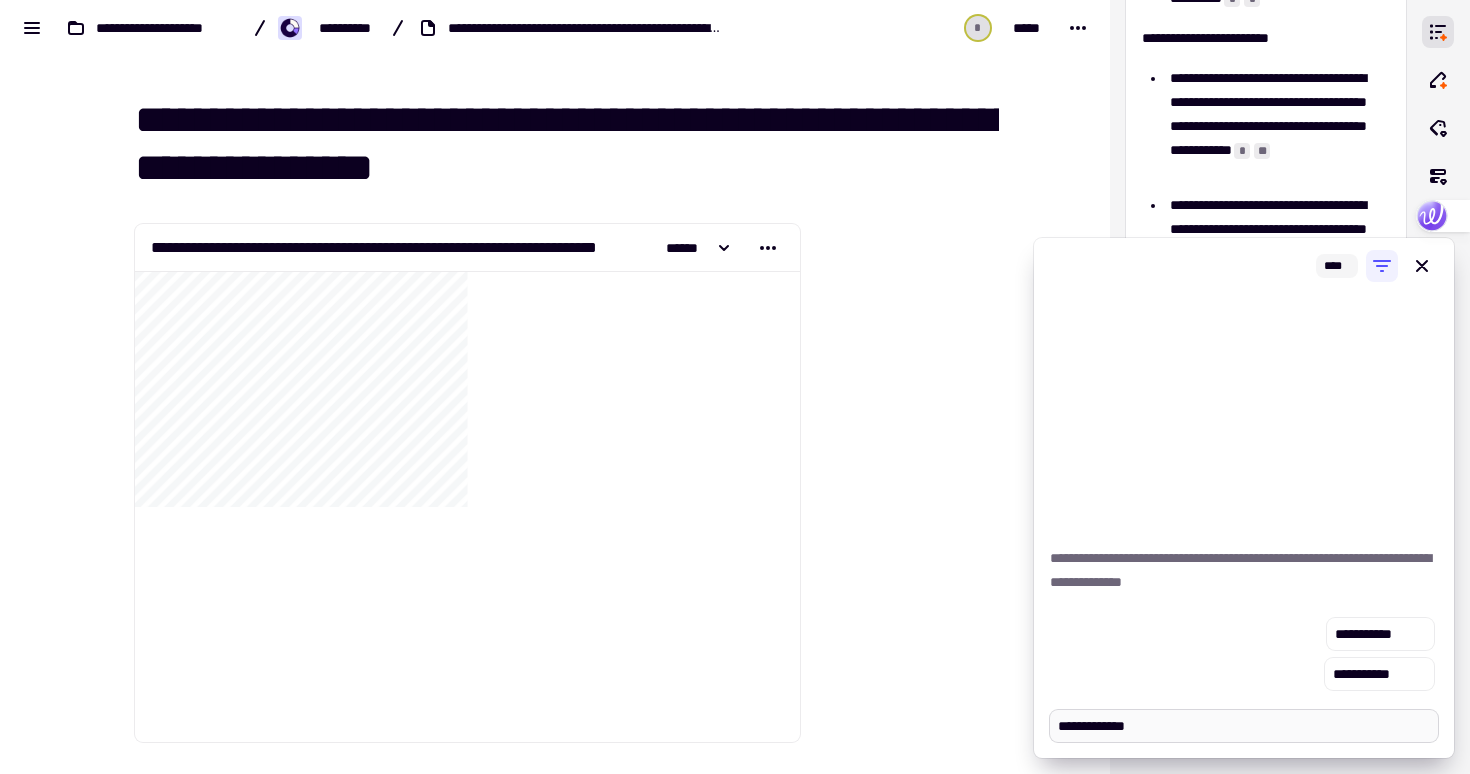 type on "*" 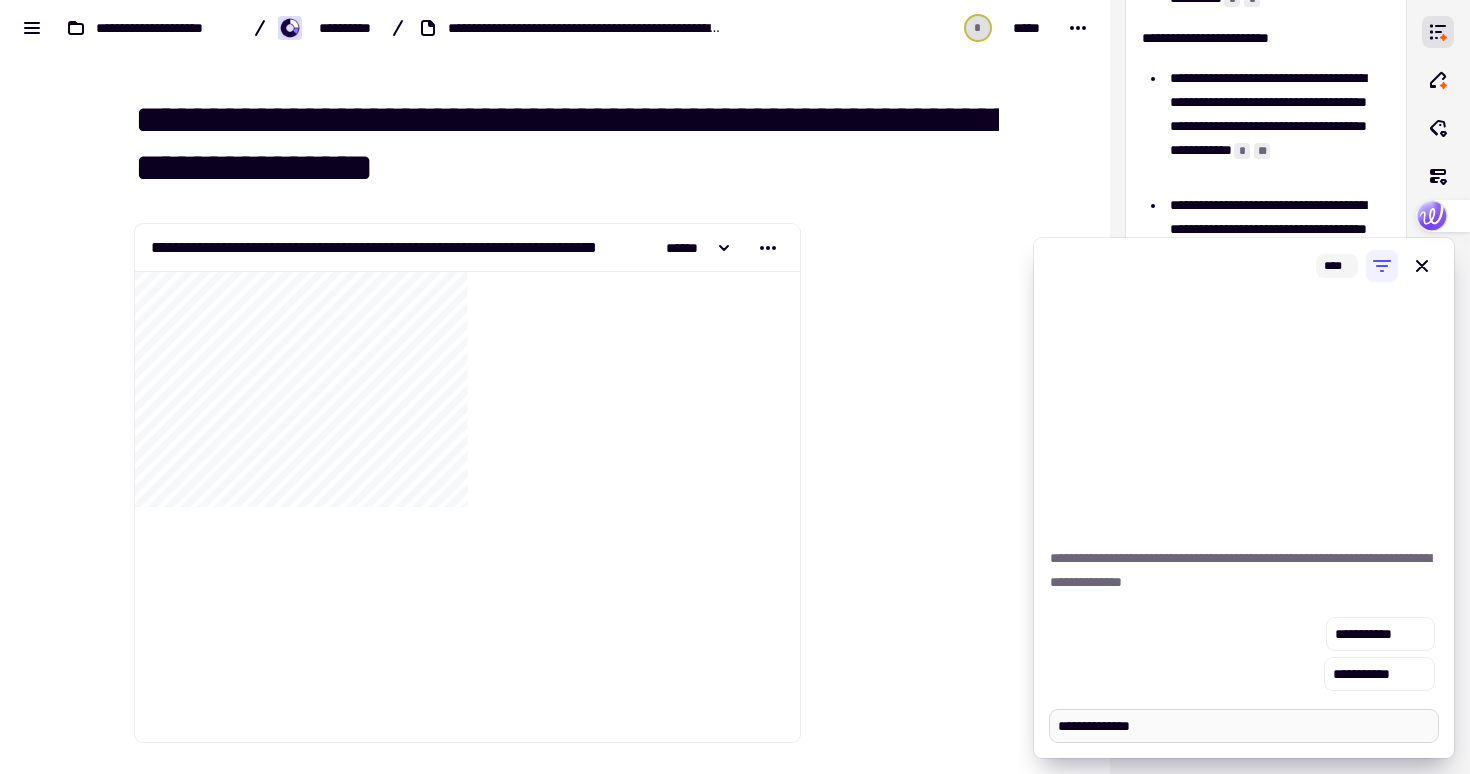 type on "*" 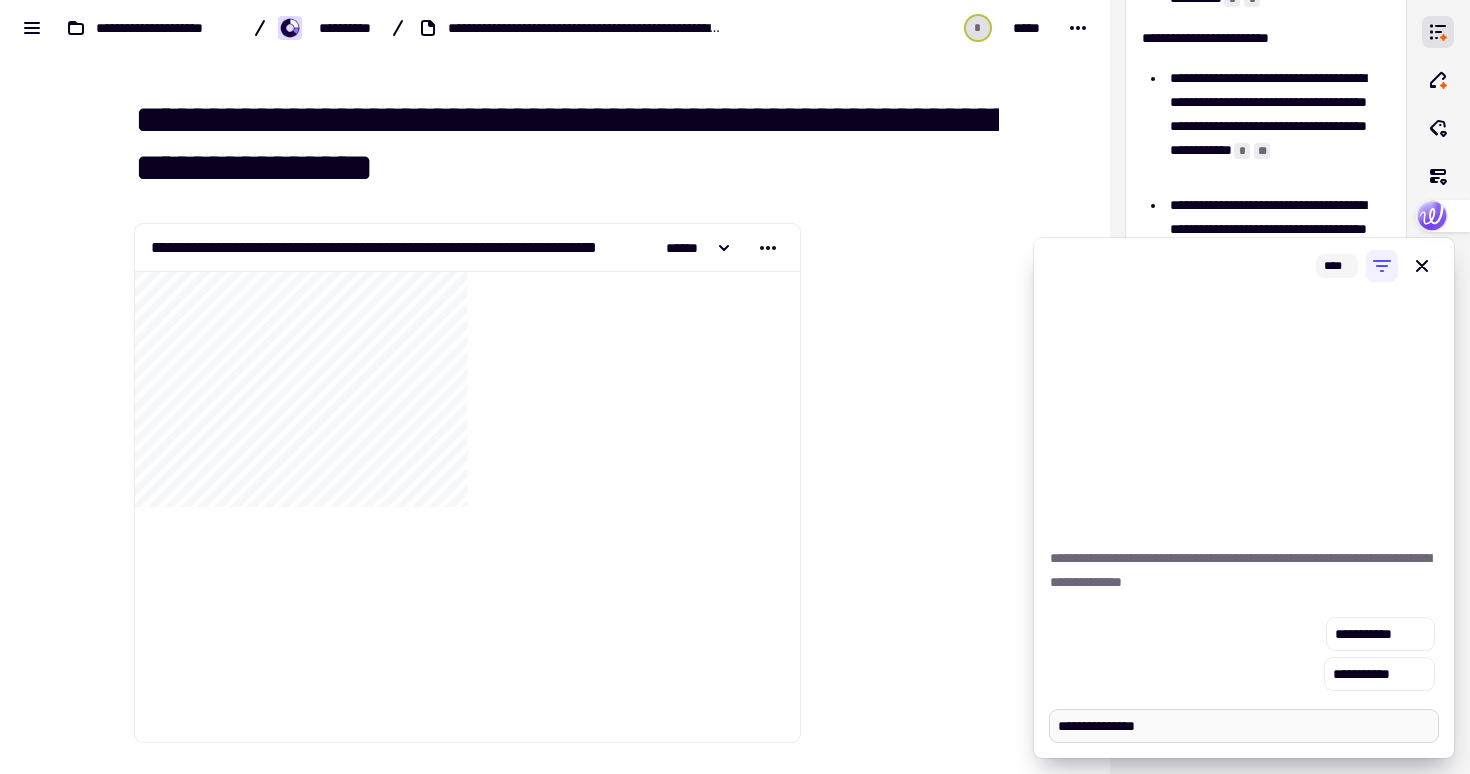 type on "*" 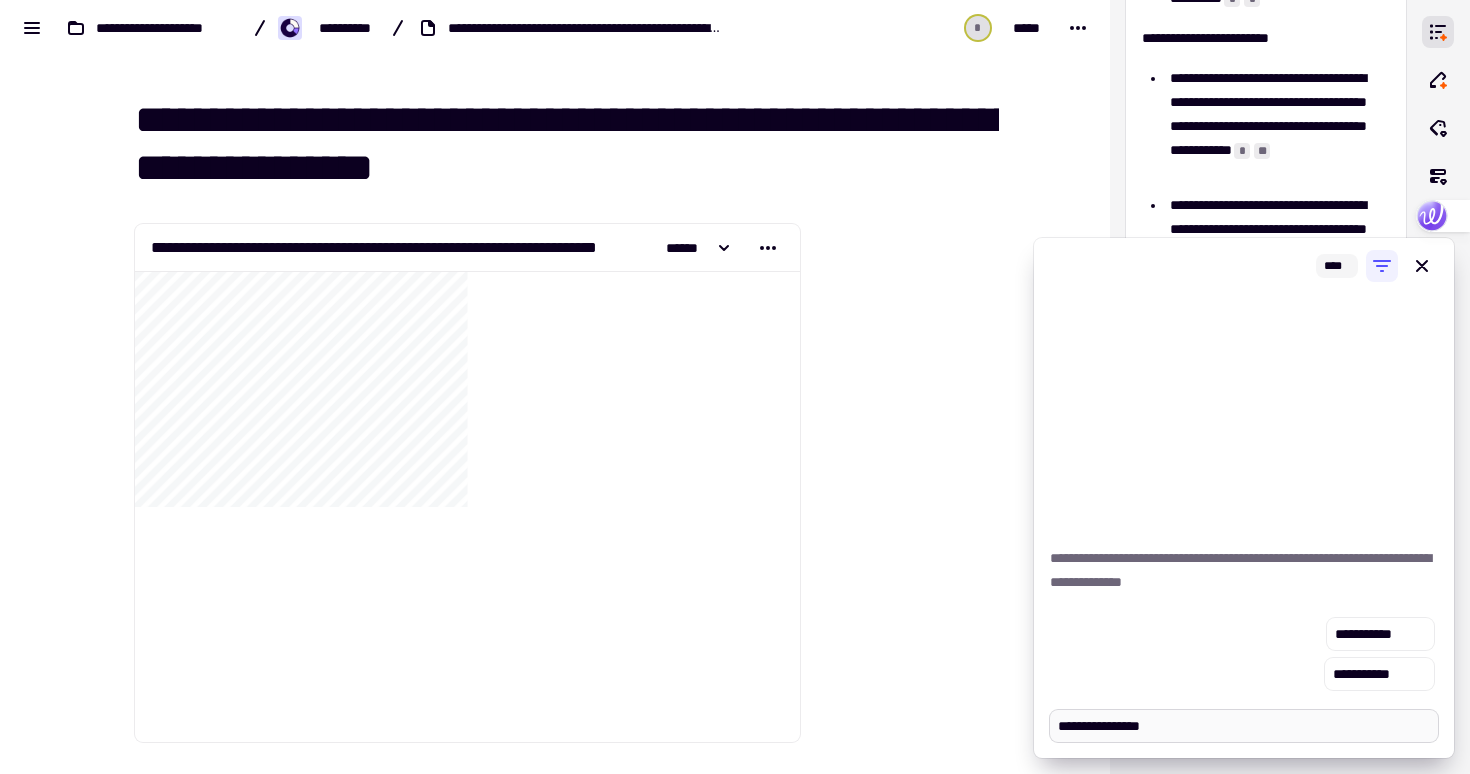 type on "*" 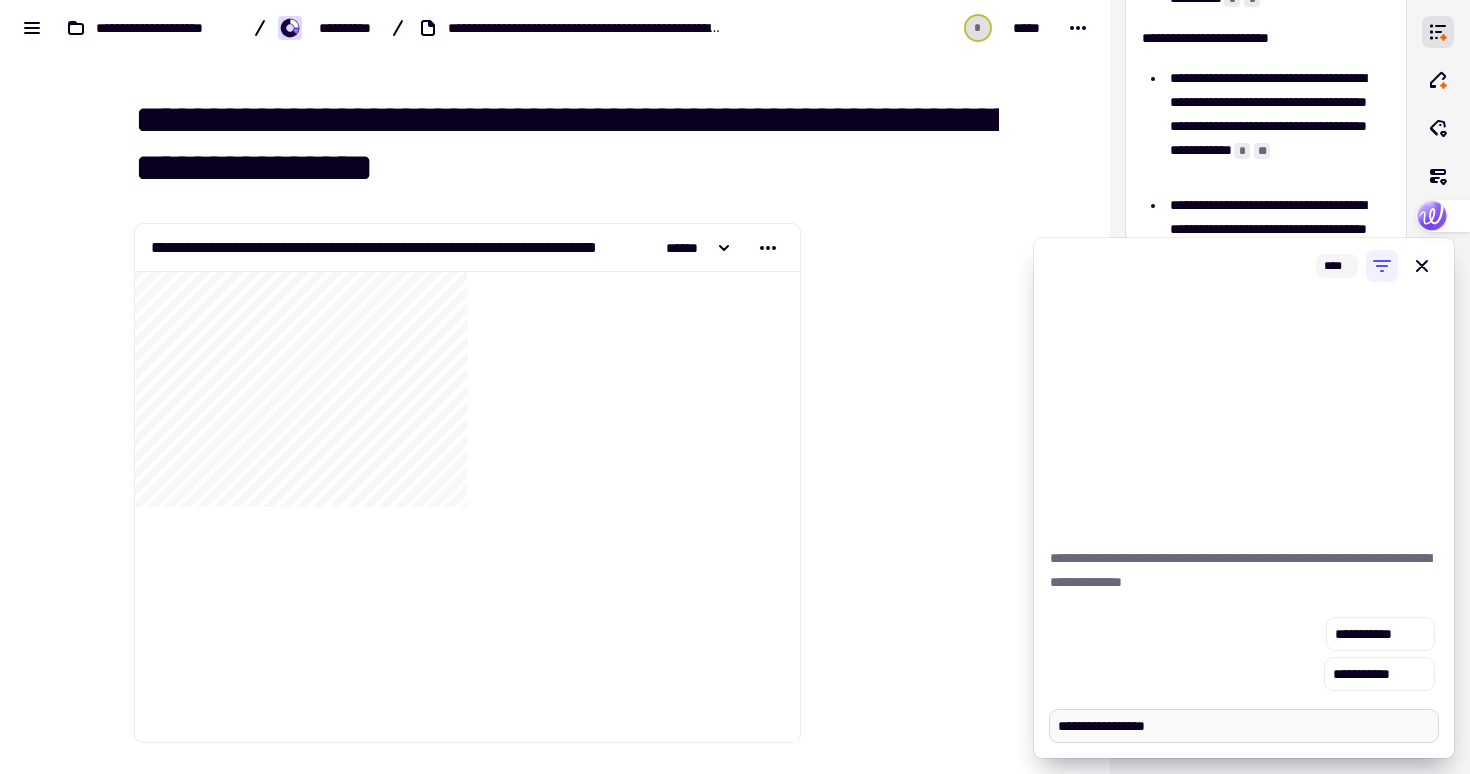 type on "*" 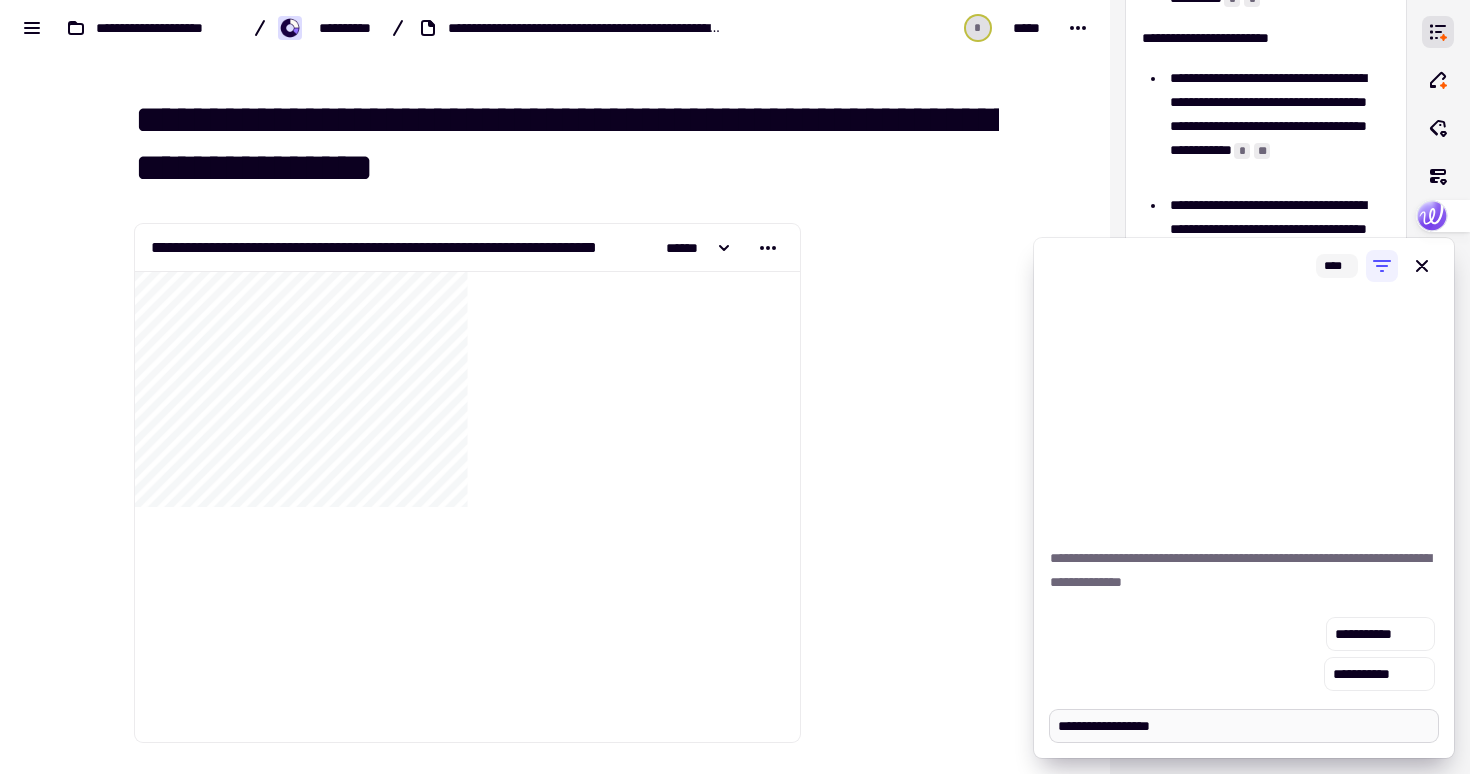 type on "*" 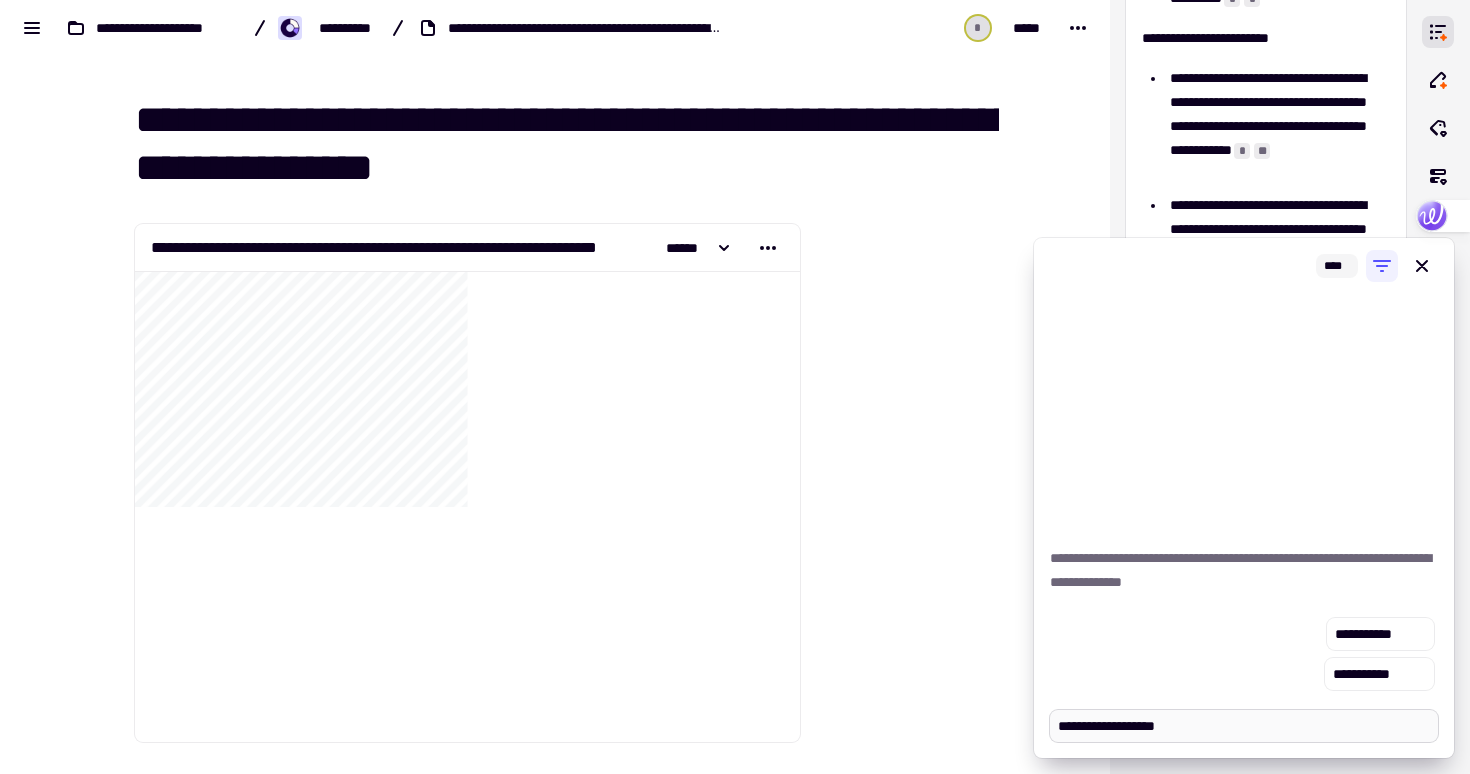 type on "*" 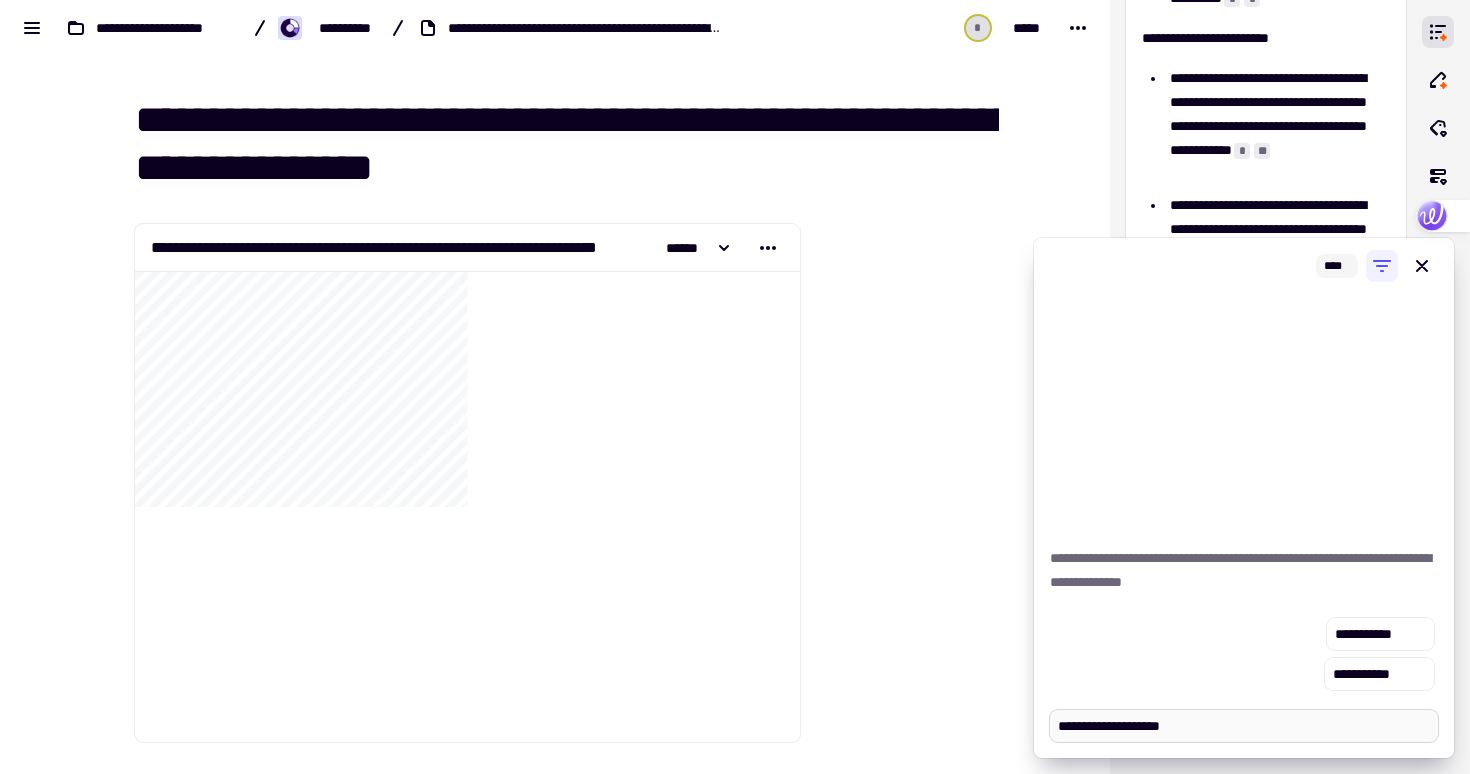 type on "*" 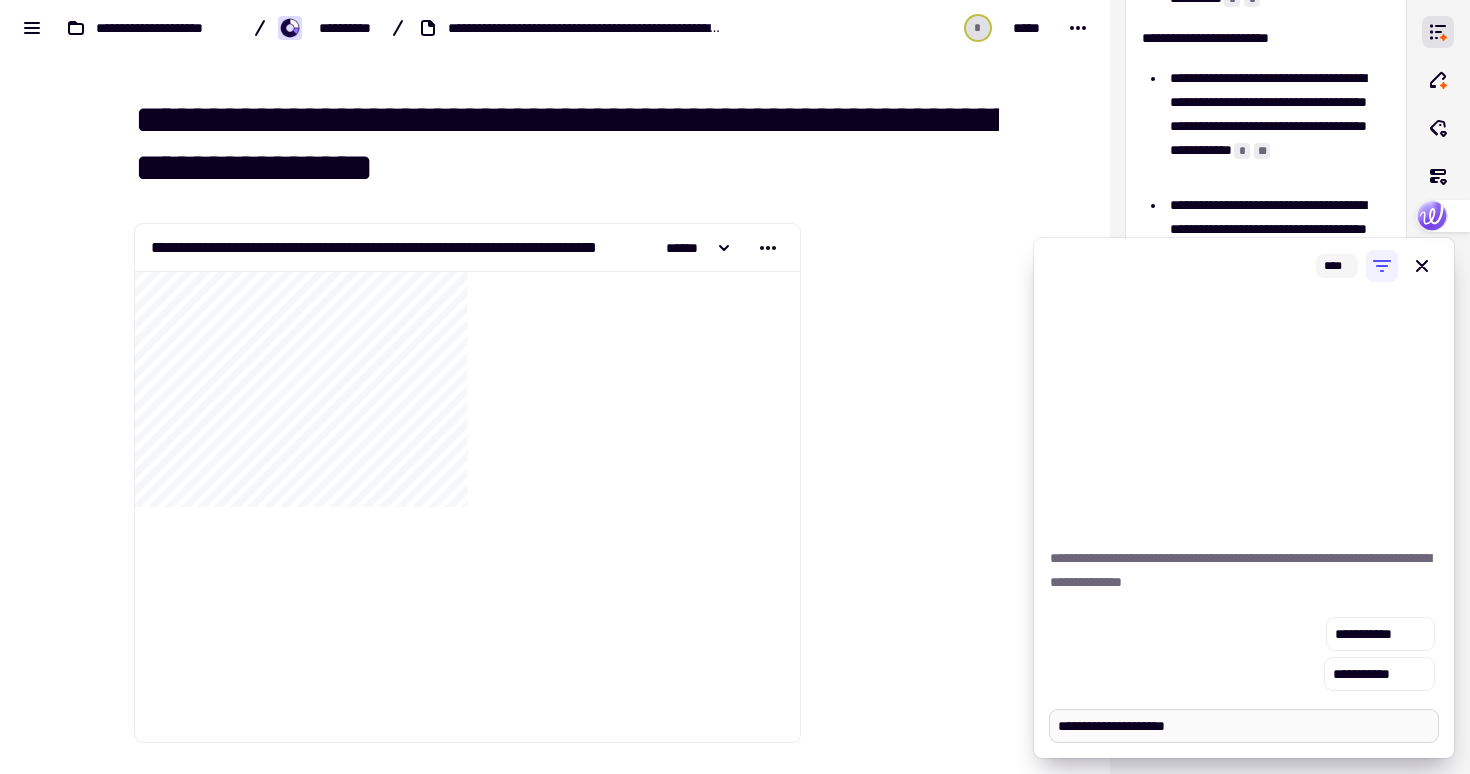 type on "*" 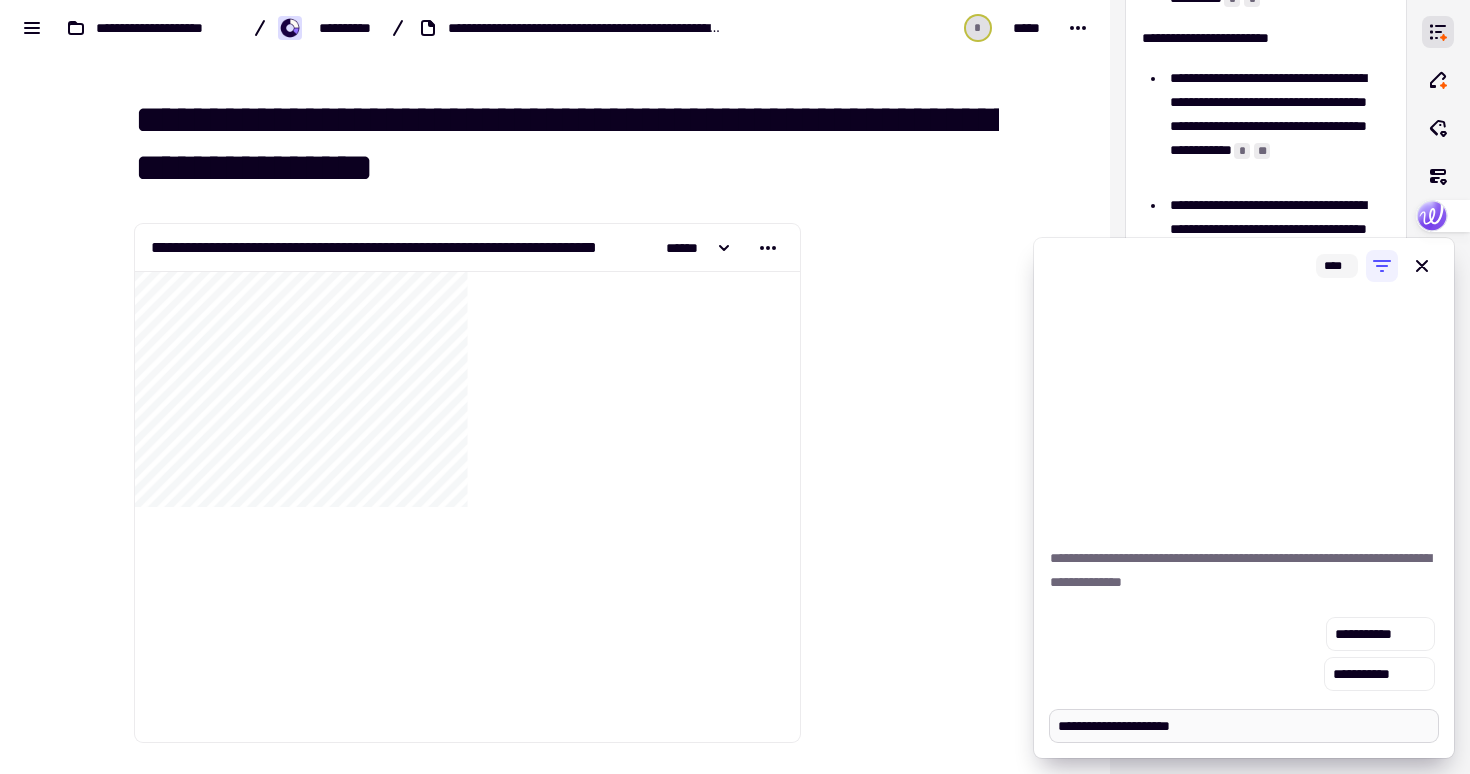 type on "*" 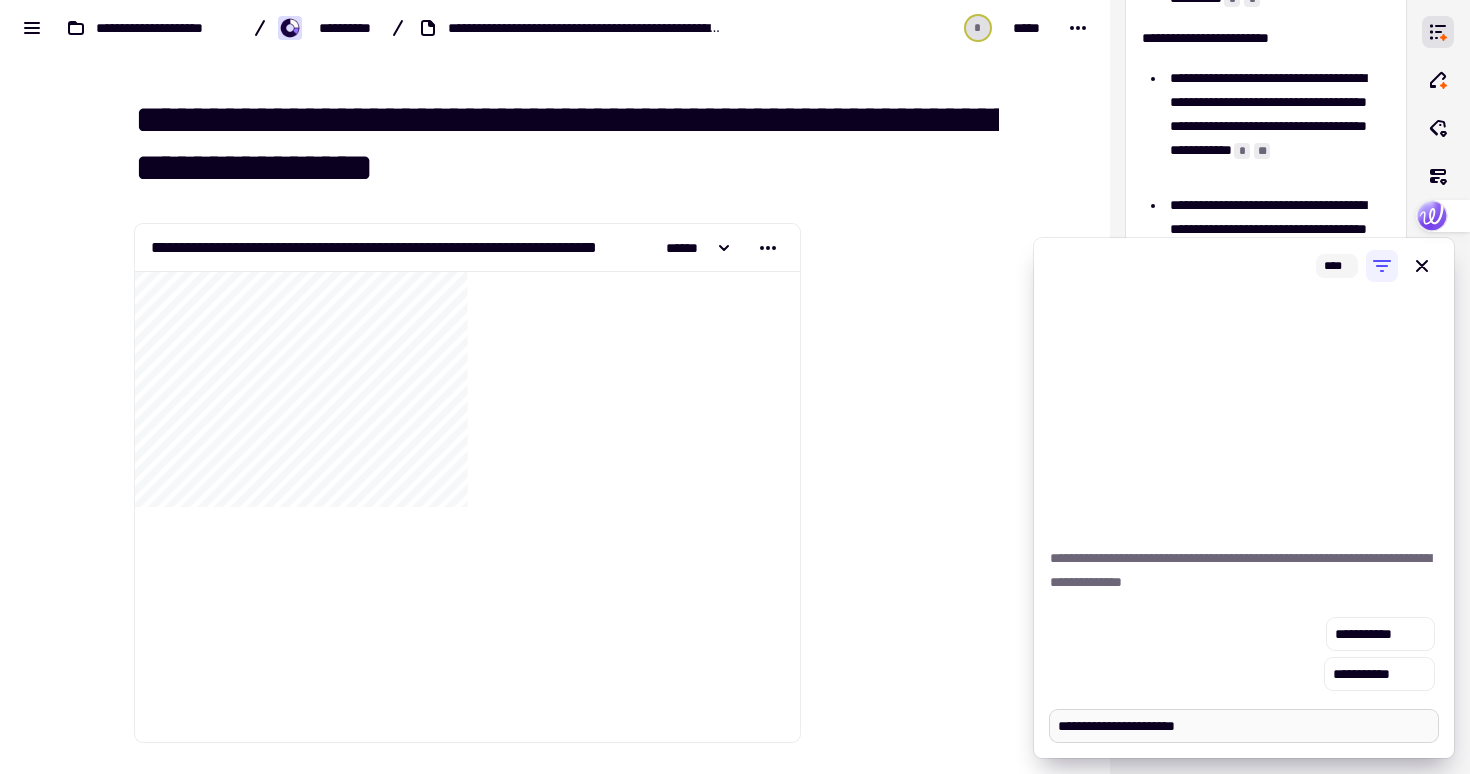 type on "*" 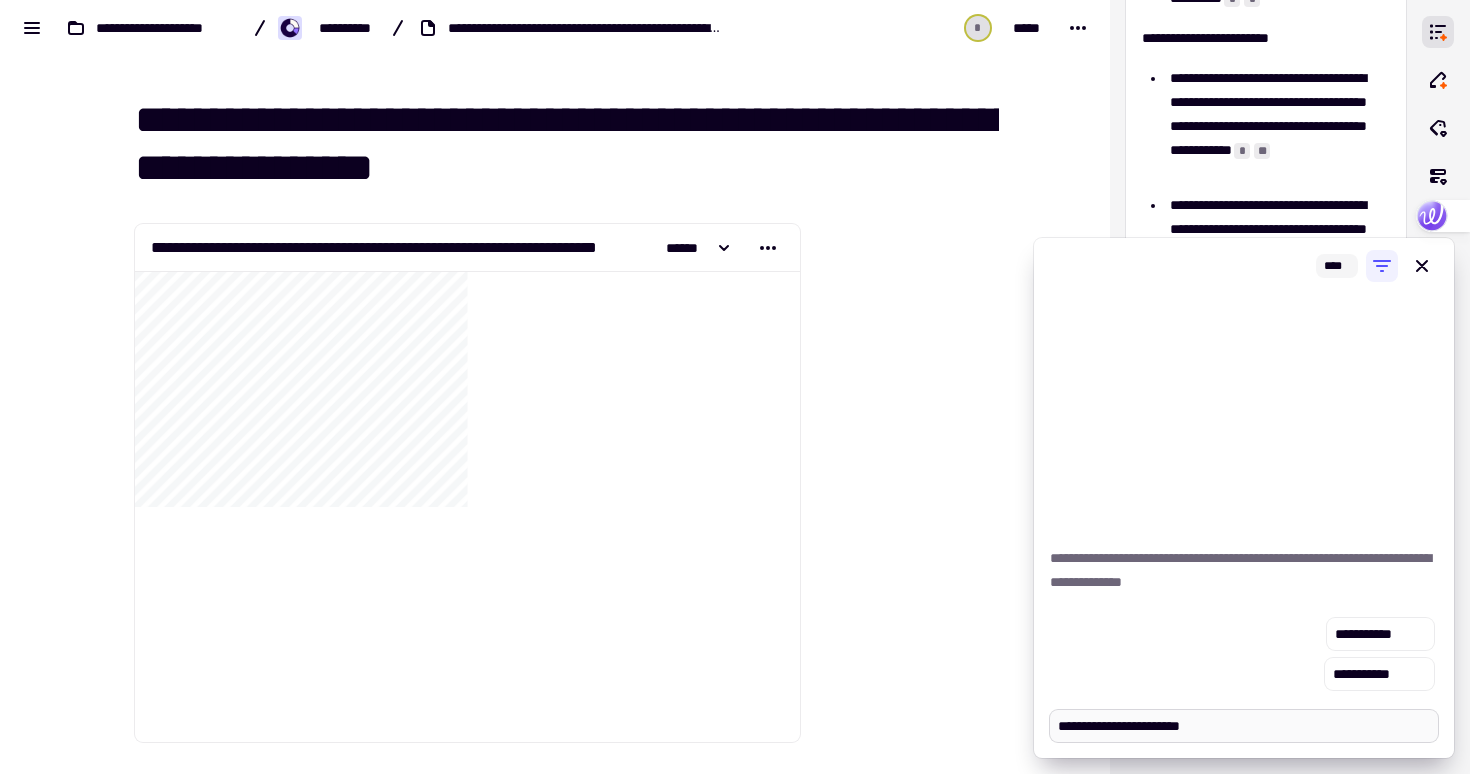type on "*" 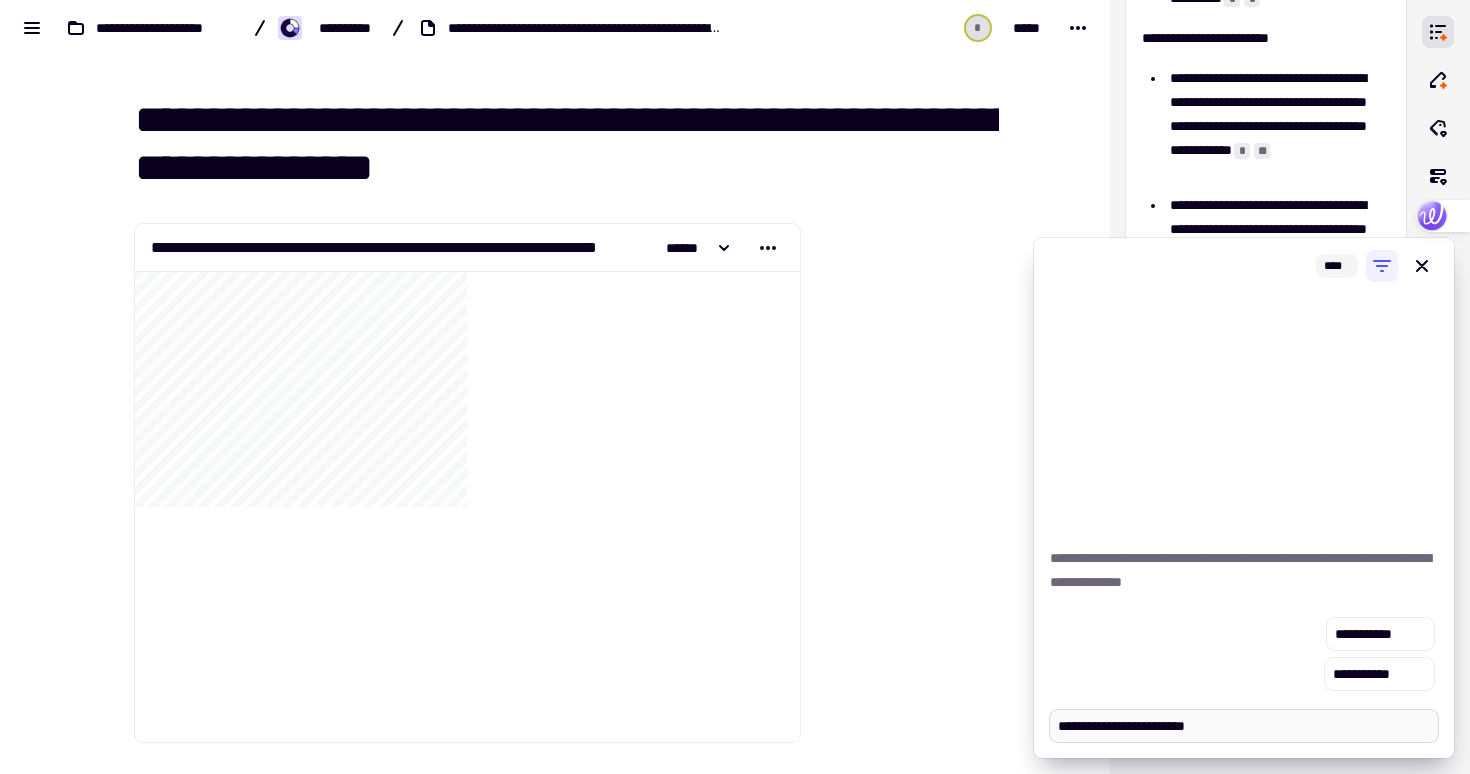 type on "*" 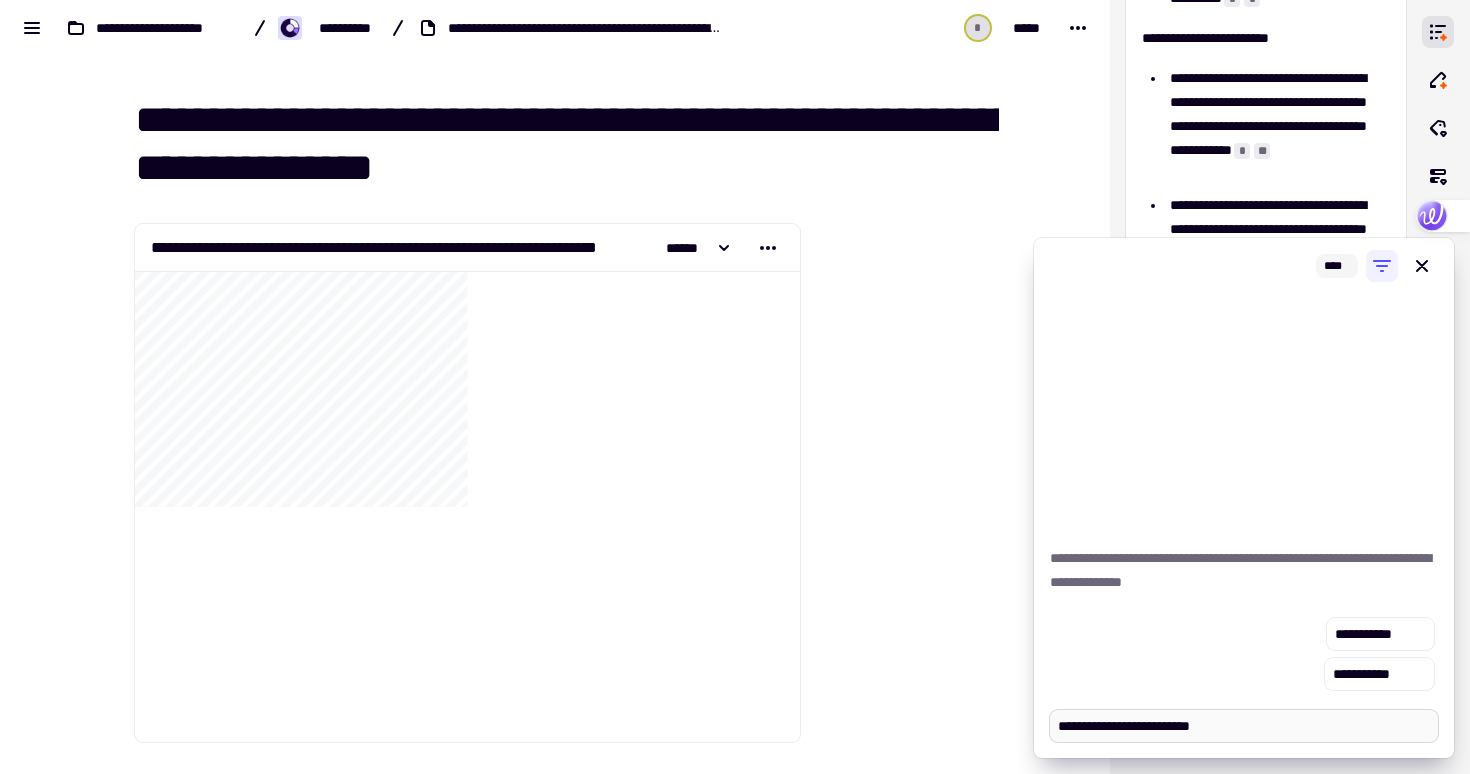 type on "*" 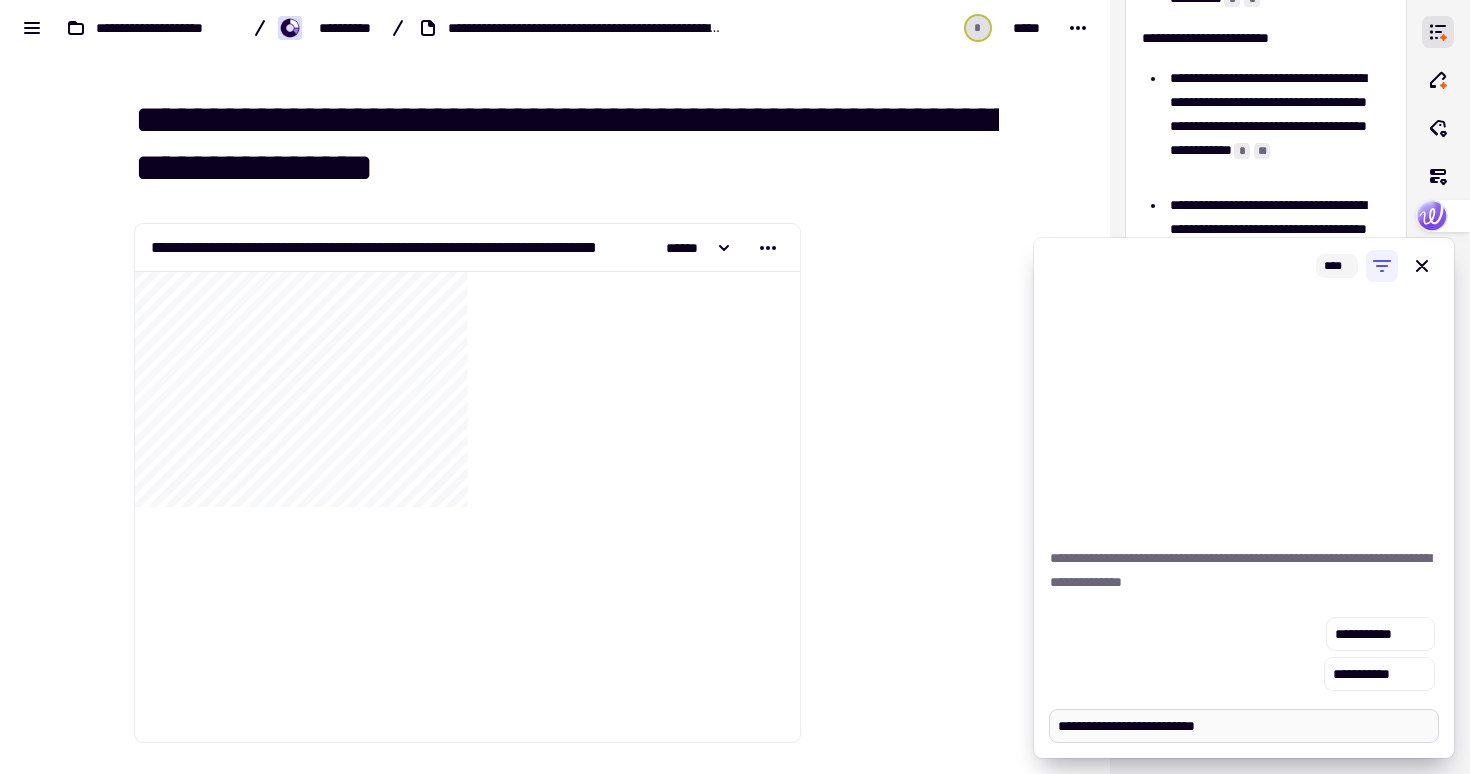 type on "*" 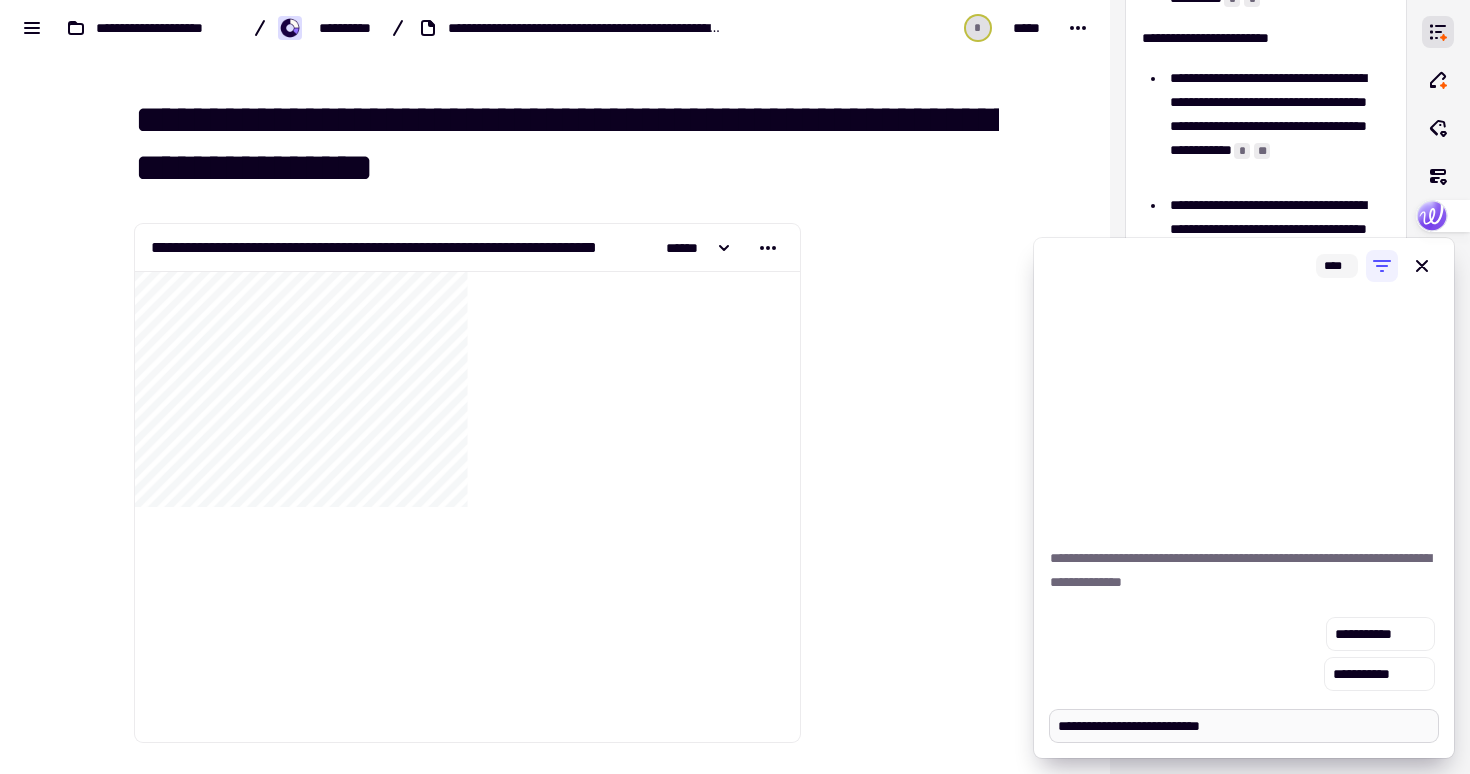type on "*" 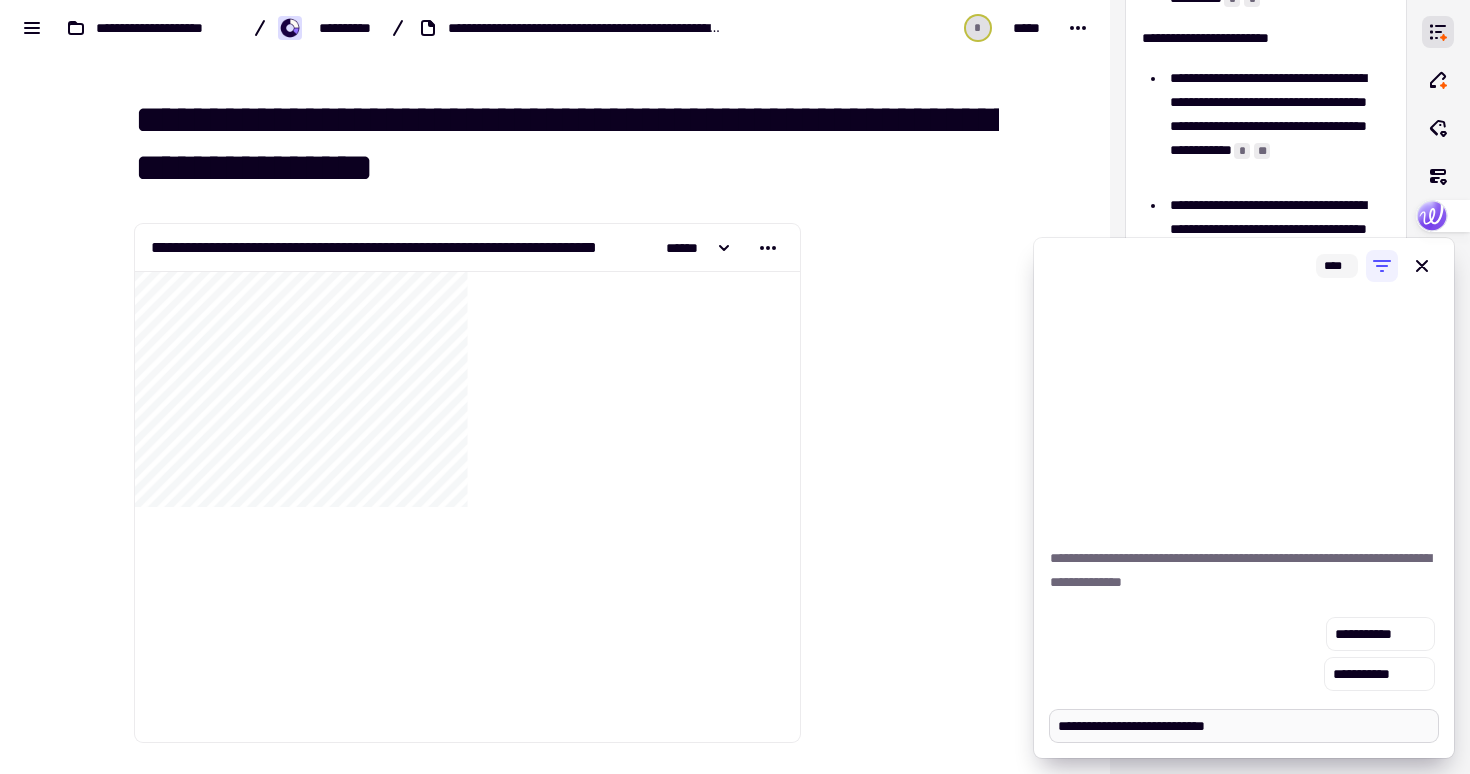 type on "*" 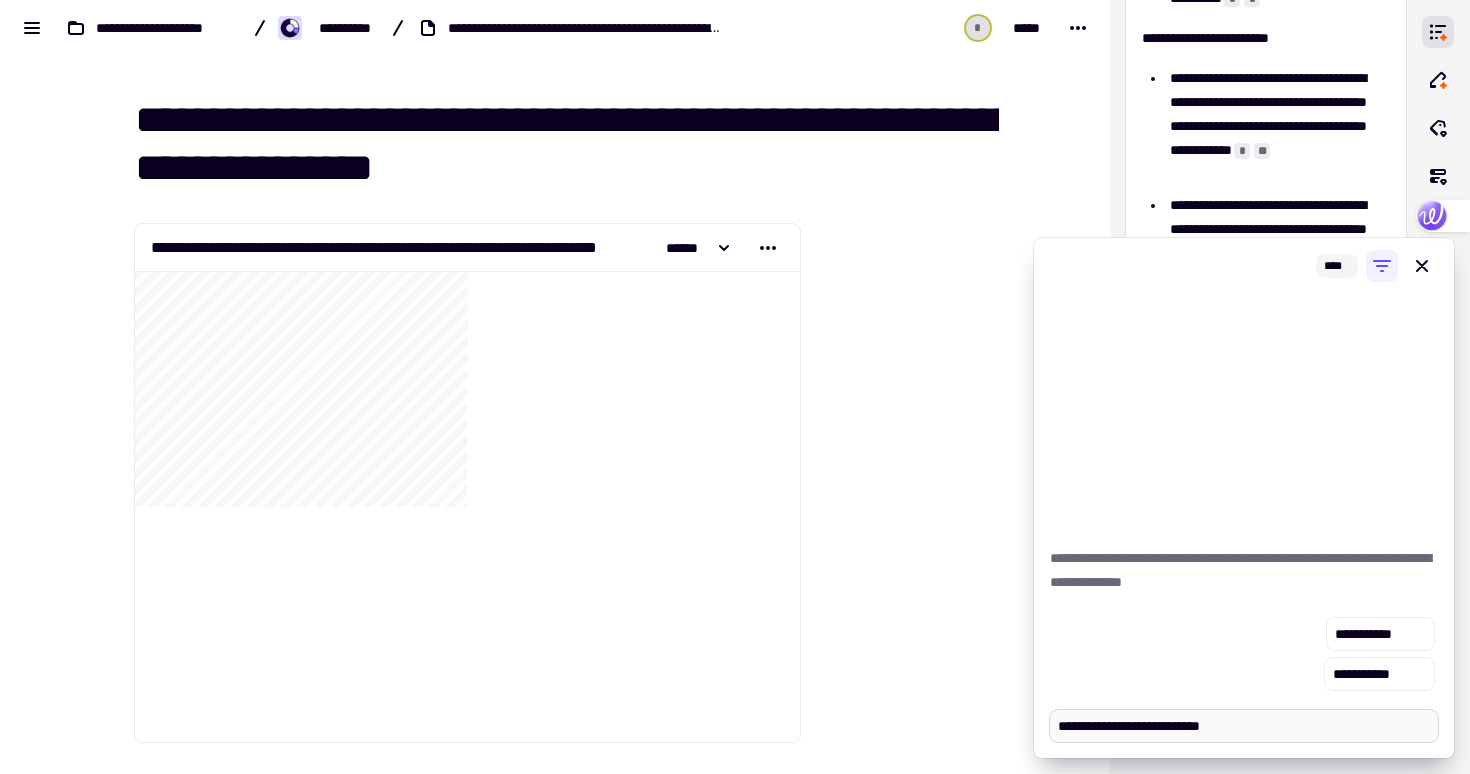 type on "*" 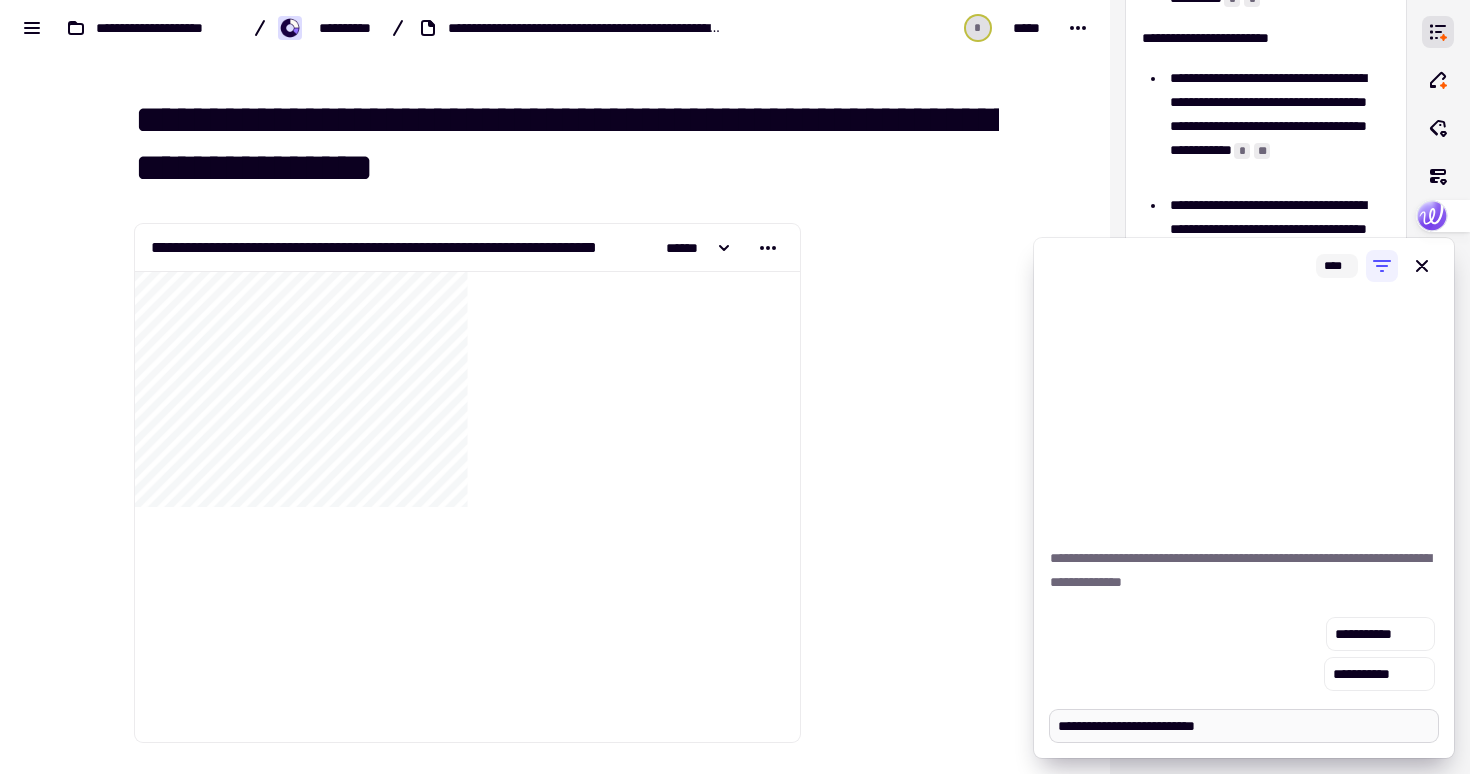 type on "*" 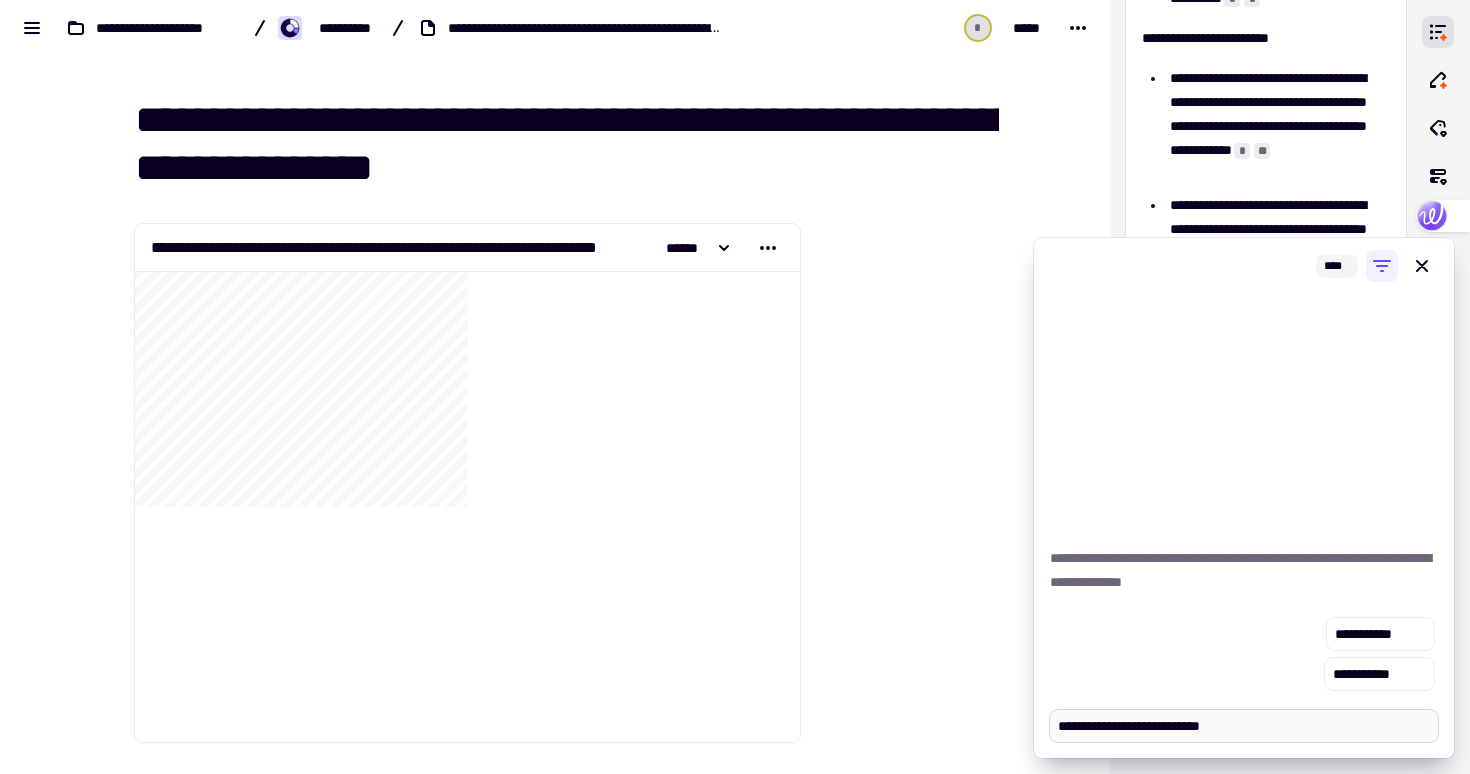 type on "*" 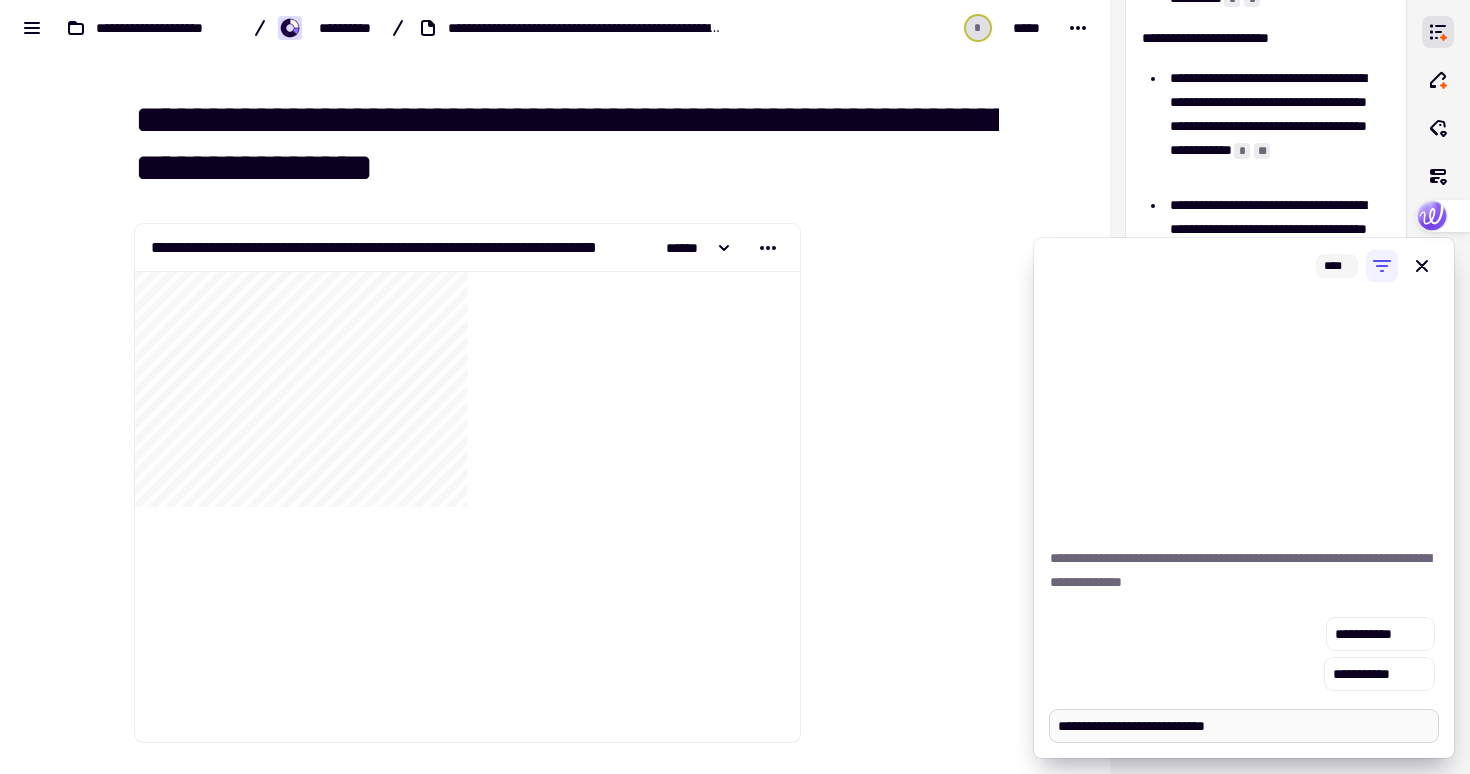 type on "*" 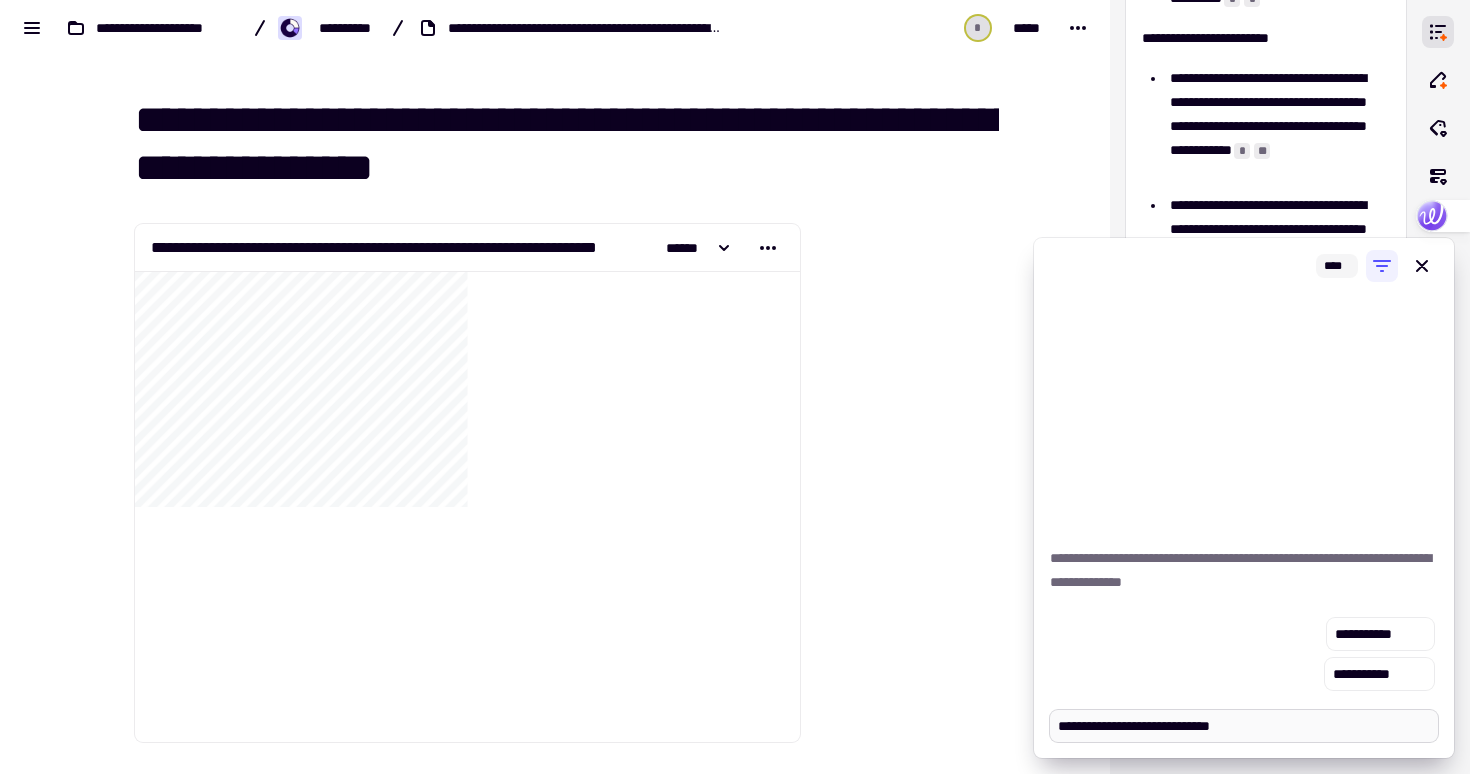 type on "*" 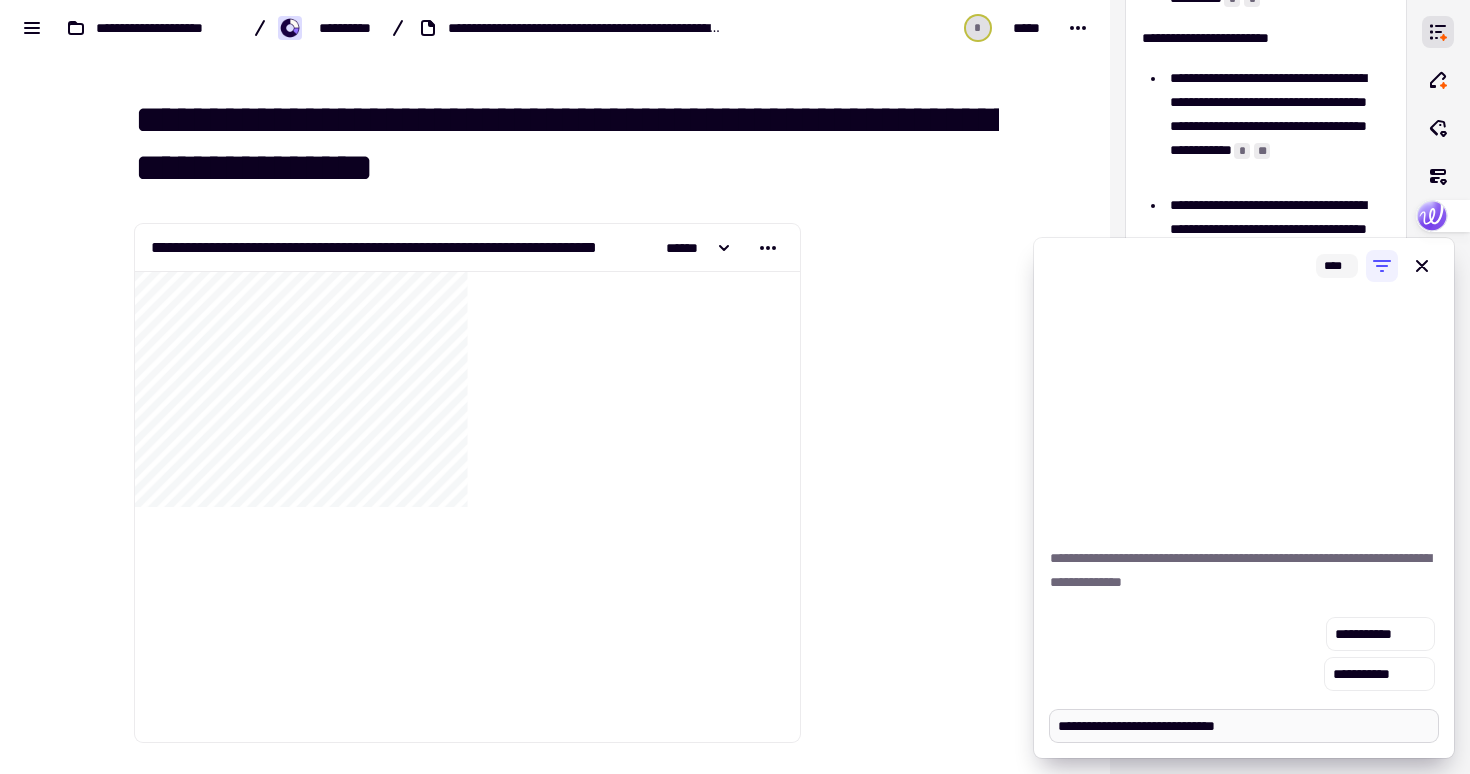 type on "*" 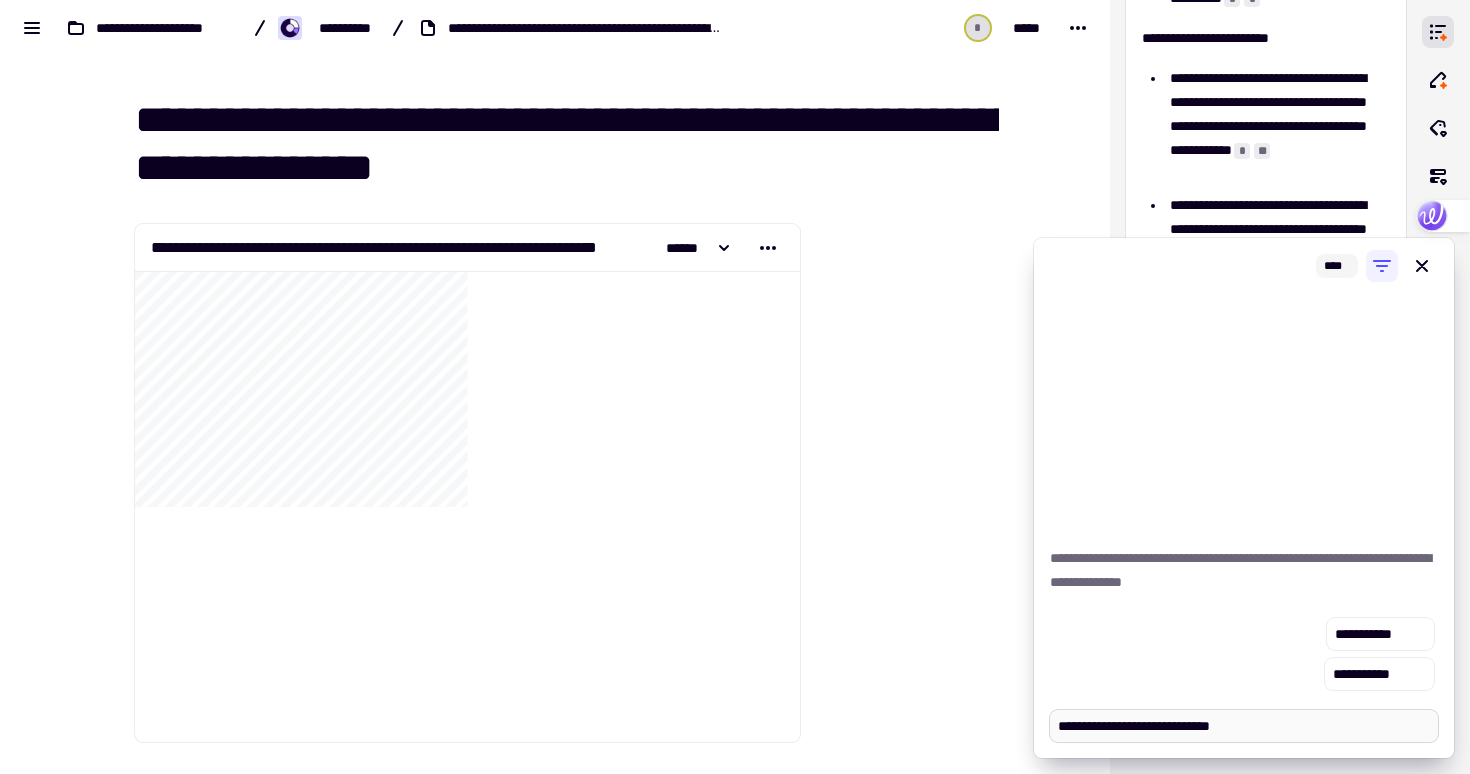 type on "*" 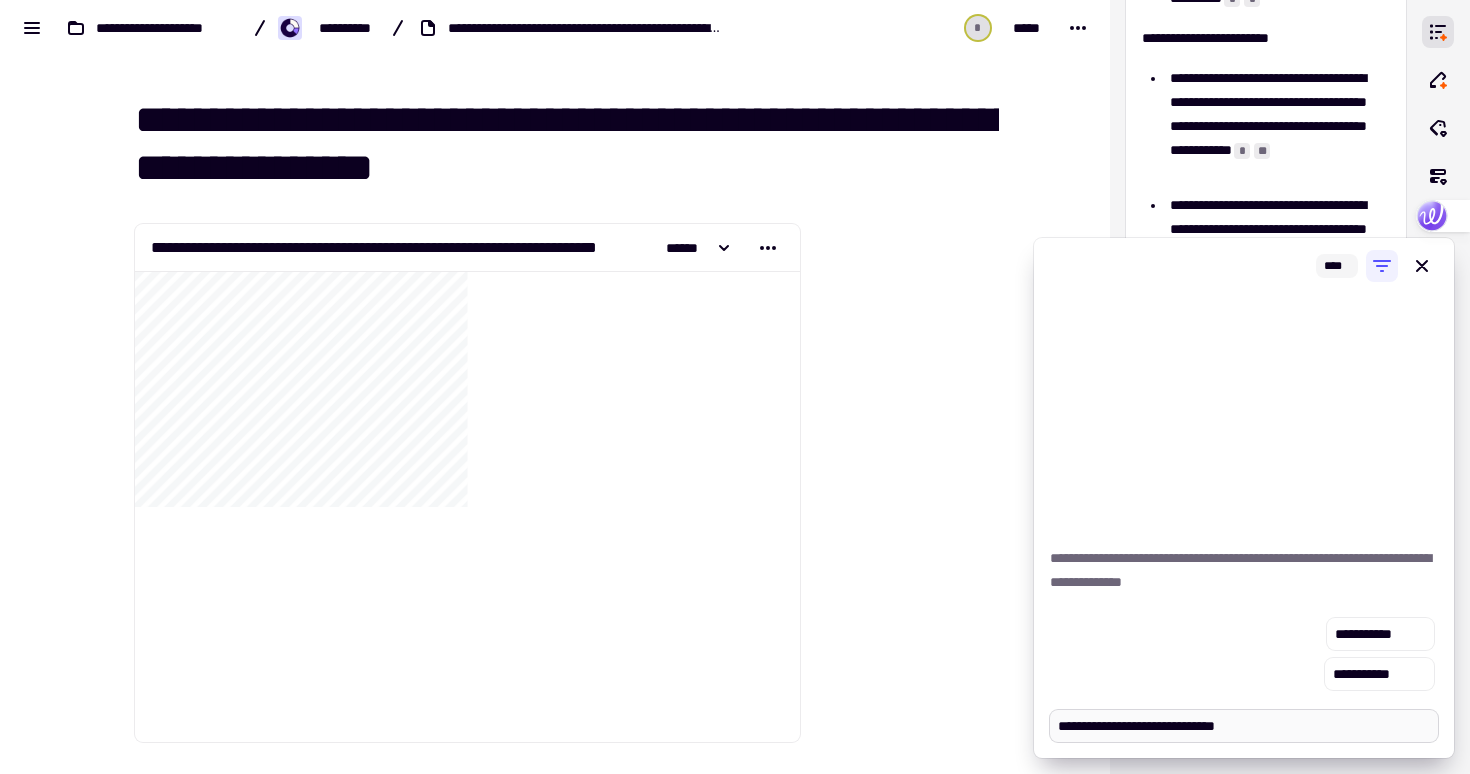 type on "*" 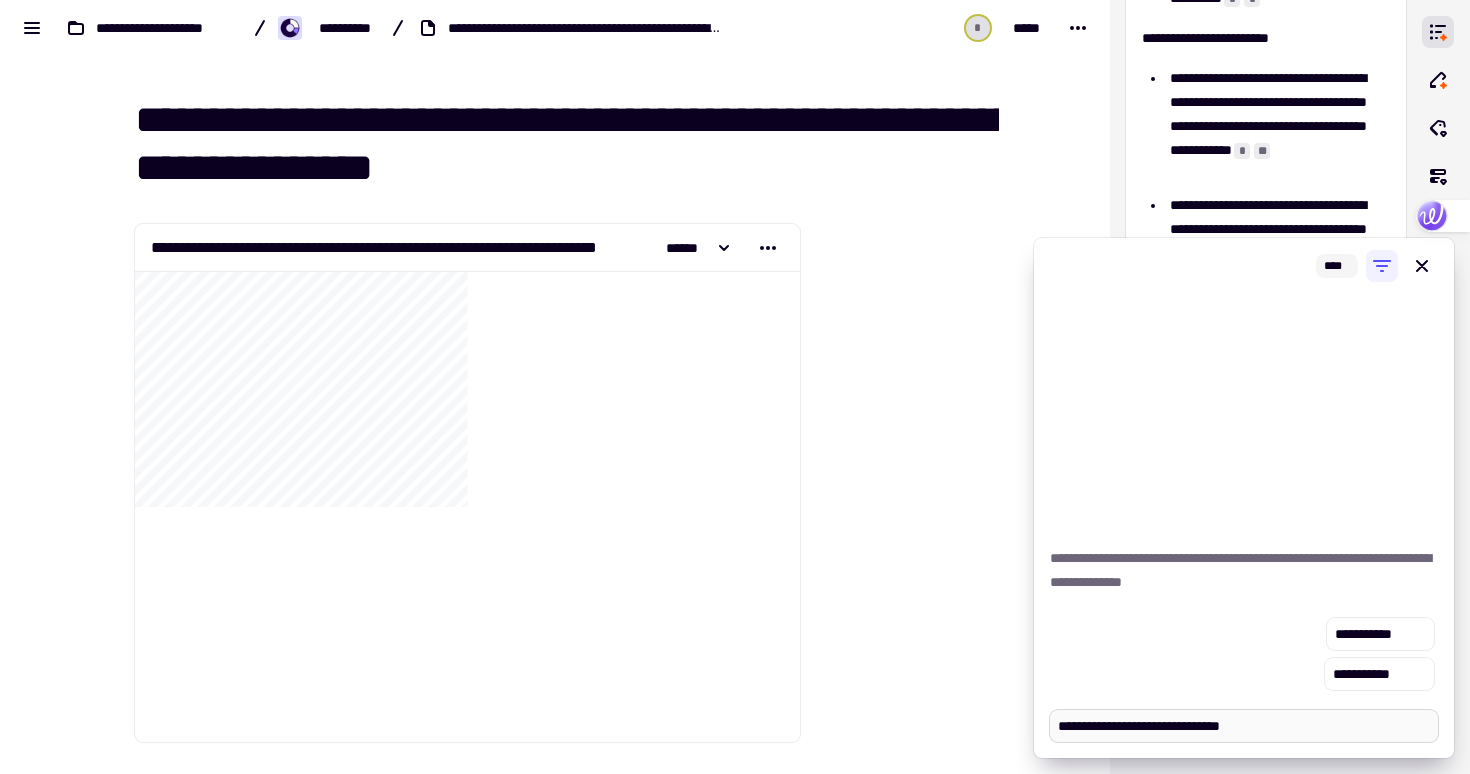 type on "*" 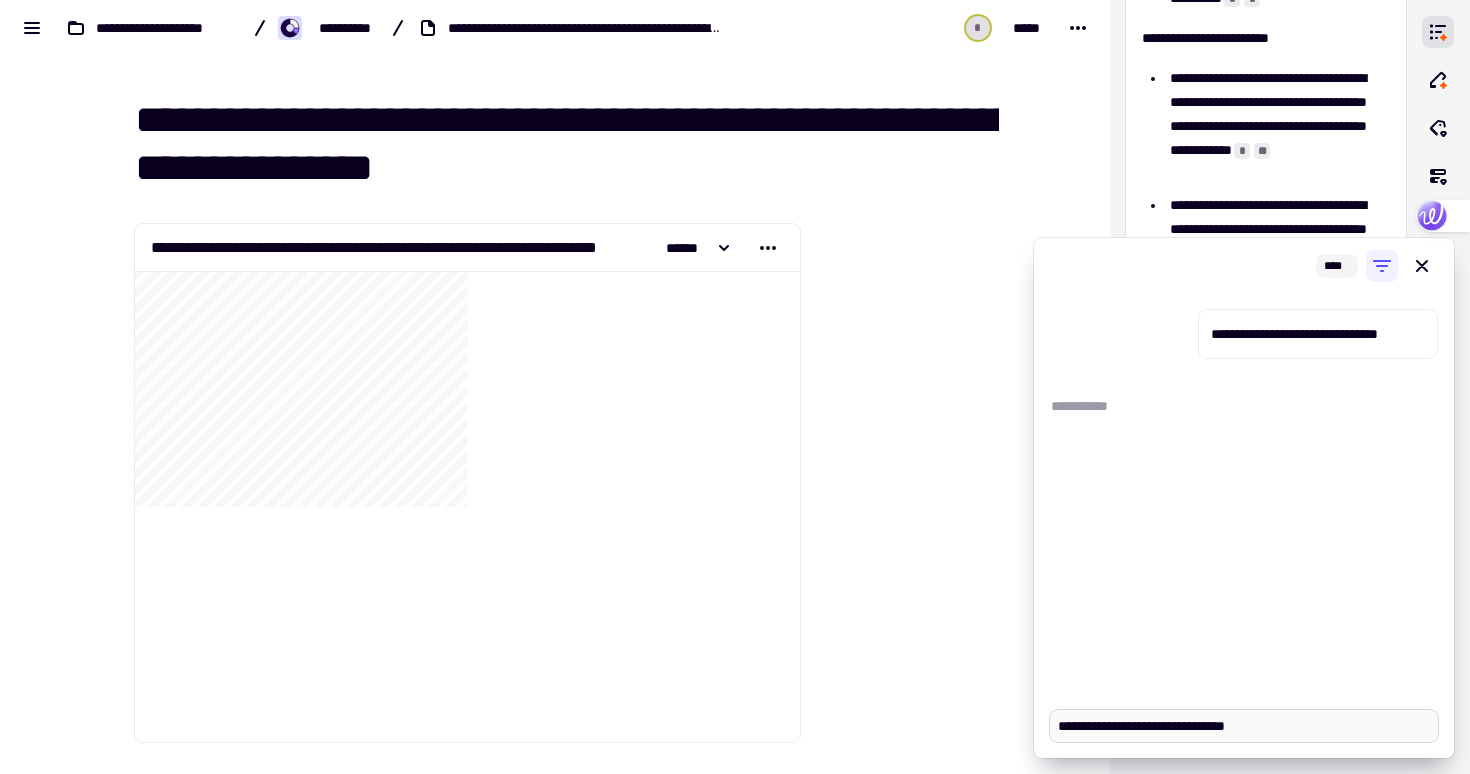 type on "*" 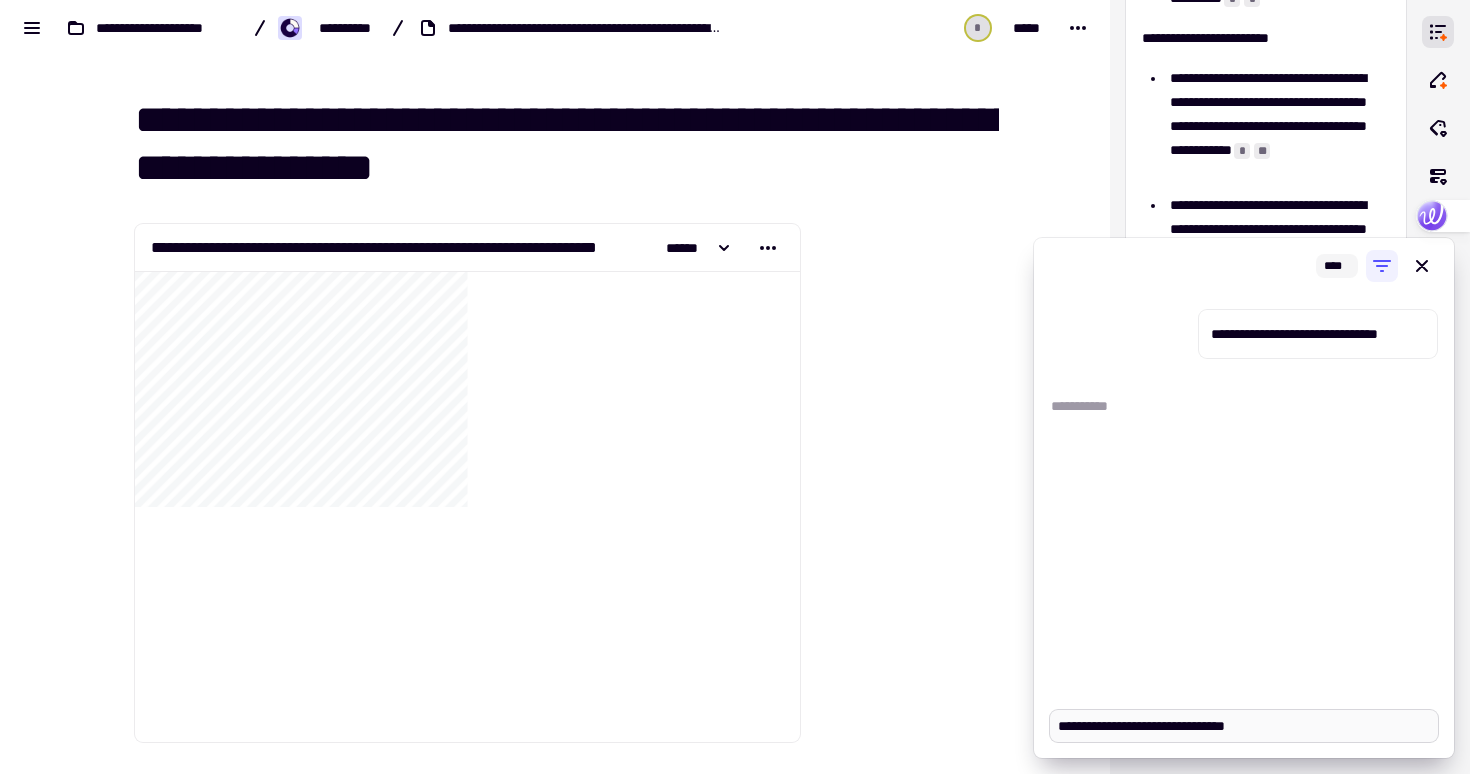 type 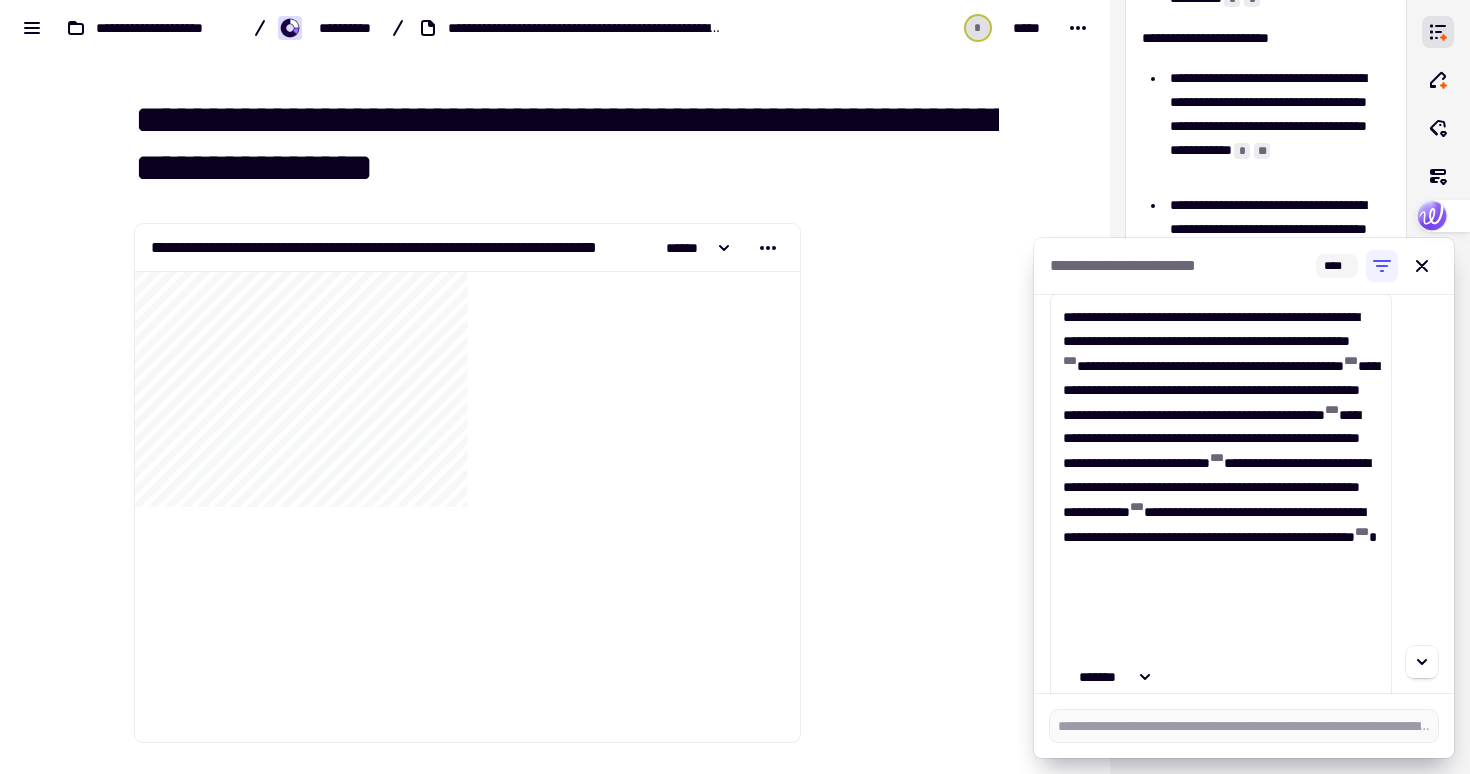 scroll, scrollTop: 172, scrollLeft: 0, axis: vertical 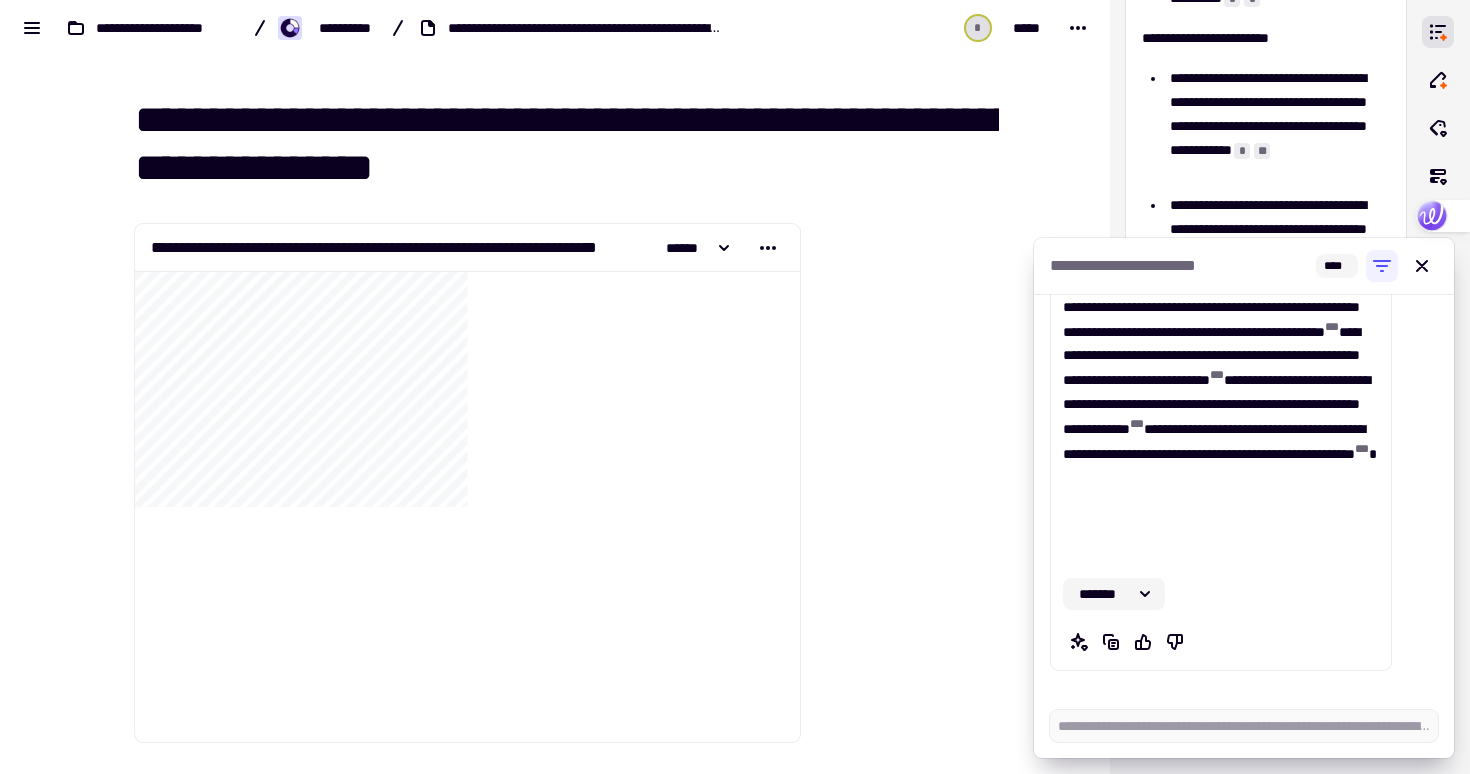 click 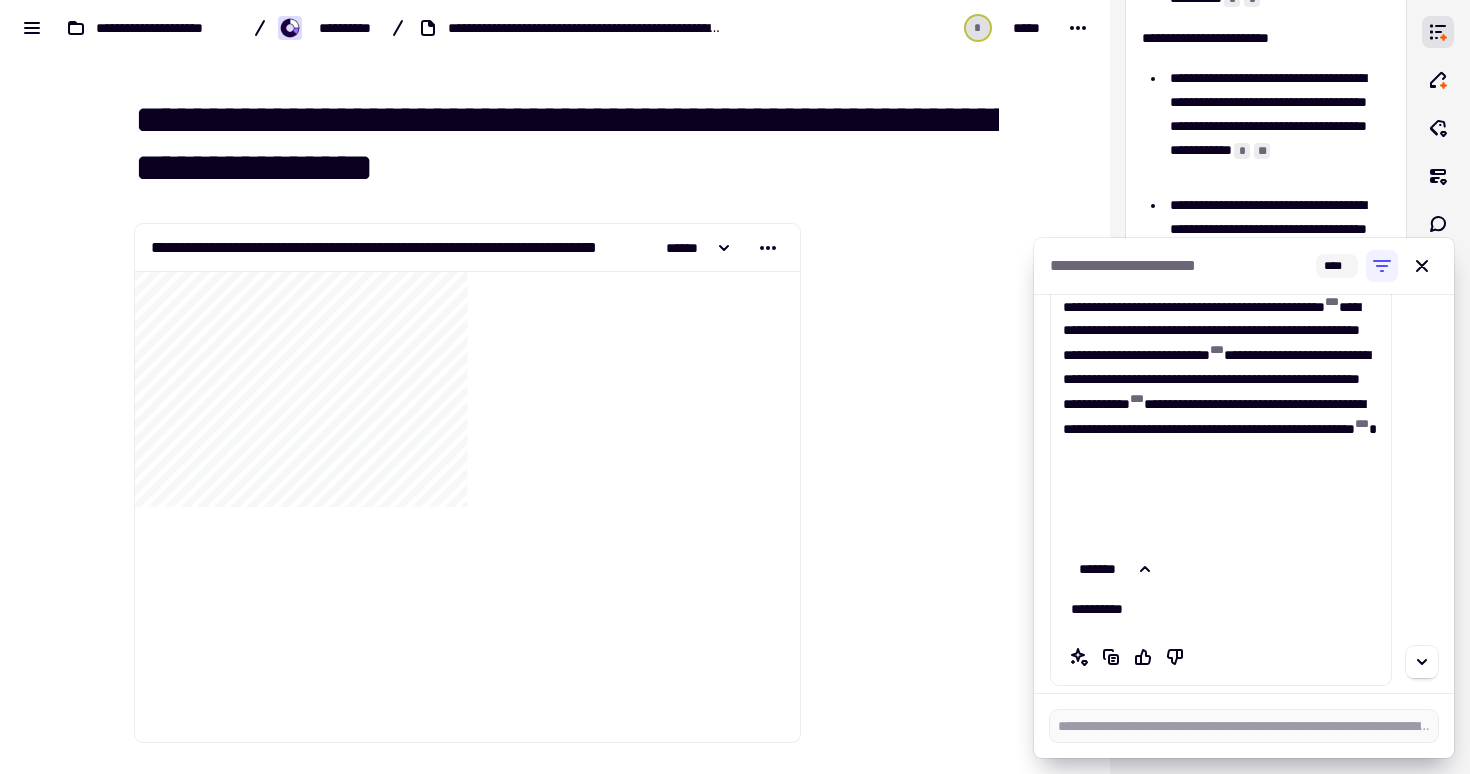 scroll, scrollTop: 212, scrollLeft: 0, axis: vertical 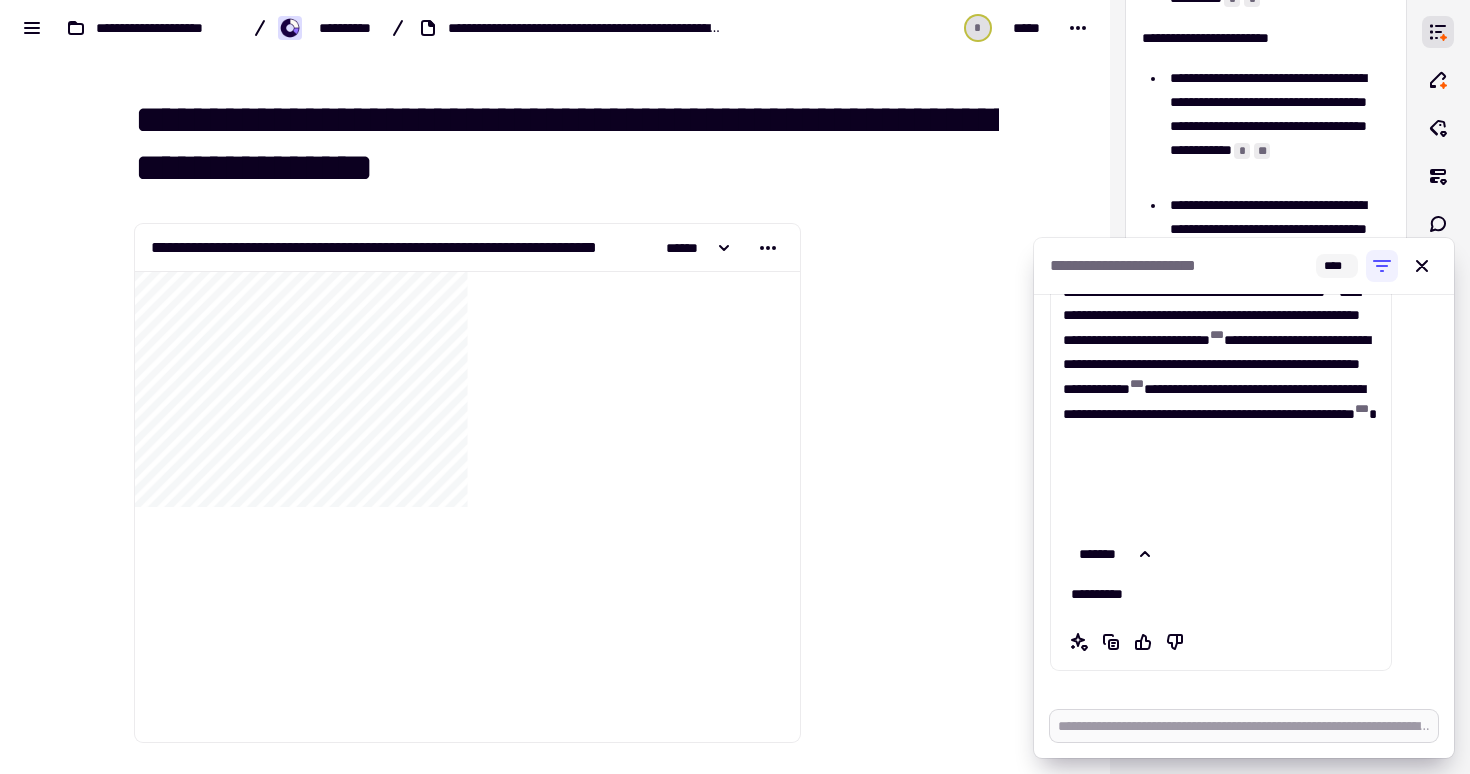 click at bounding box center [1244, 726] 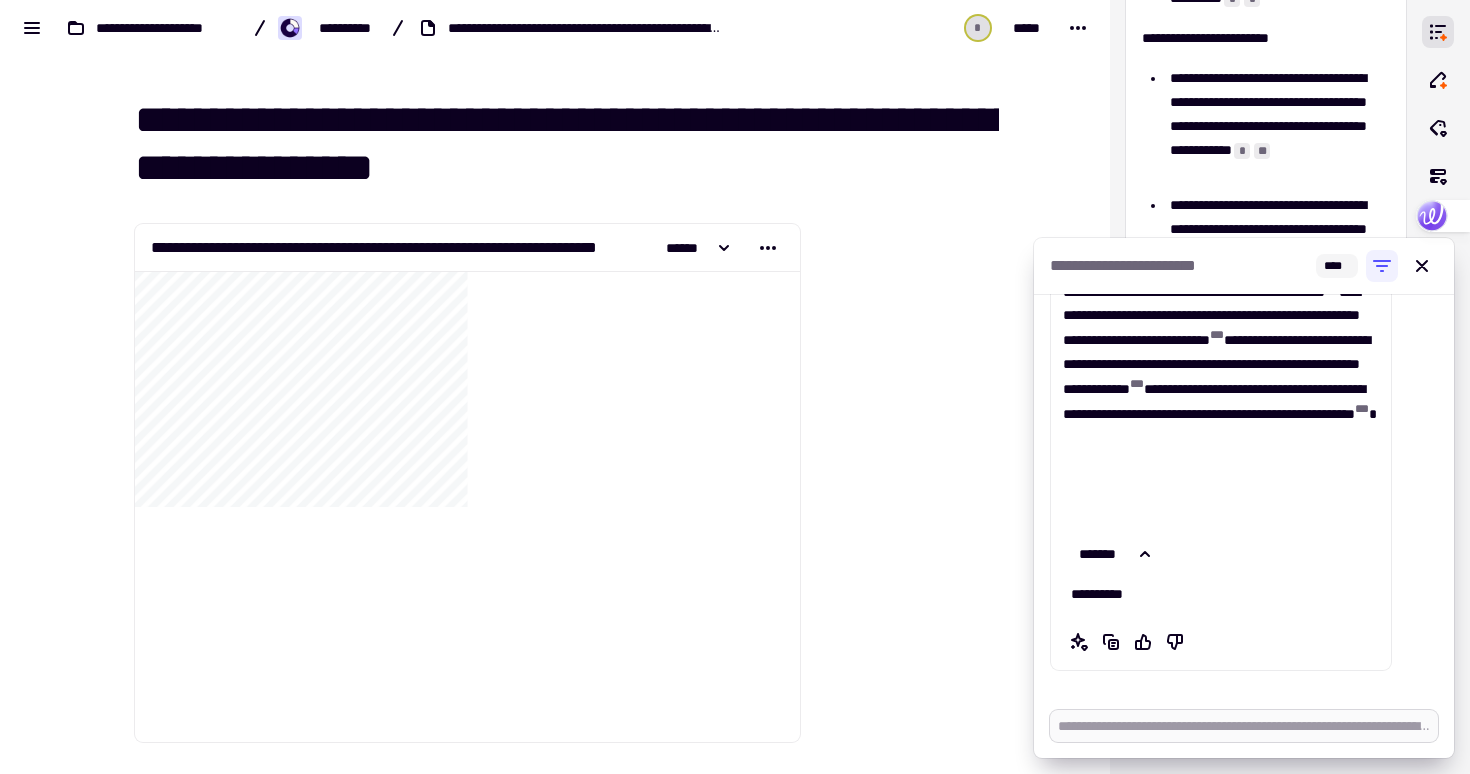 type on "*" 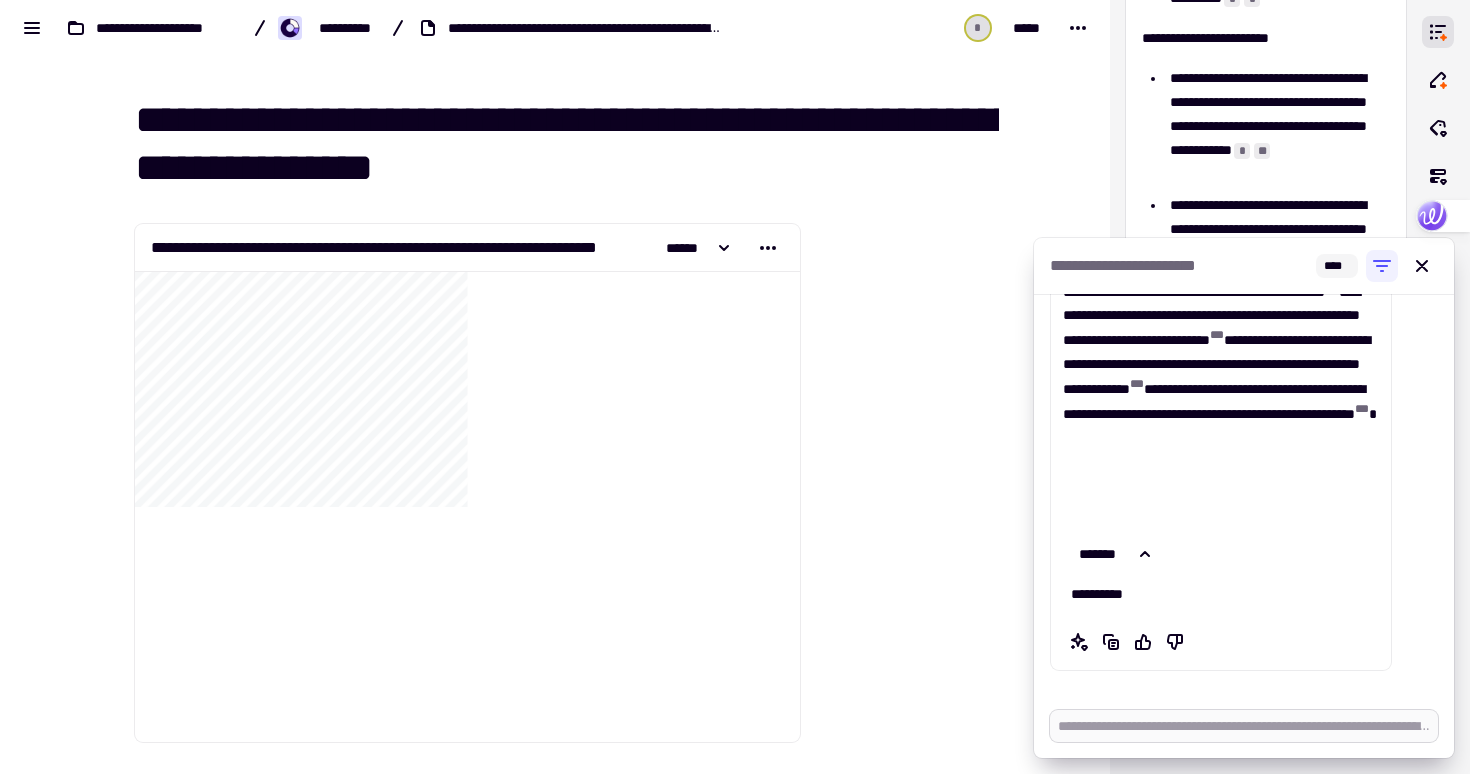 type on "*" 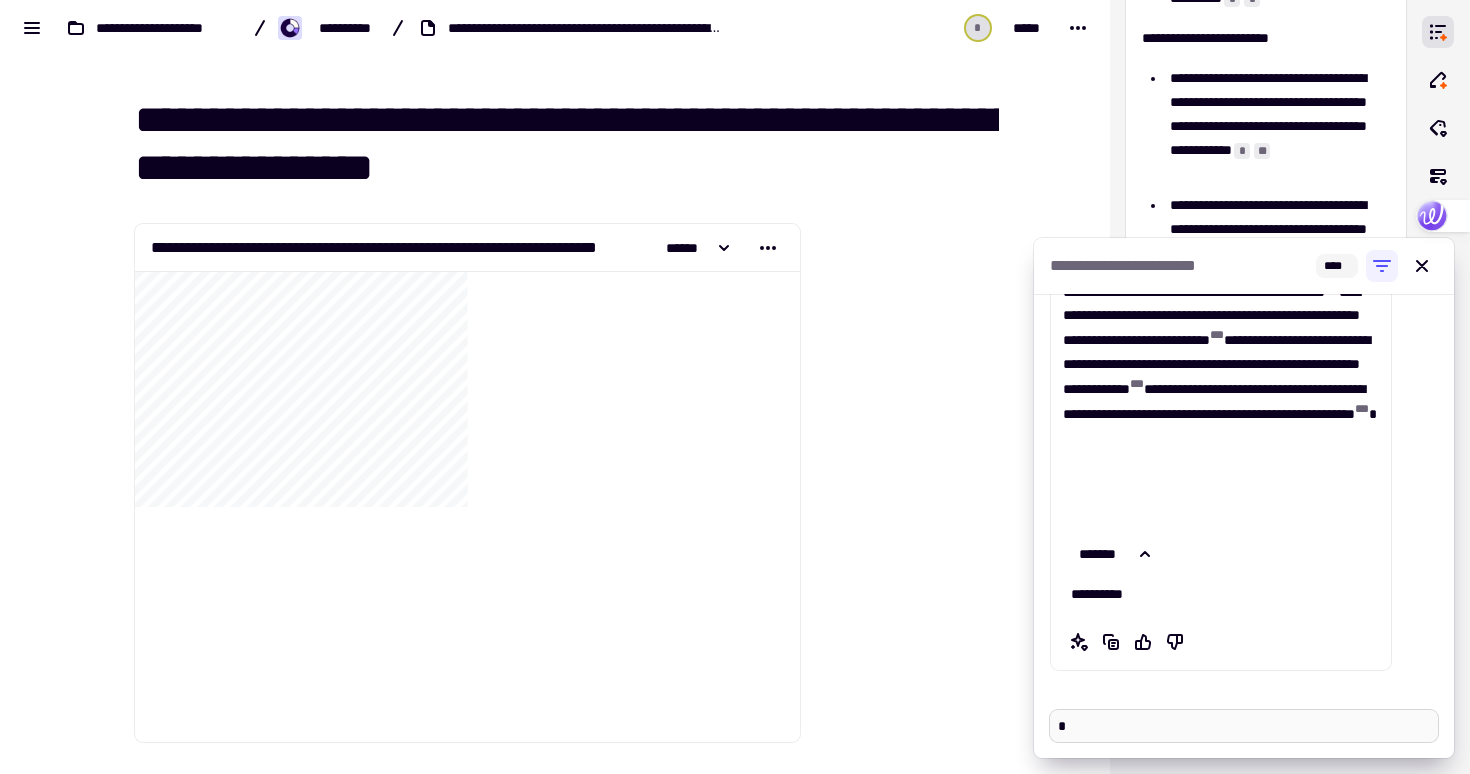 type on "*" 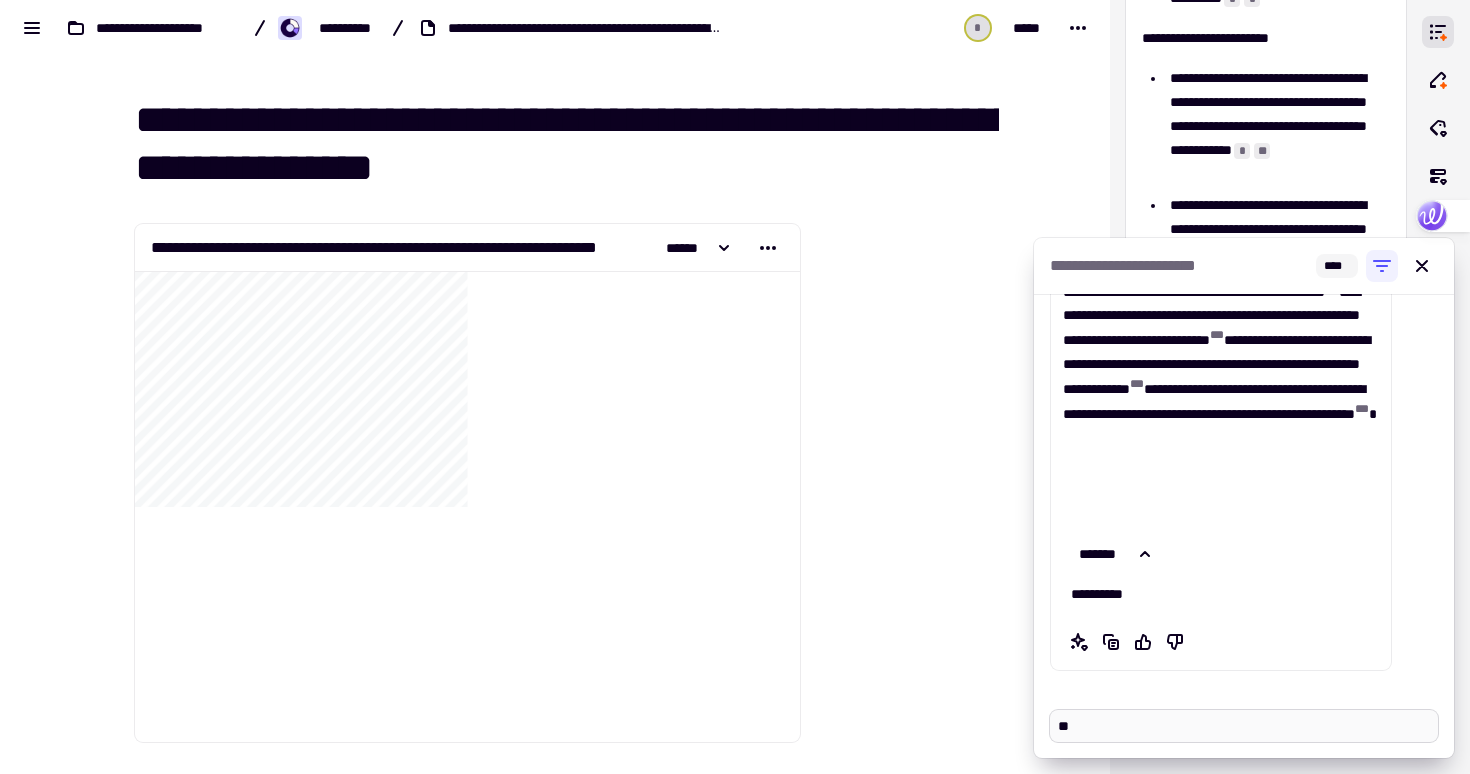 type on "*" 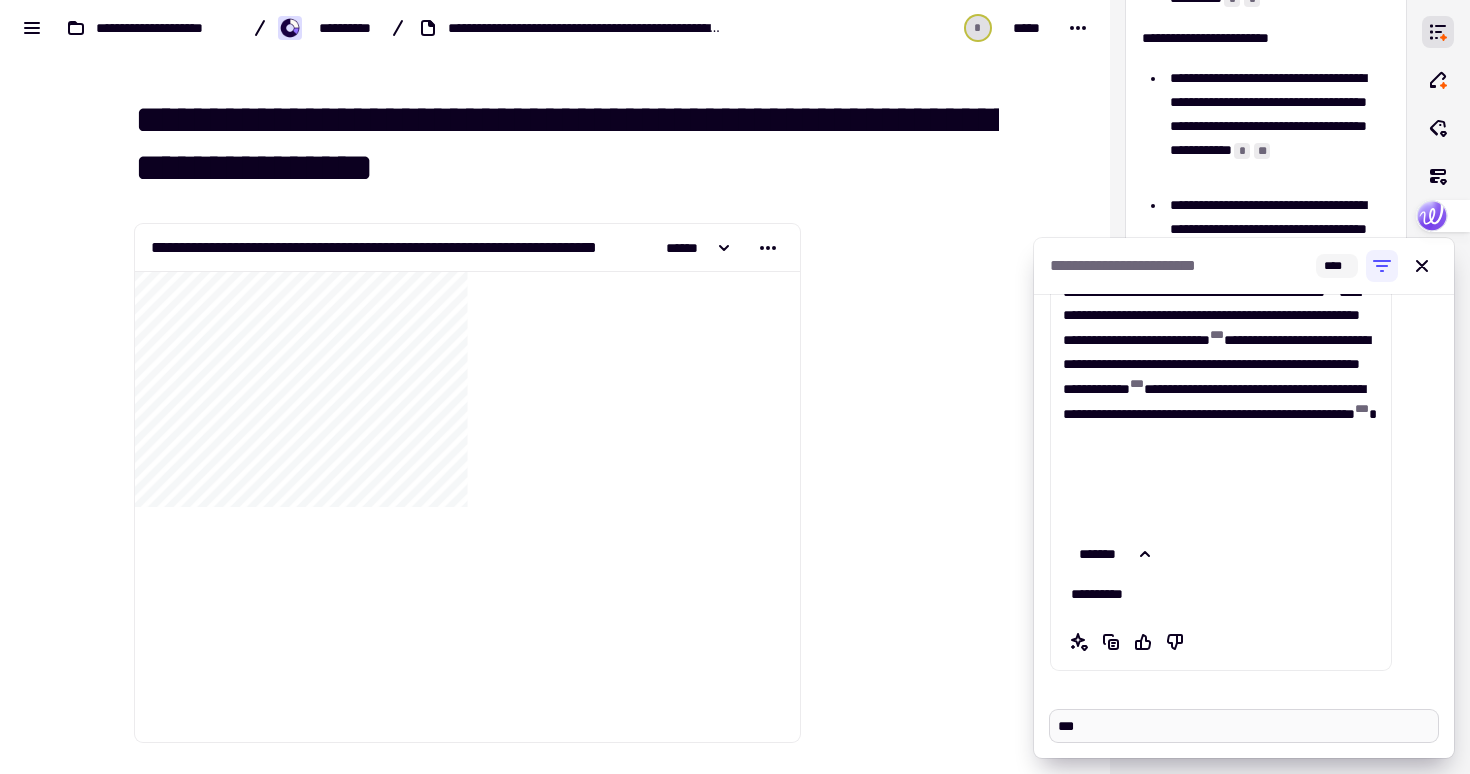 type on "*" 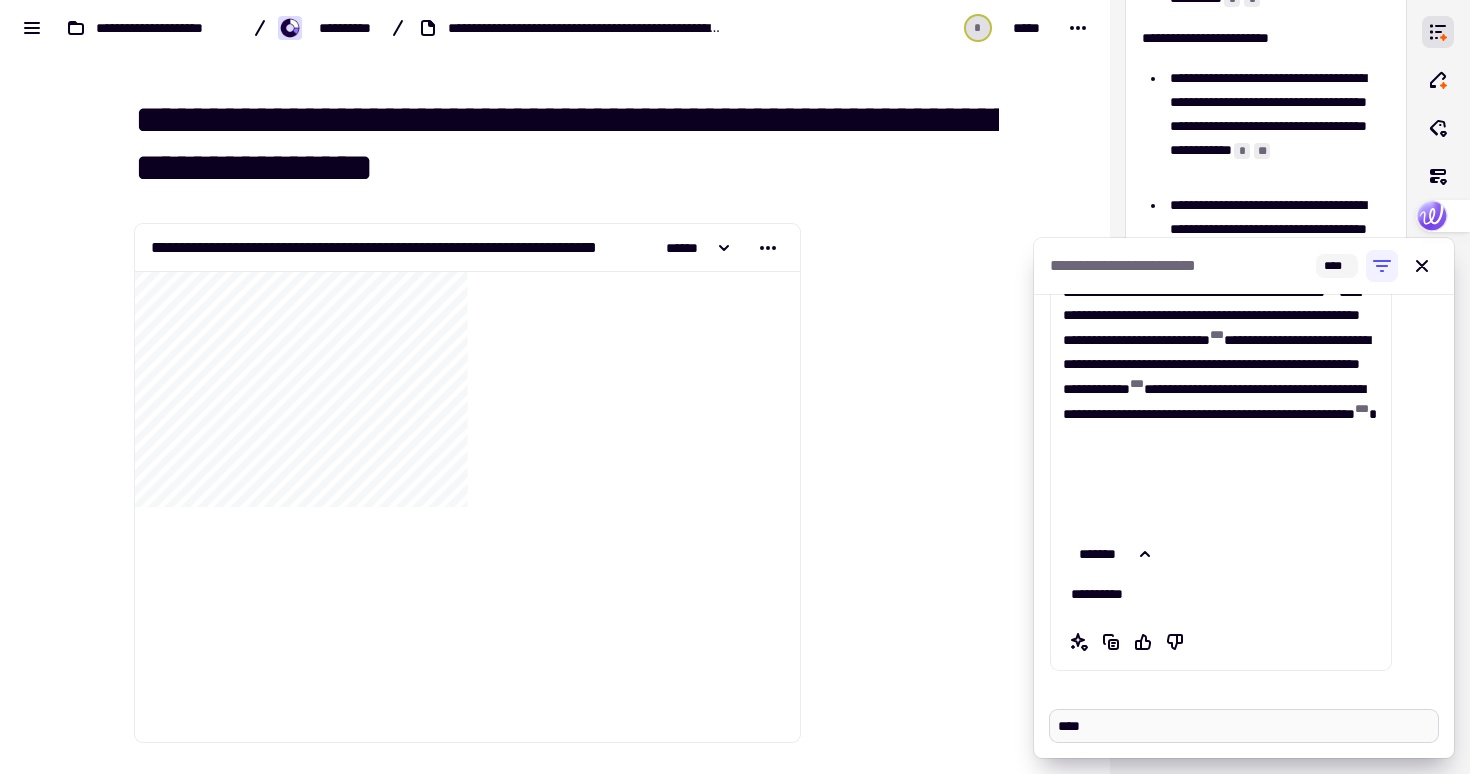 type on "*" 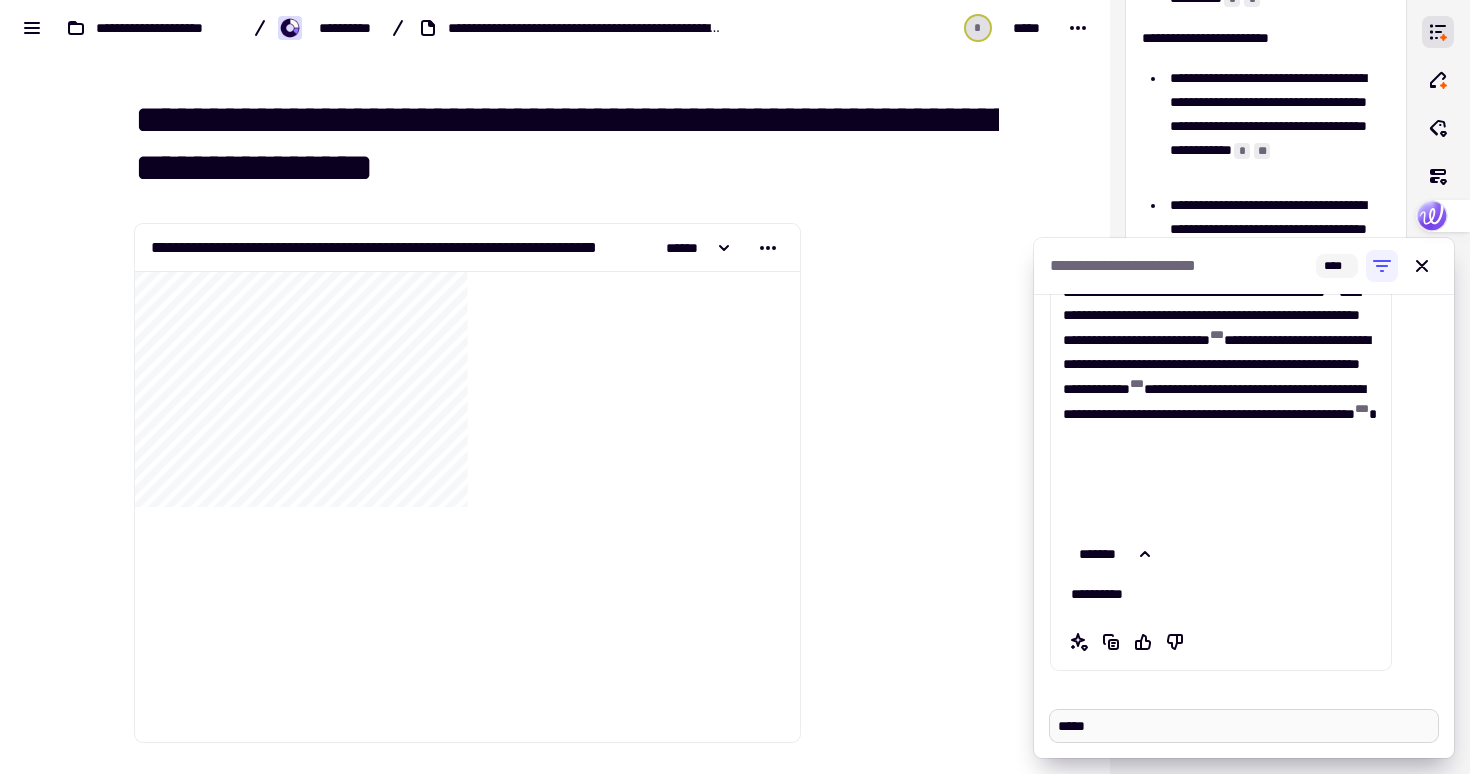 type on "*" 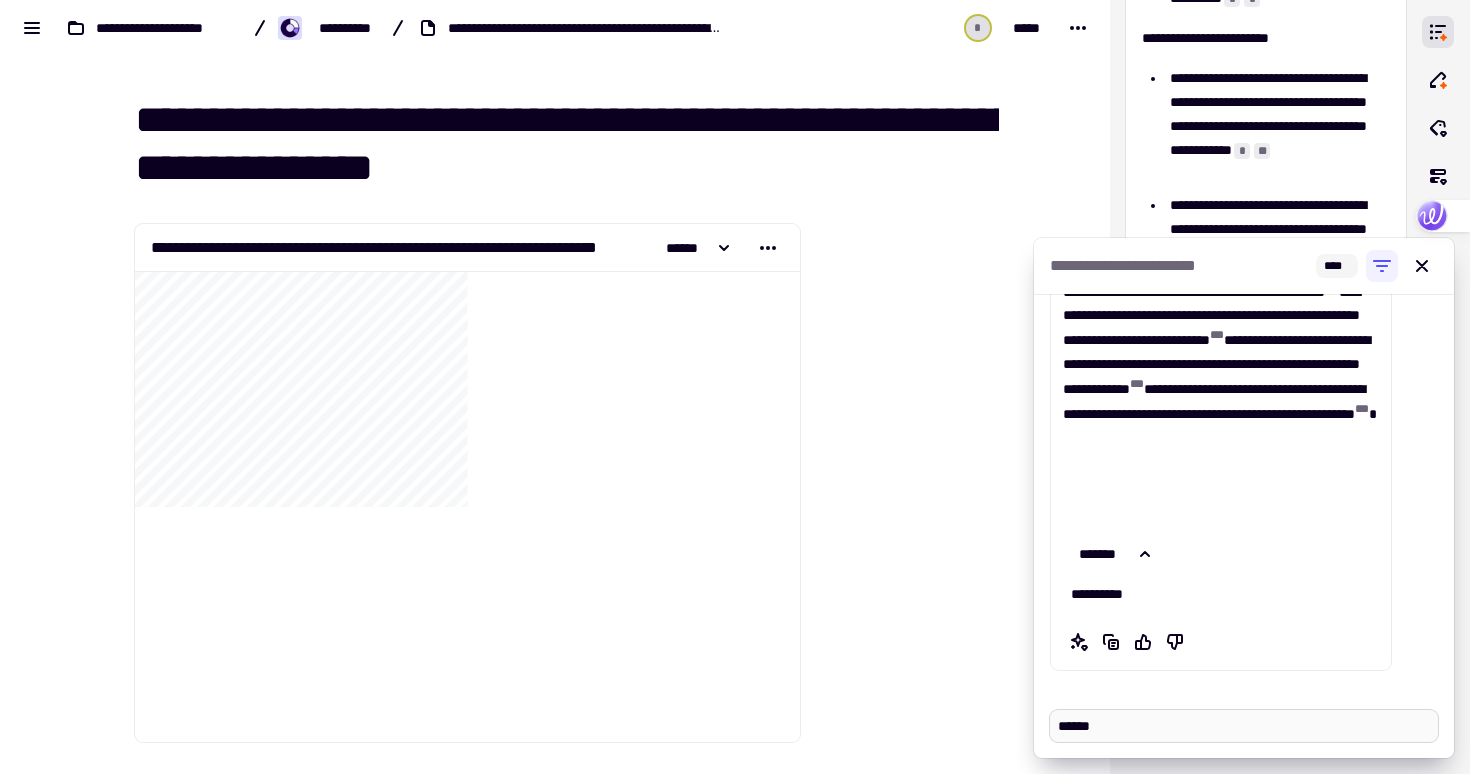 type on "*" 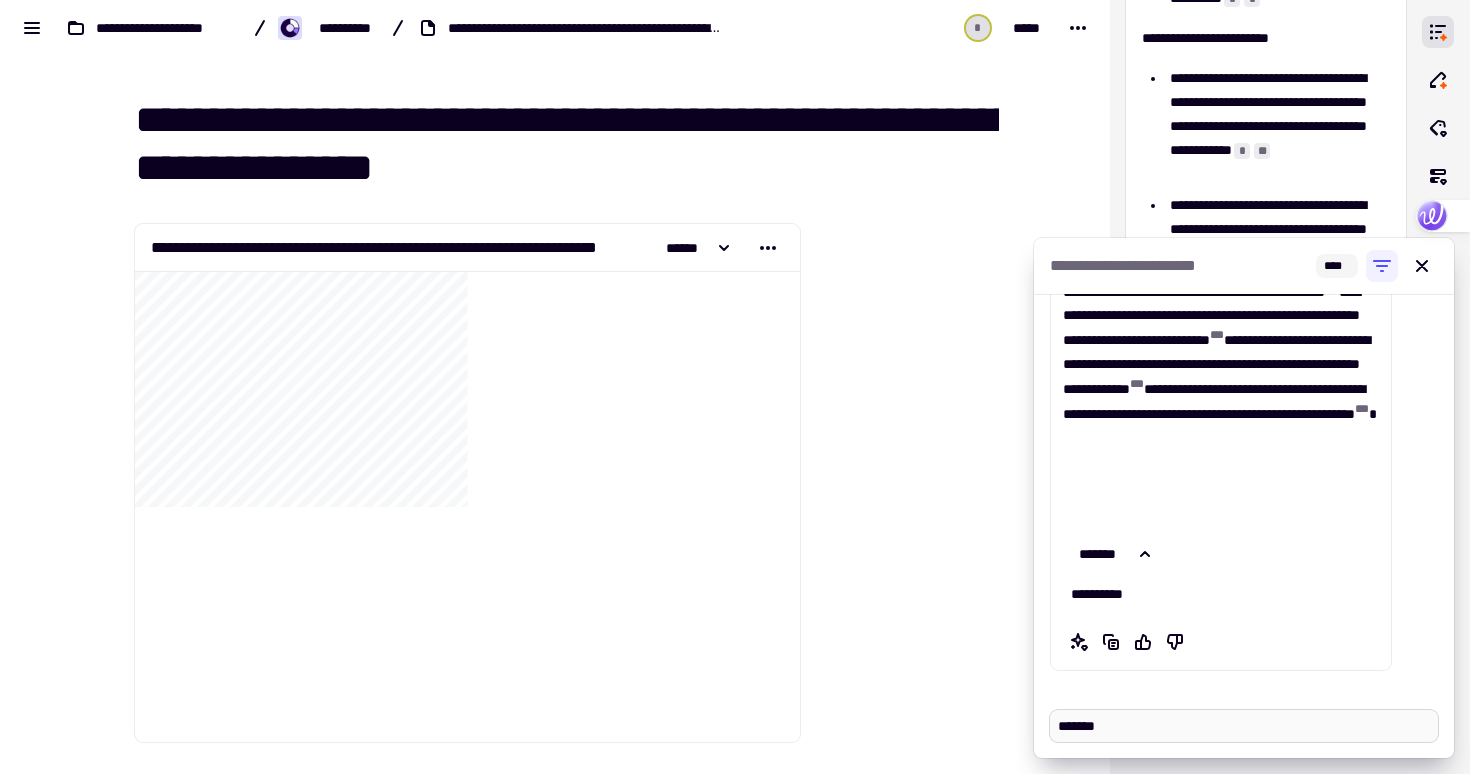 type on "*" 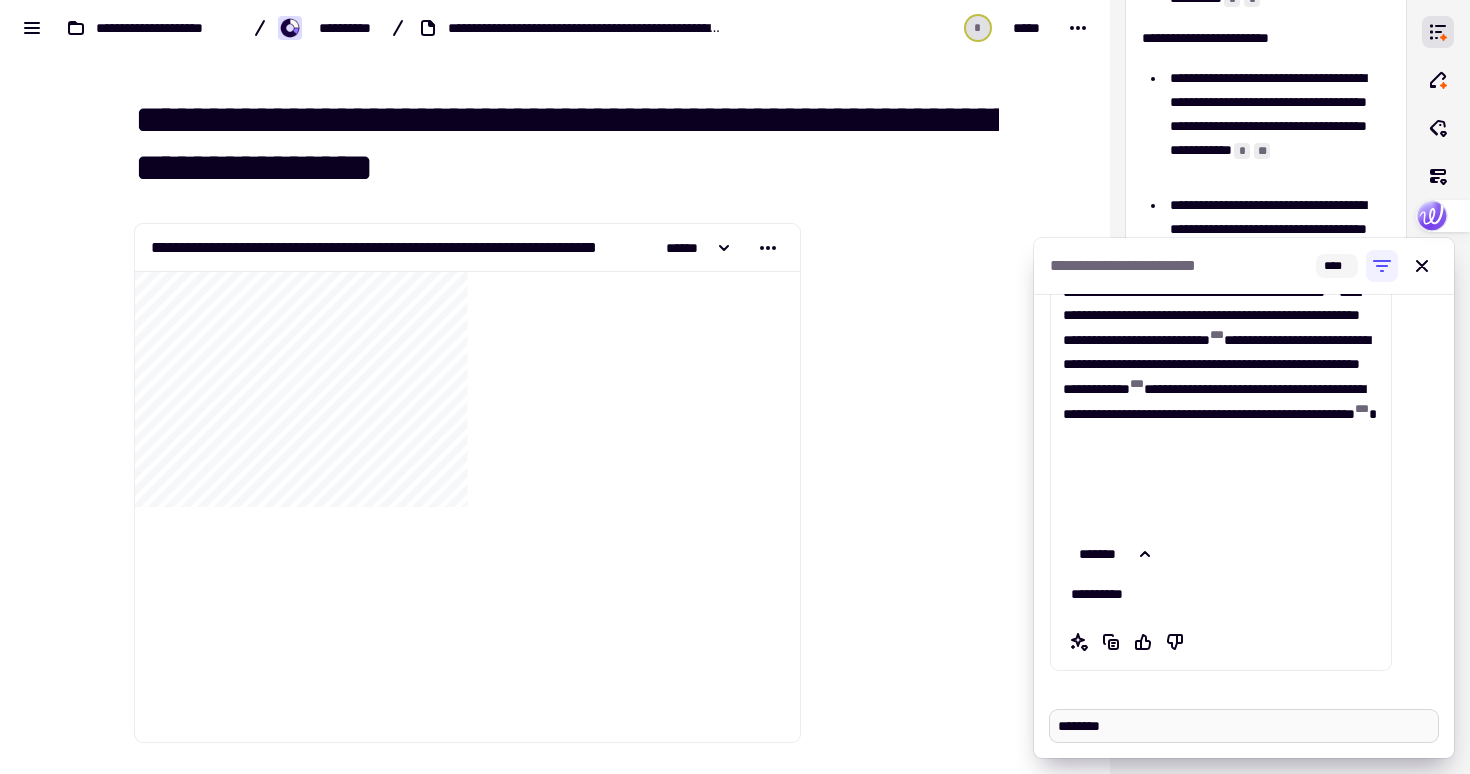 type on "*" 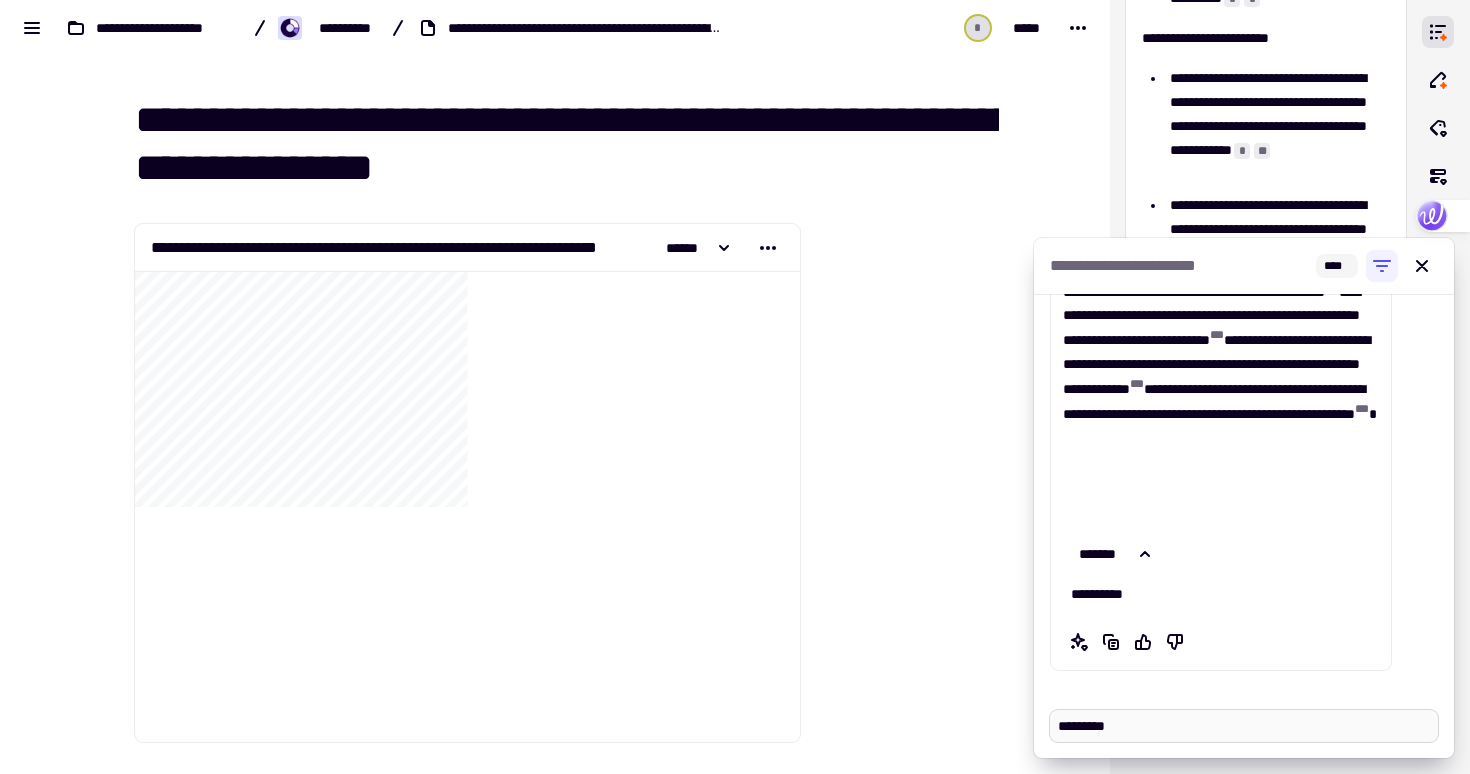 type on "*" 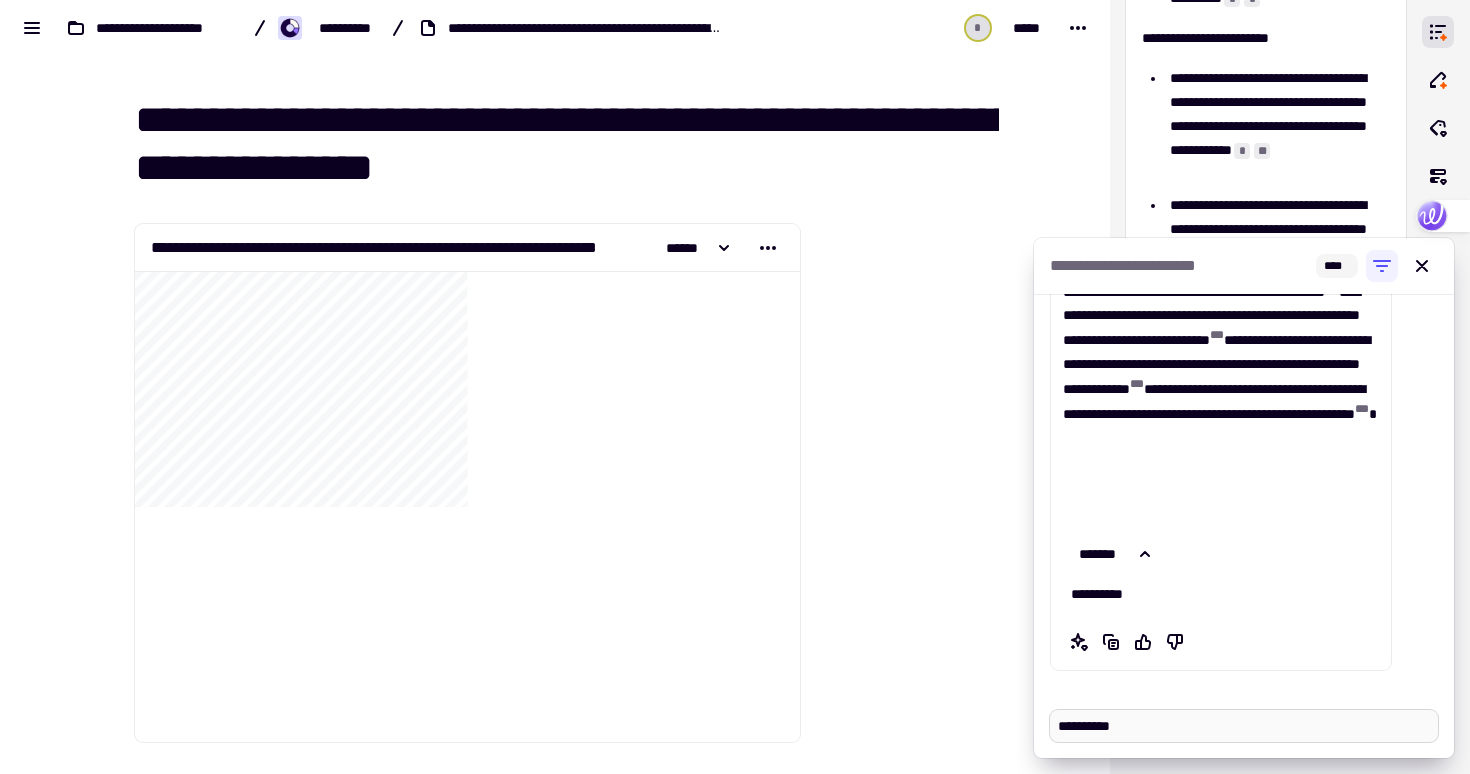type on "*" 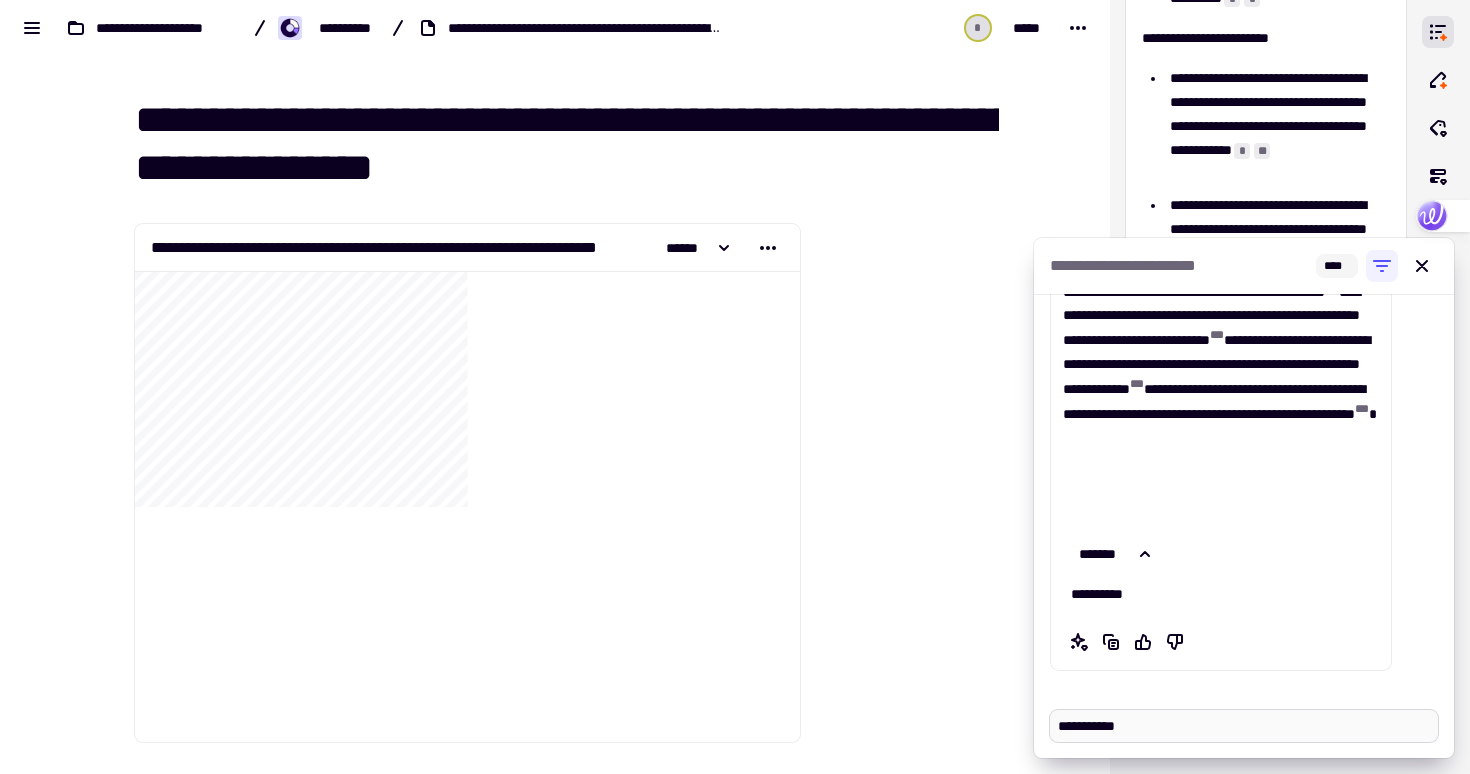 type on "*" 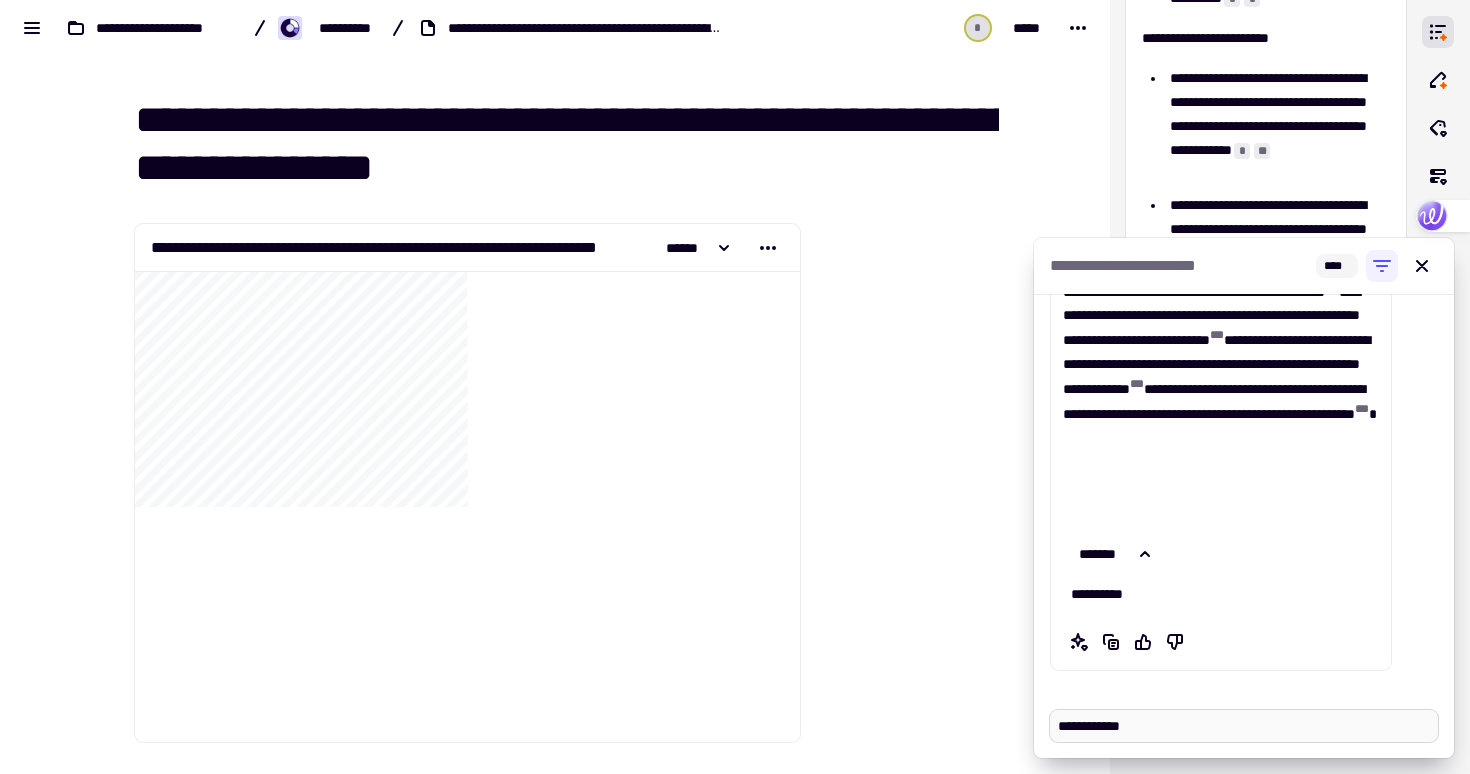 type on "*" 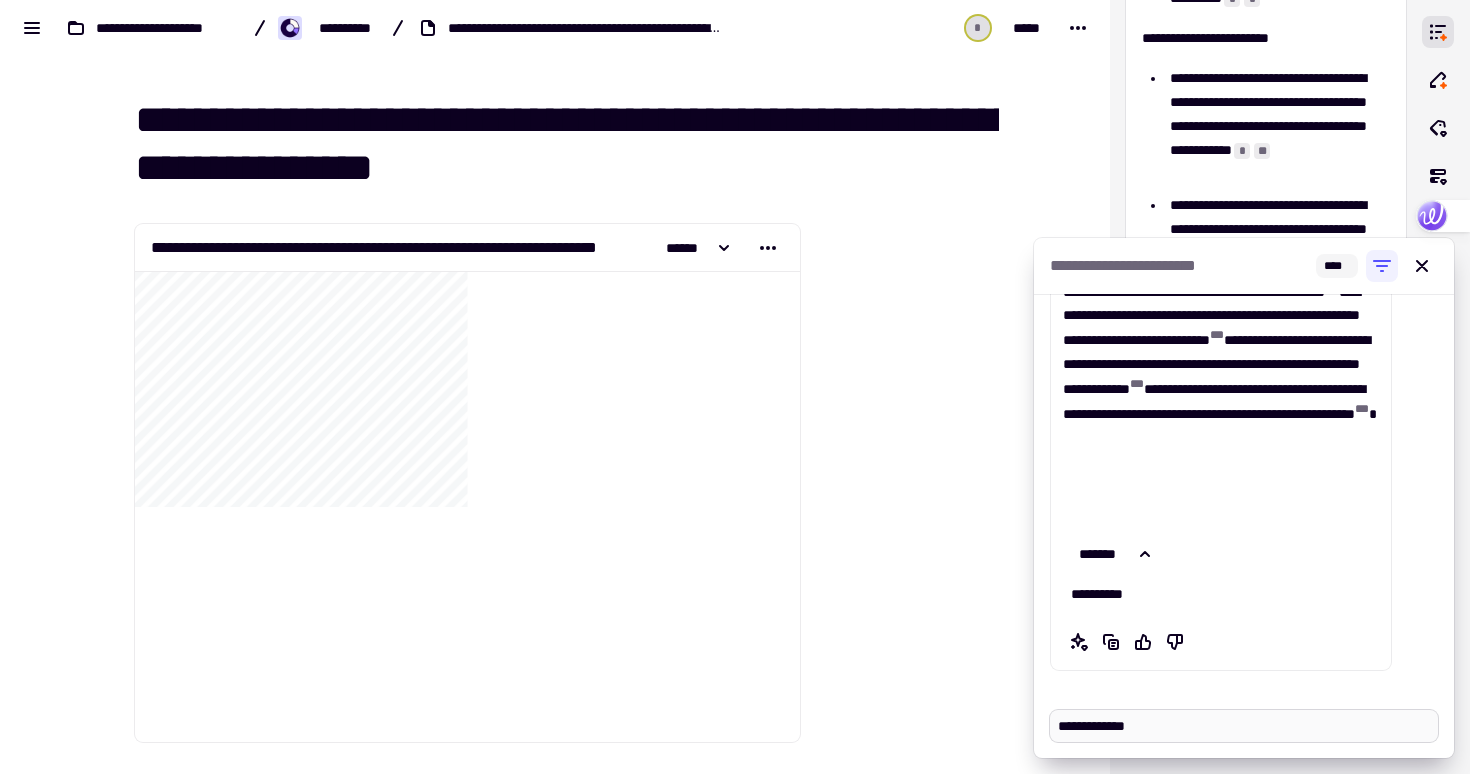 type on "*" 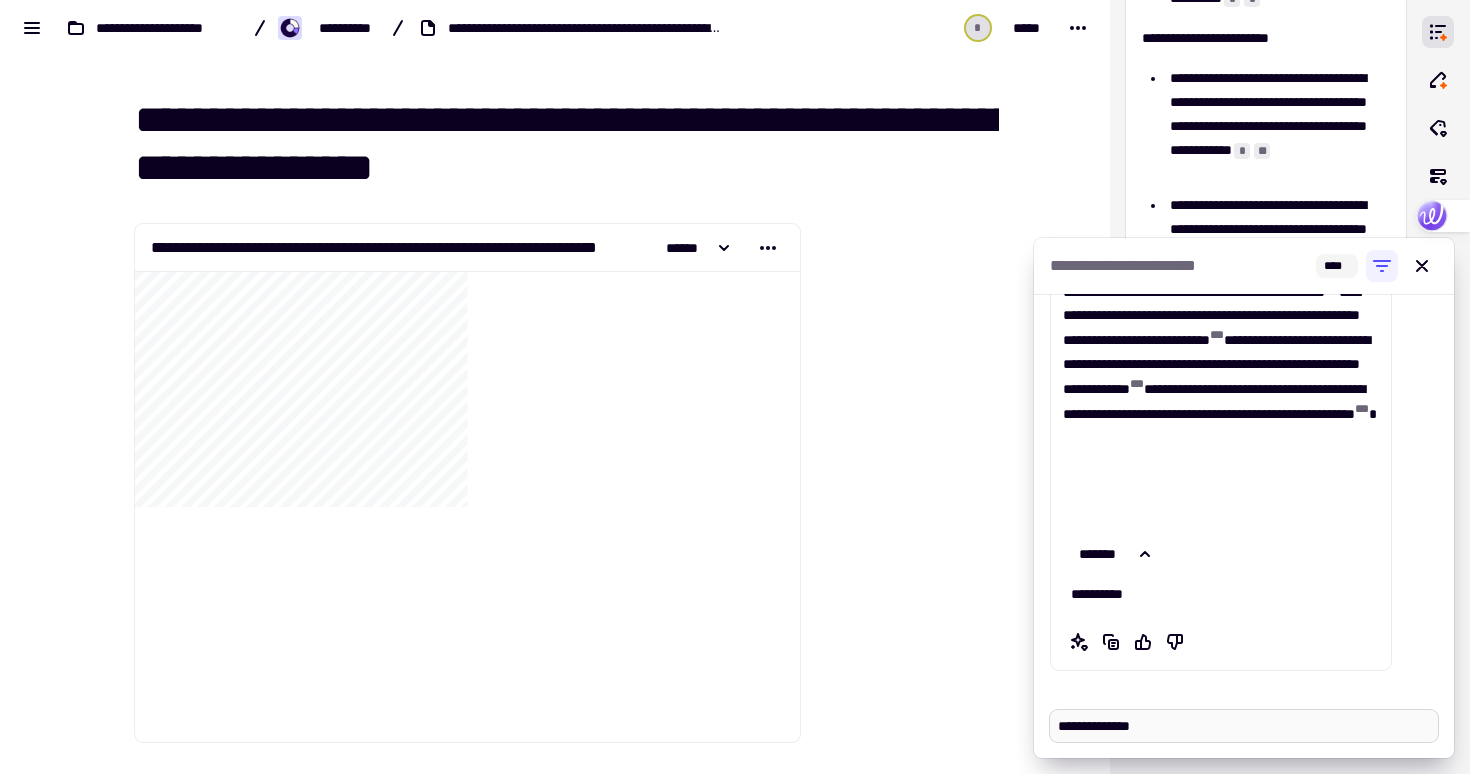 type on "*" 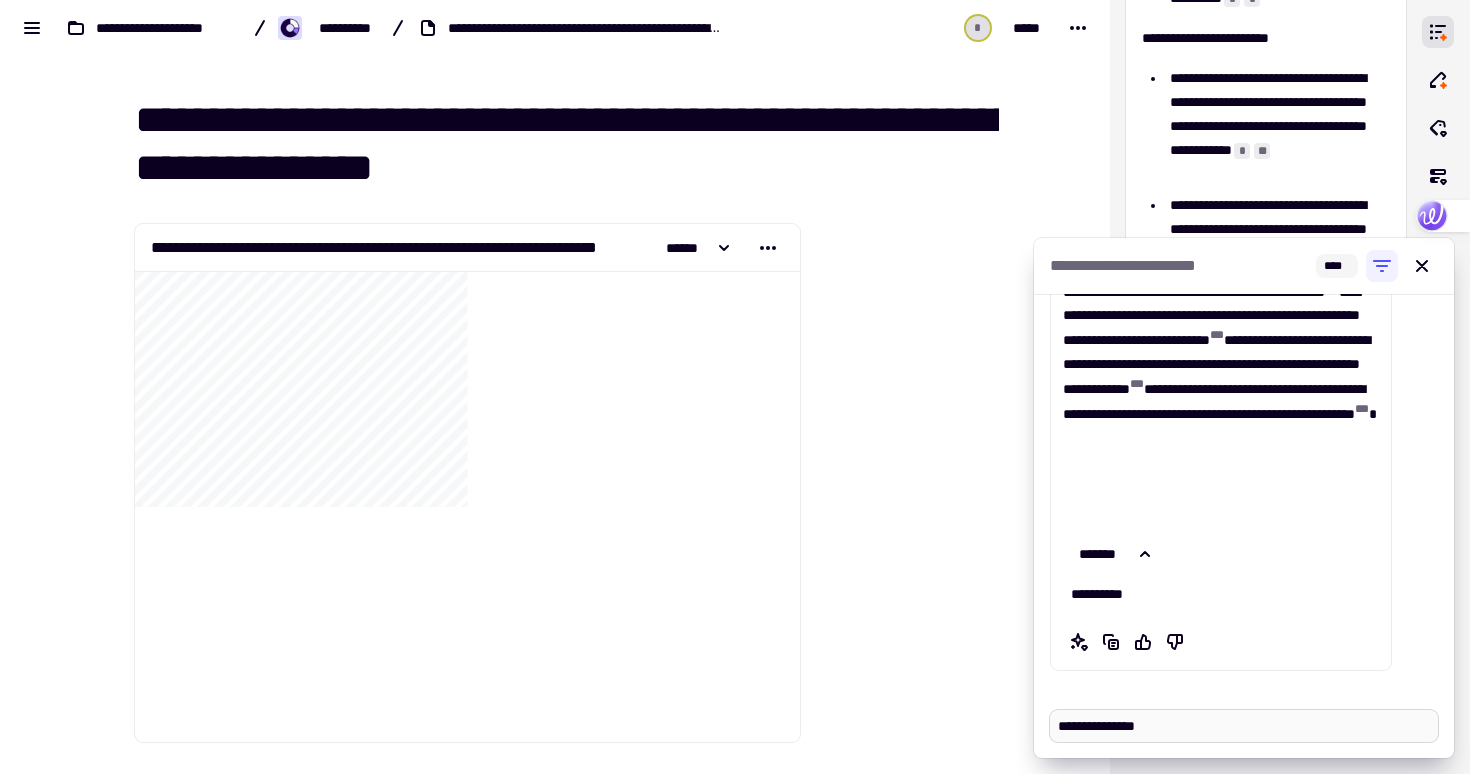 type on "*" 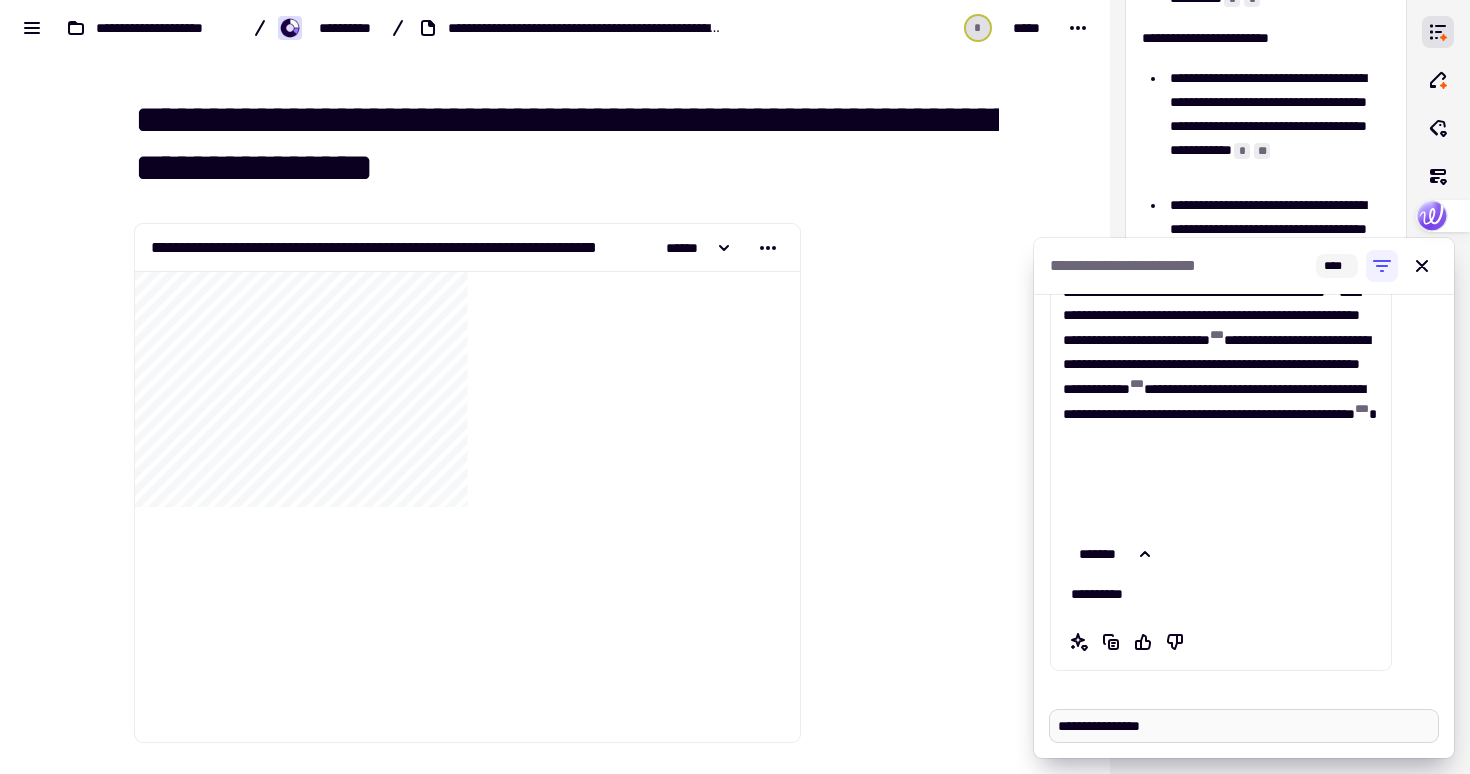 type on "*" 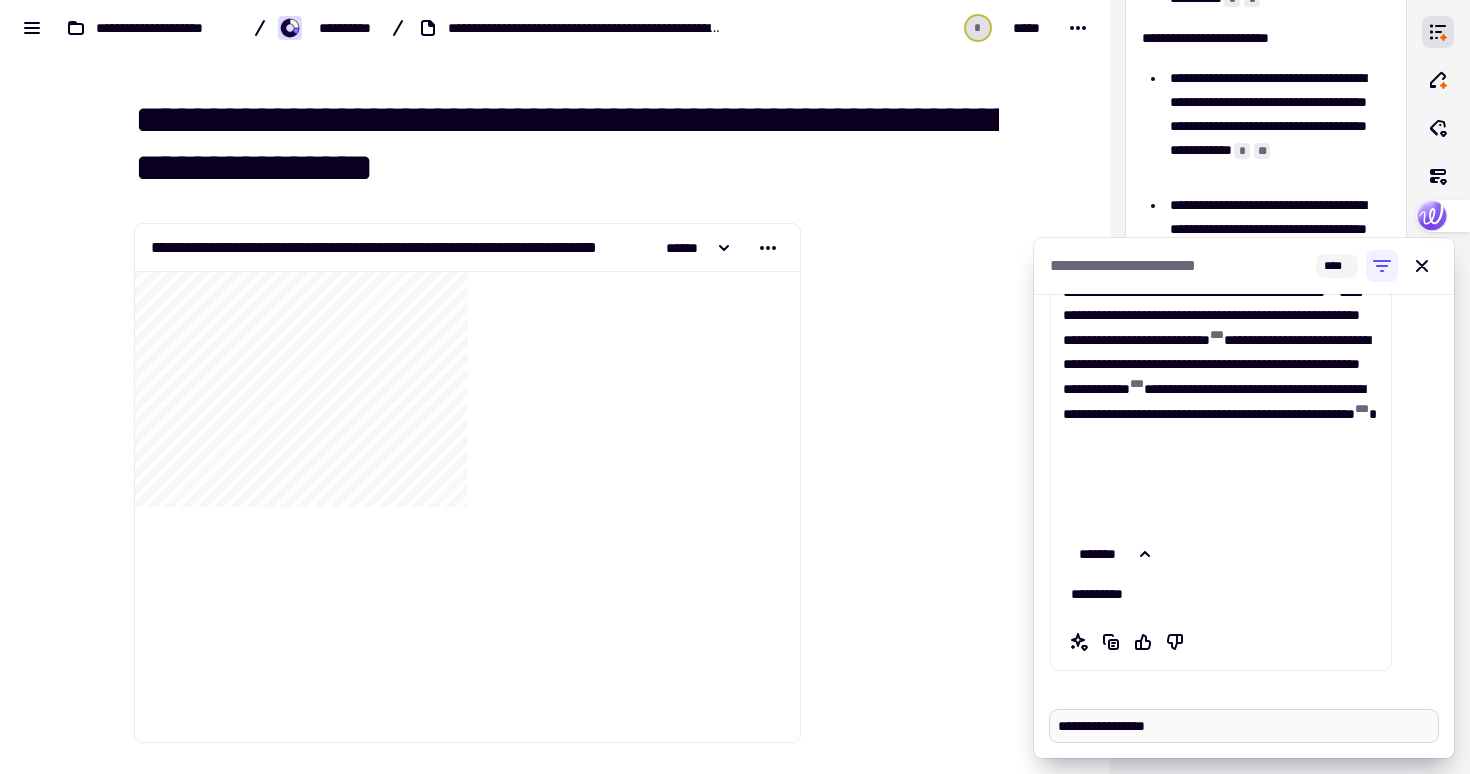 type on "*" 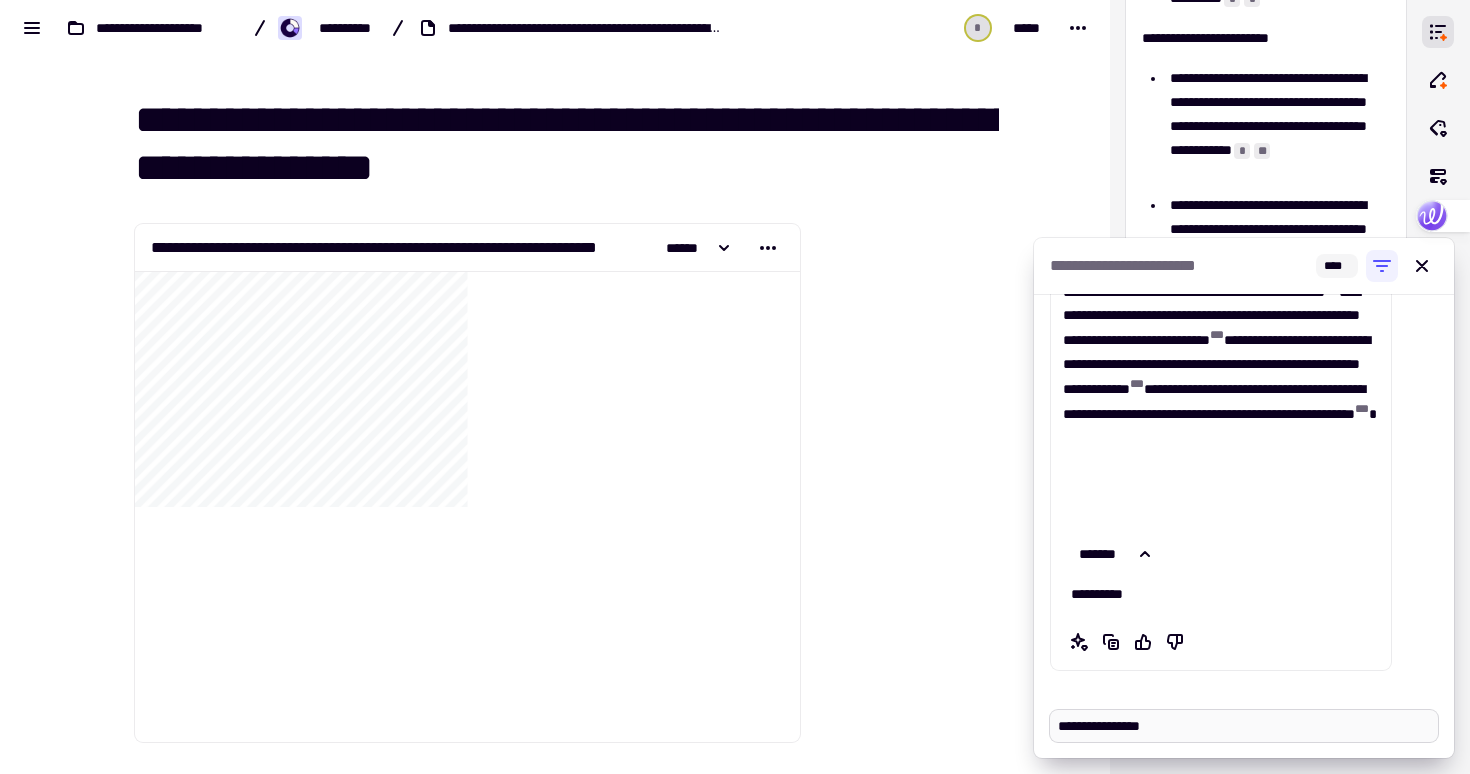 type on "*" 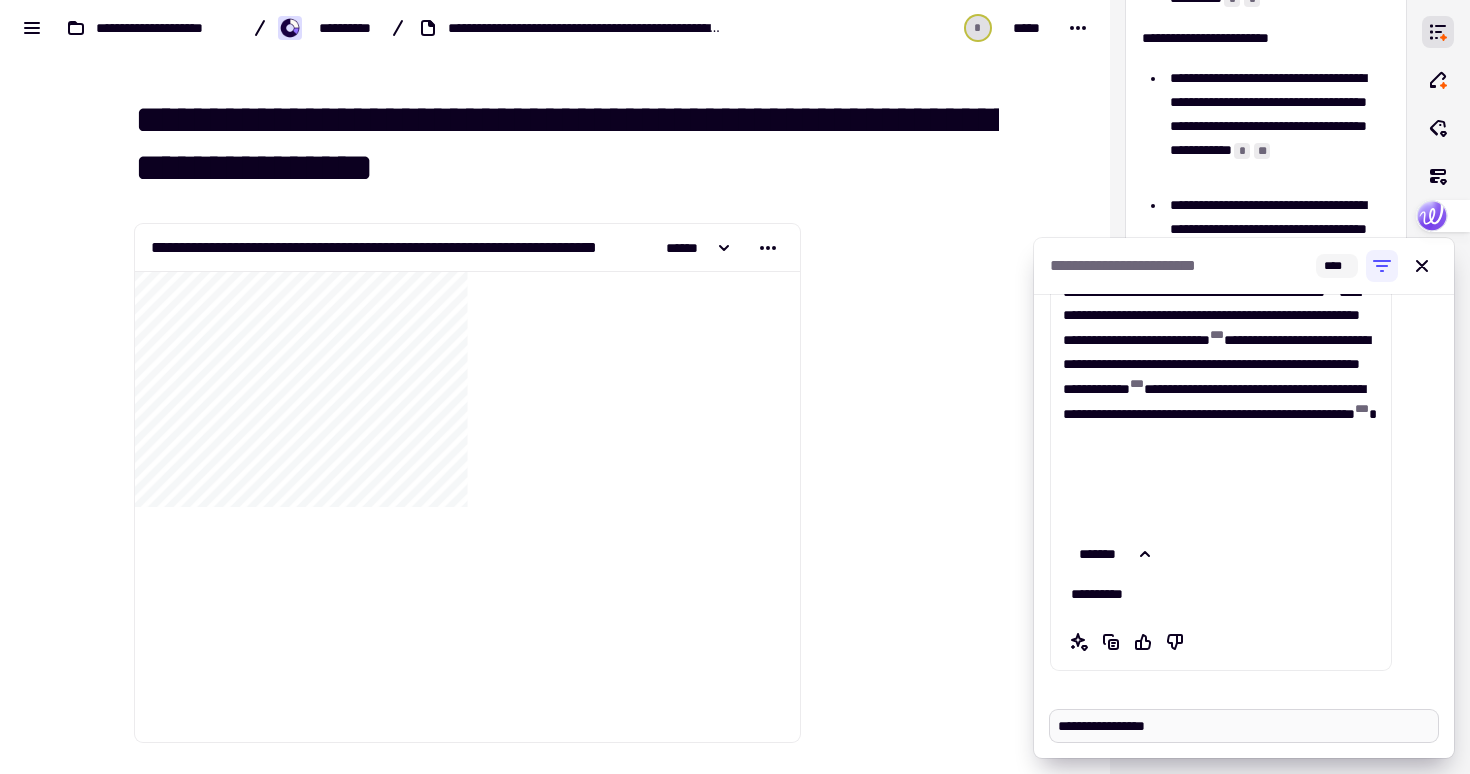 type on "*" 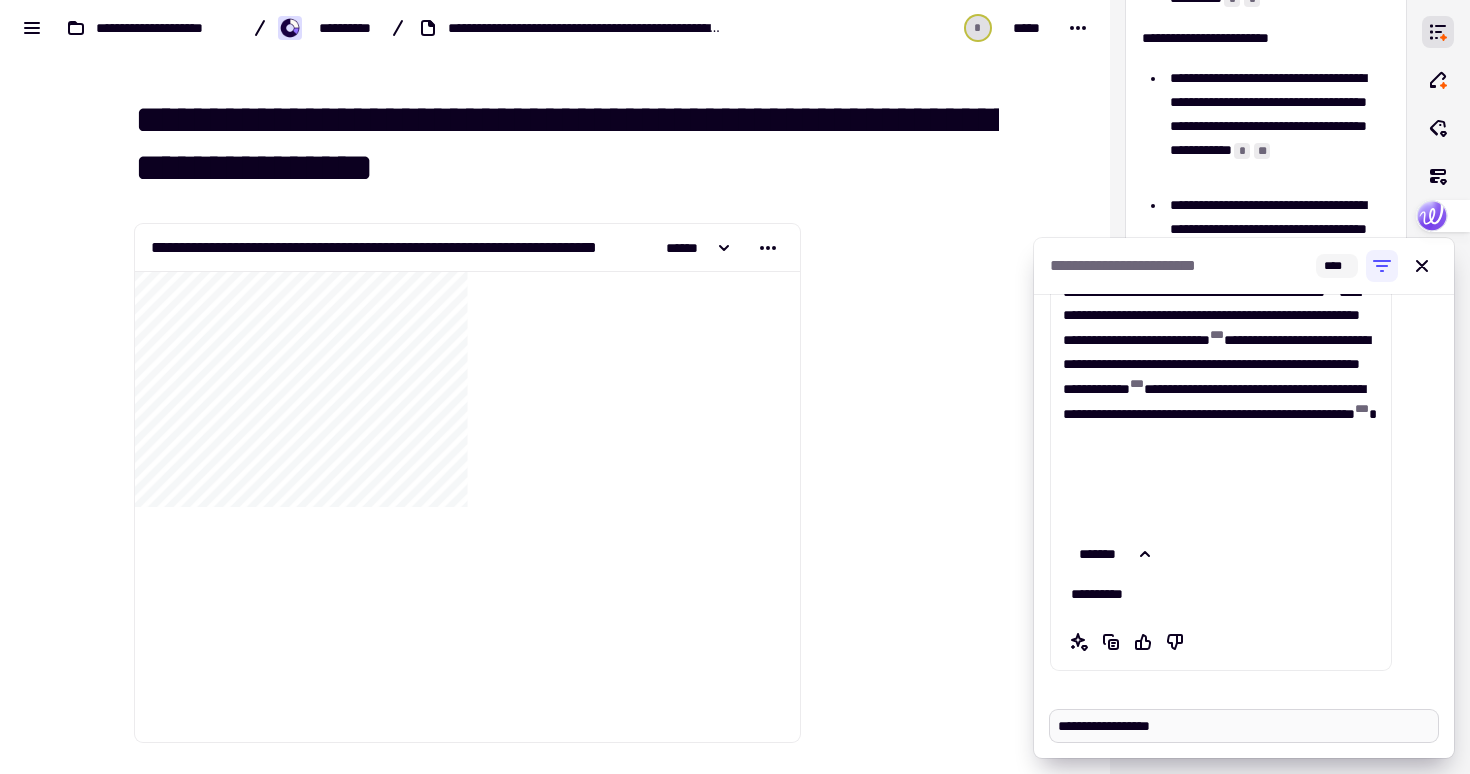 type on "*" 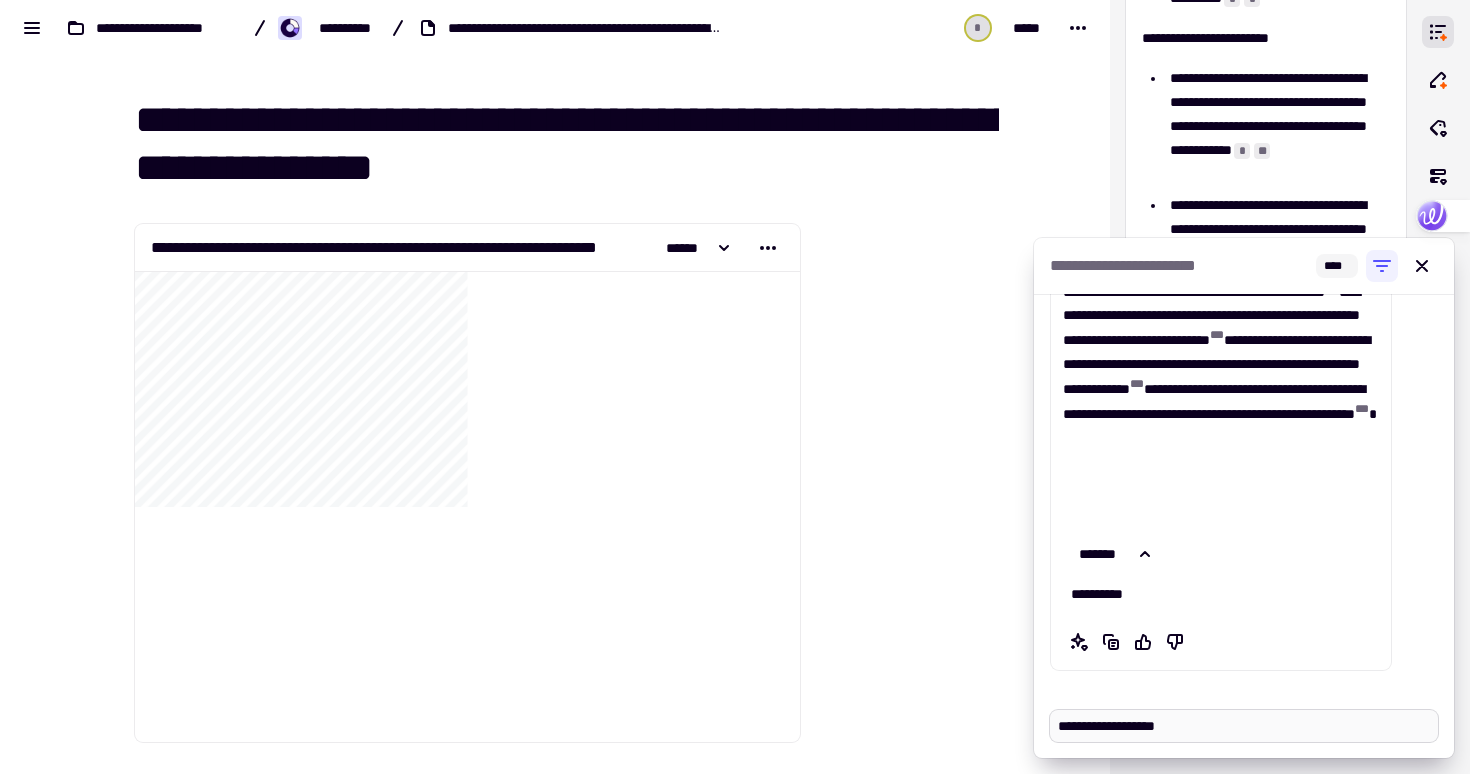 type on "*" 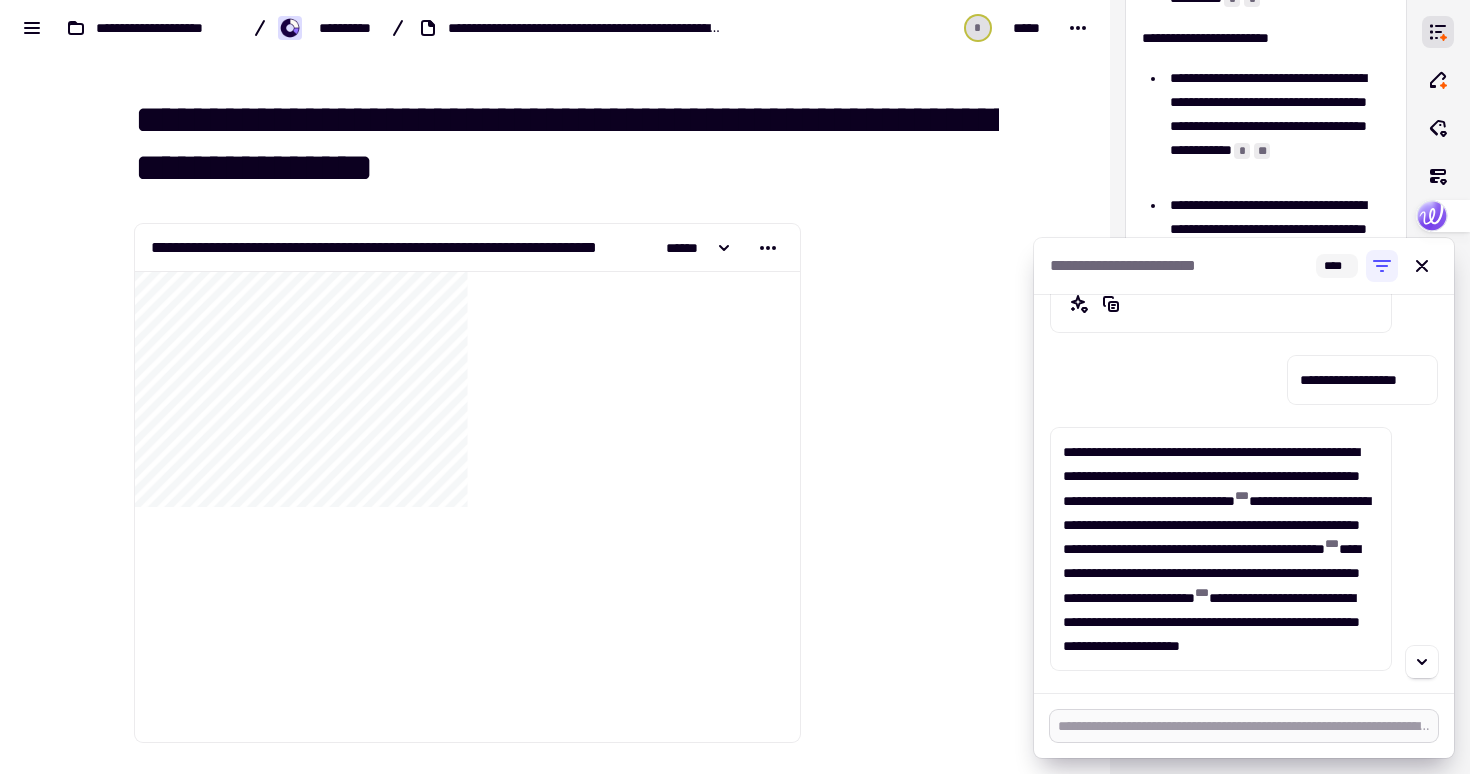 scroll, scrollTop: 596, scrollLeft: 0, axis: vertical 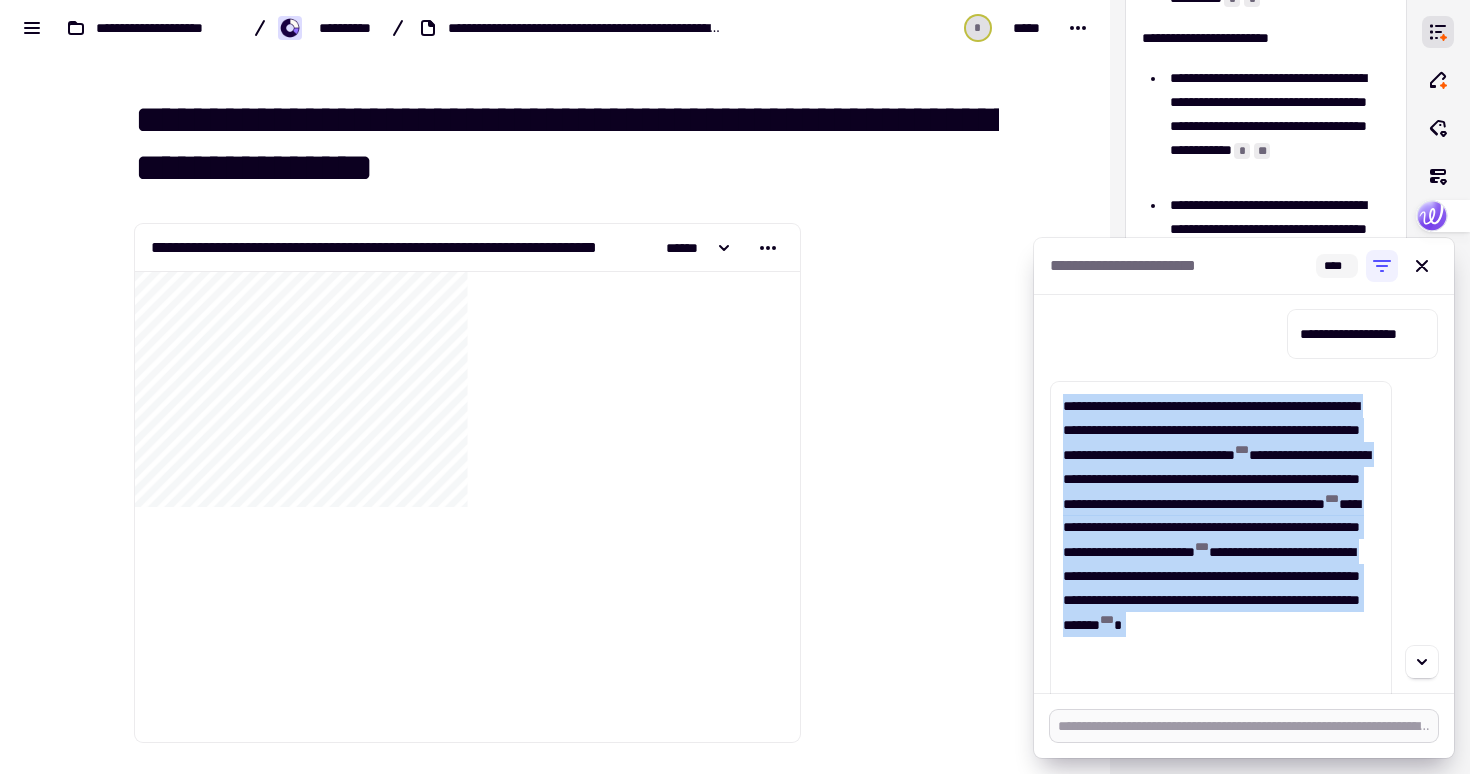 type on "*" 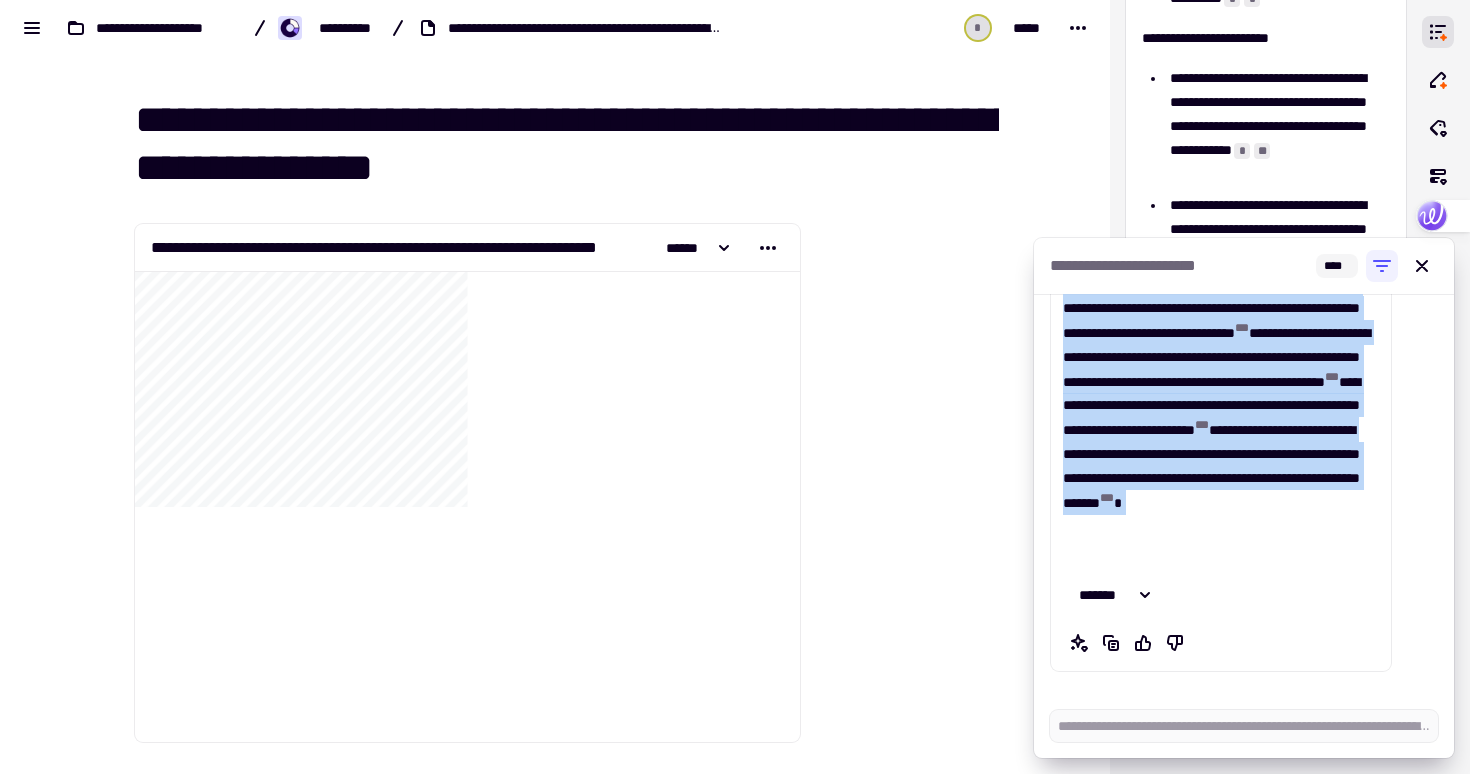 scroll, scrollTop: 718, scrollLeft: 0, axis: vertical 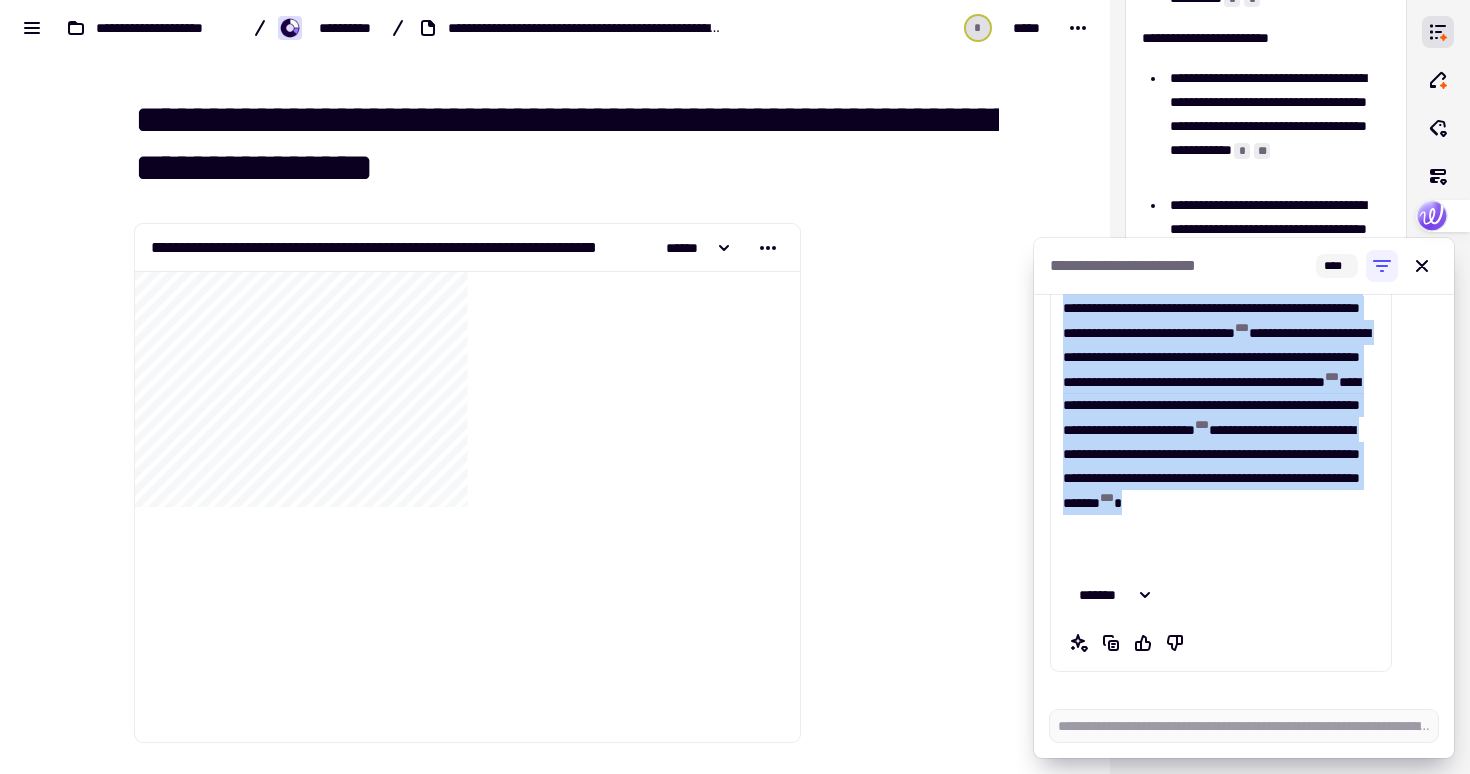 drag, startPoint x: 1065, startPoint y: 408, endPoint x: 1380, endPoint y: 661, distance: 404.02228 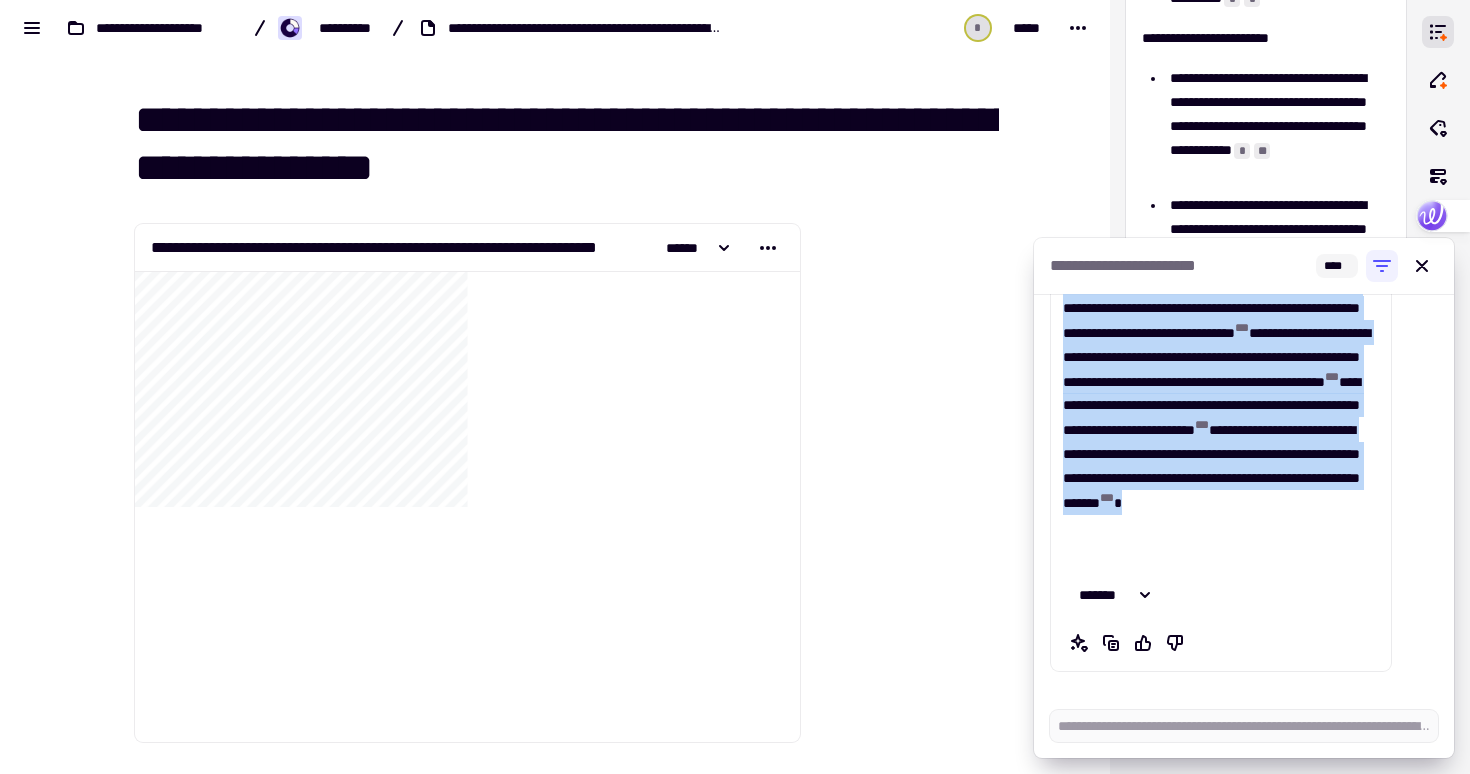 click on "**********" at bounding box center [1221, 465] 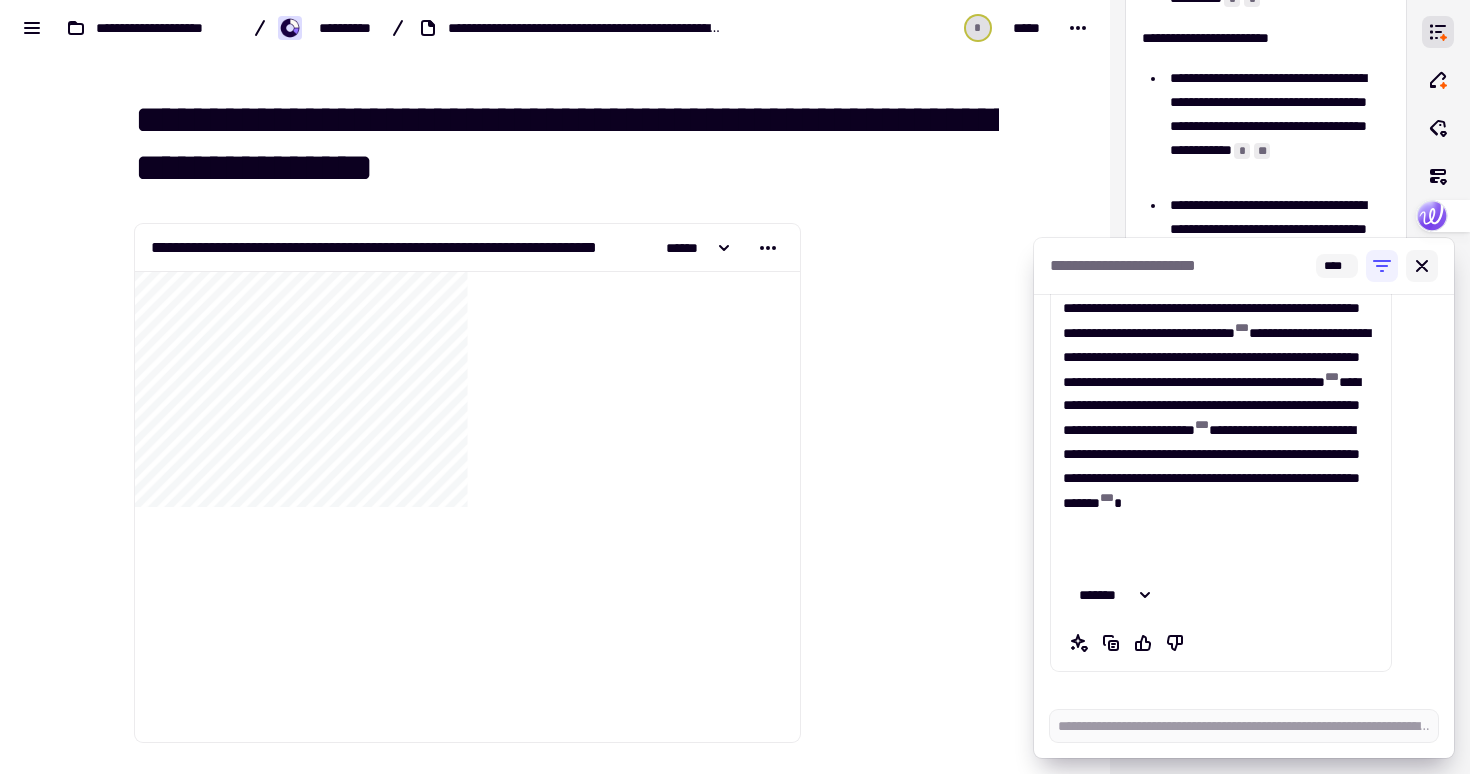 click 